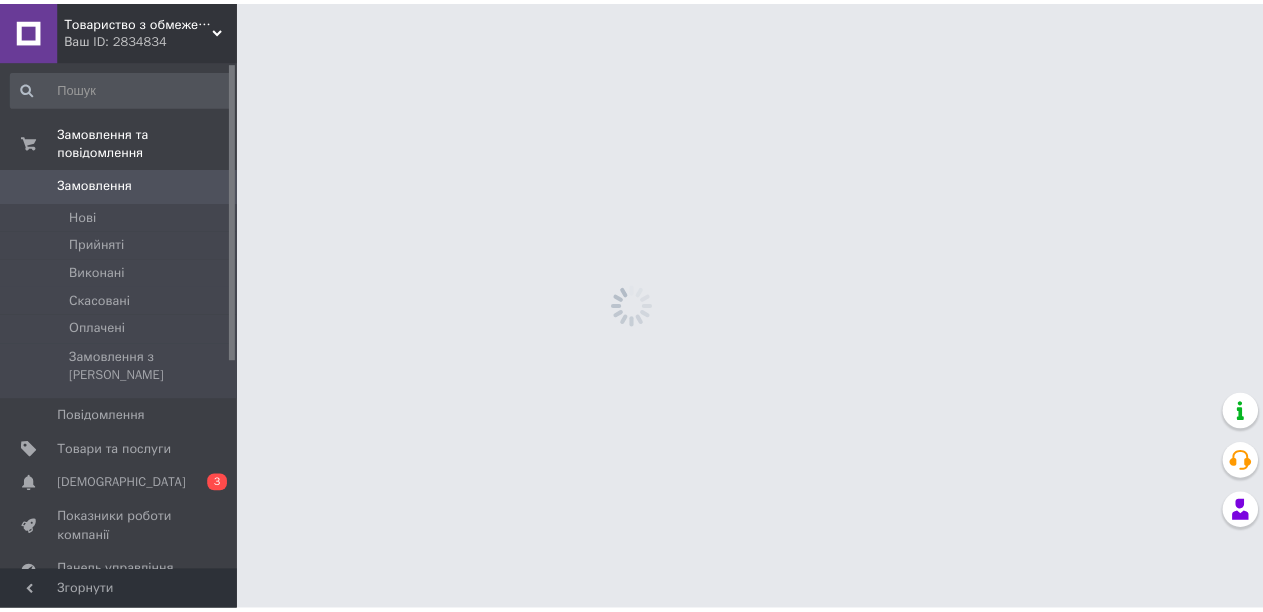 scroll, scrollTop: 0, scrollLeft: 0, axis: both 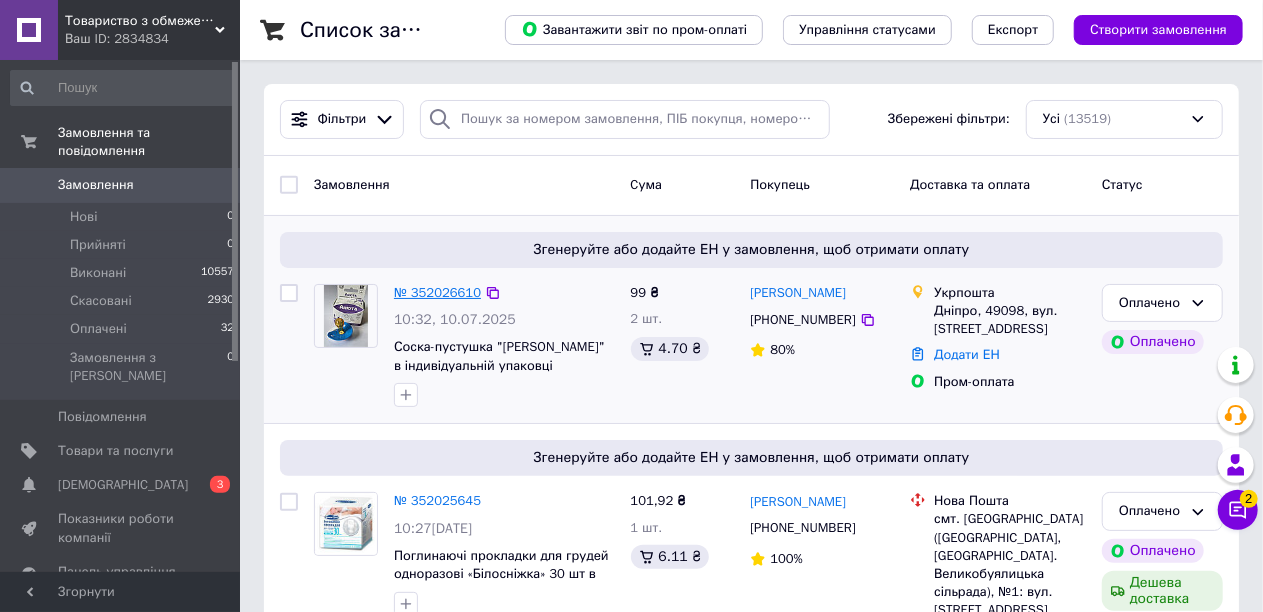 click on "№ 352026610" at bounding box center (437, 292) 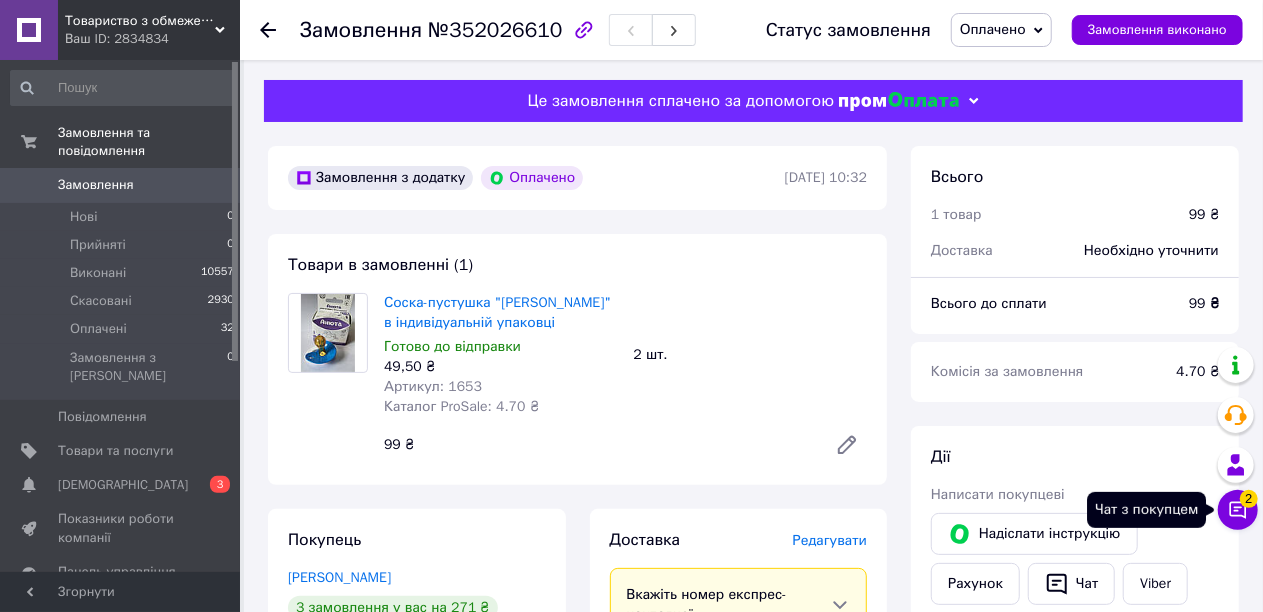 click 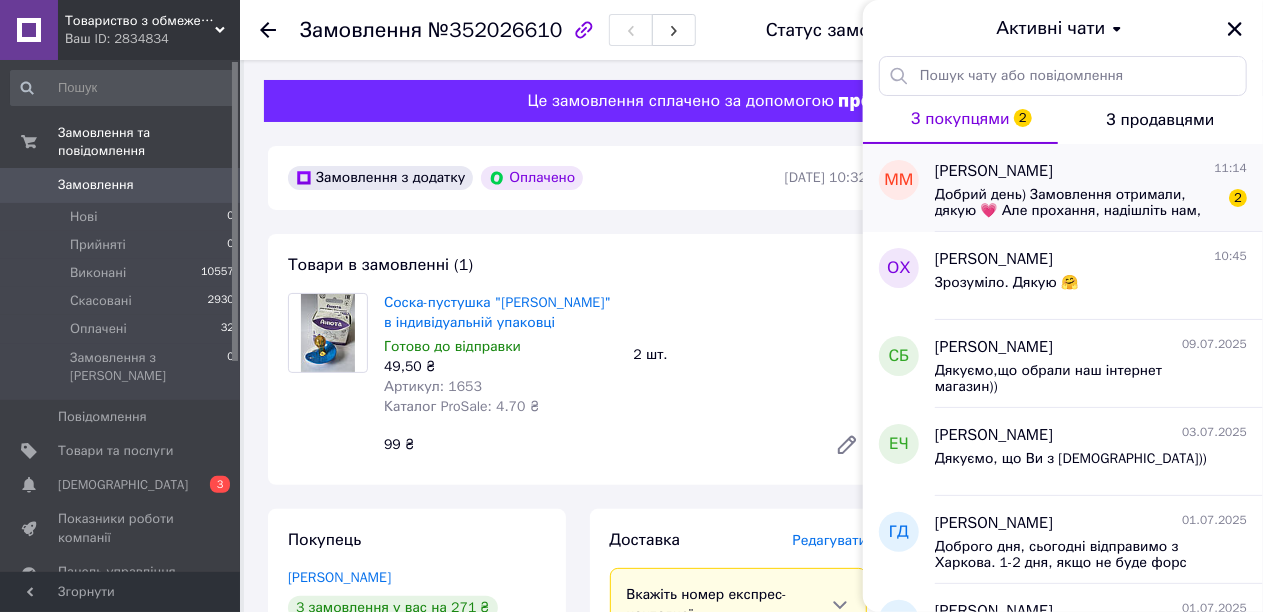 click on "Добрий день)
Замовлення отримали, дякую 💗
Але прохання, надішліть нам, будь ласка, накладну на вайбер:
0672808745" at bounding box center (1077, 203) 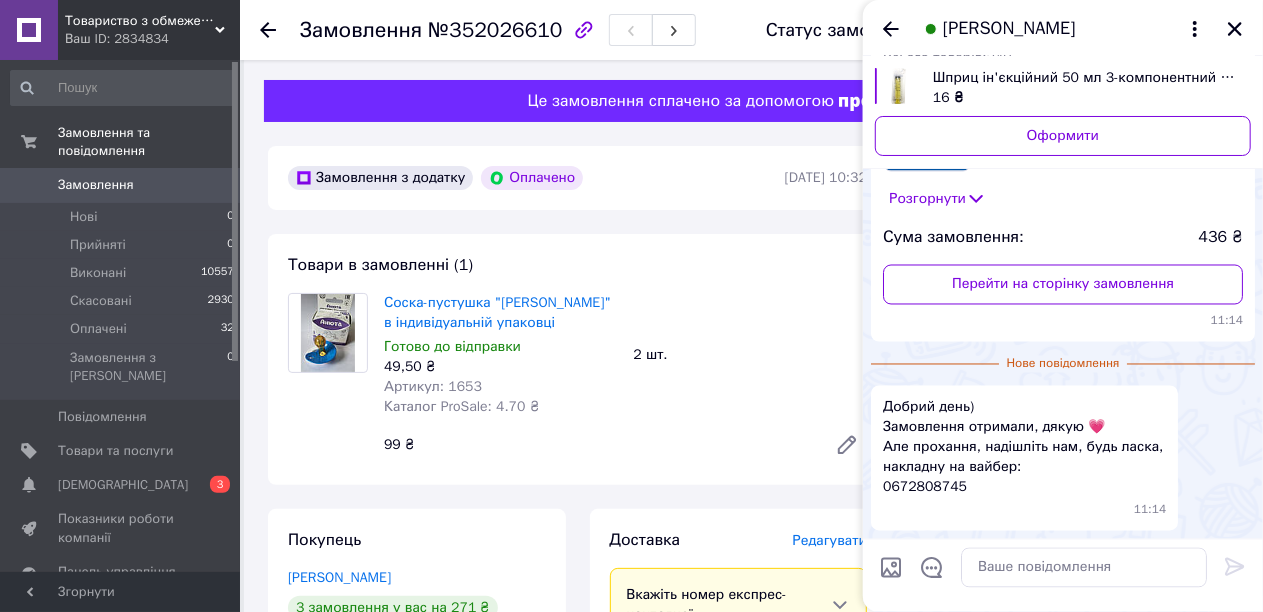scroll, scrollTop: 1968, scrollLeft: 0, axis: vertical 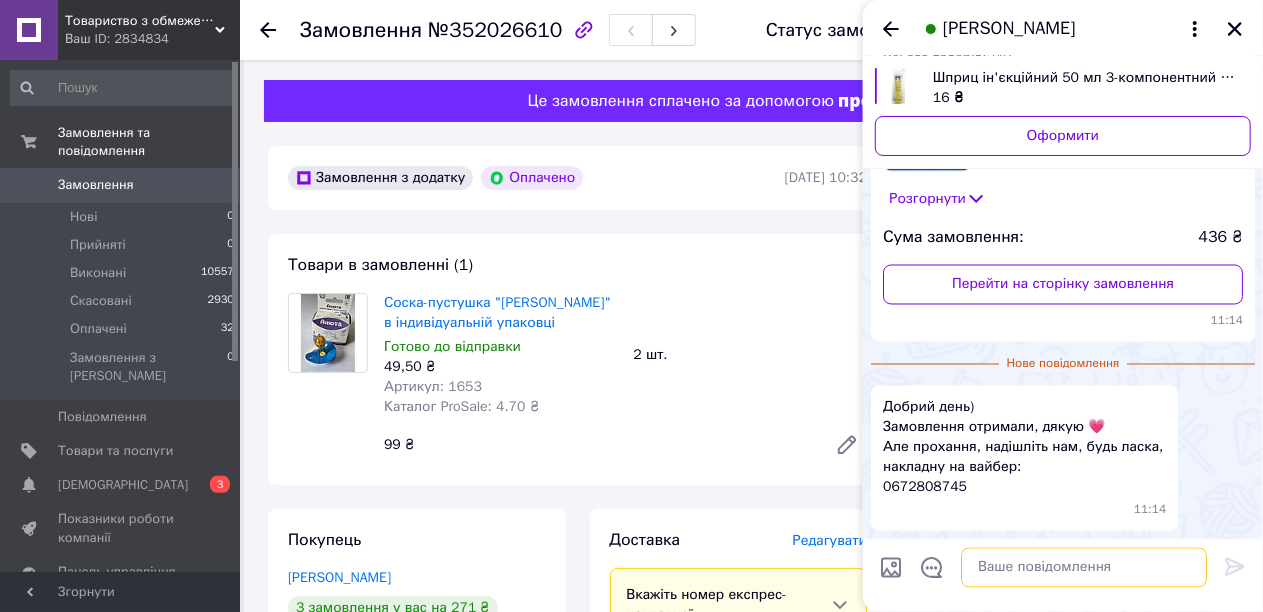 click at bounding box center (1084, 568) 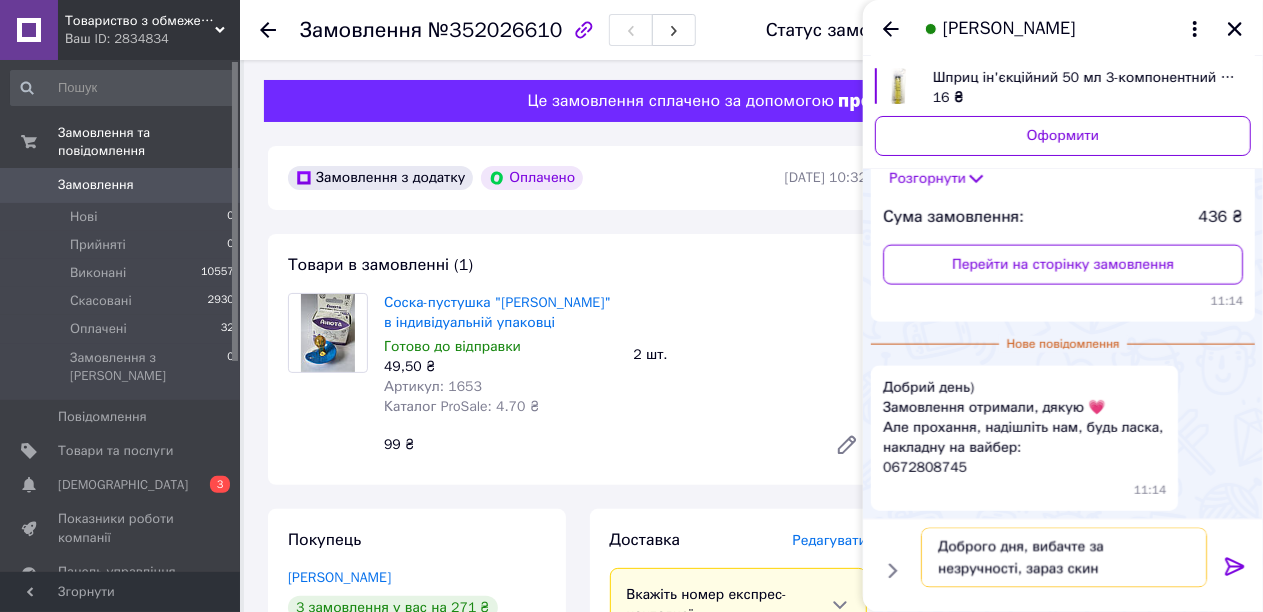 type on "Доброго дня, вибачте за незручності, зараз скину" 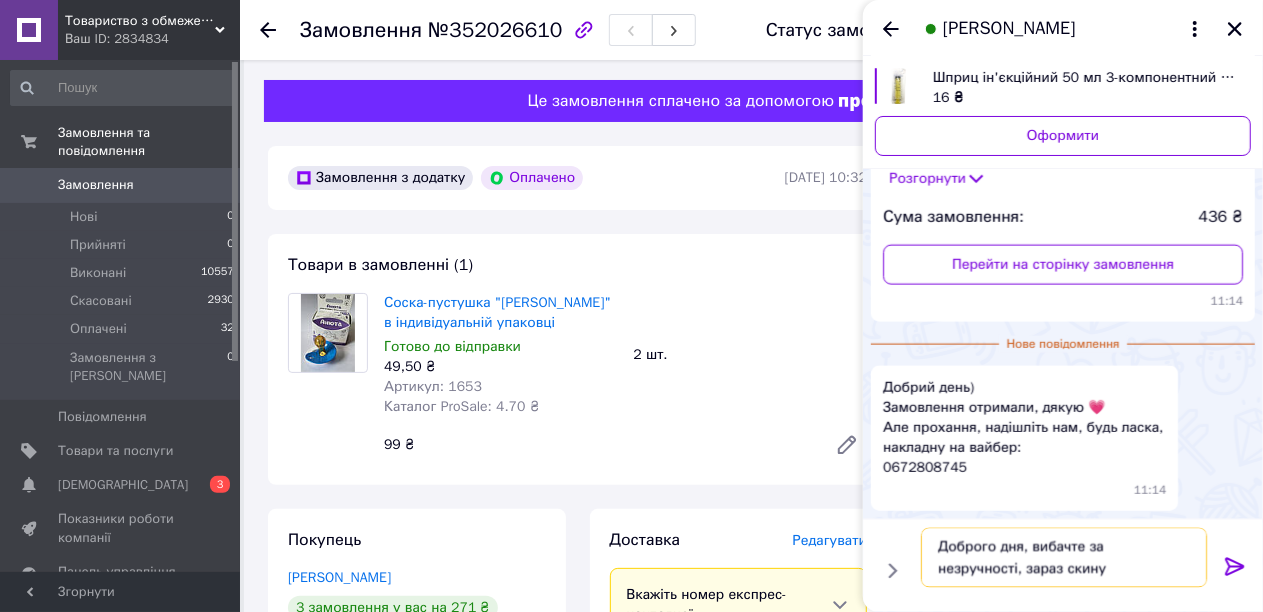 type 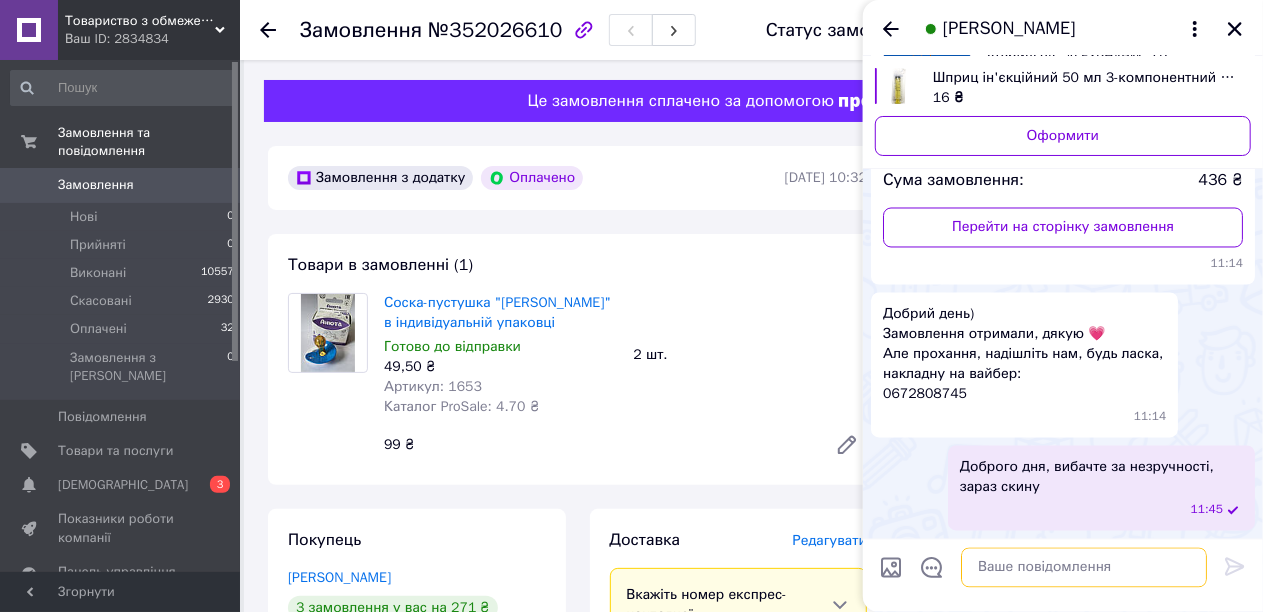 scroll, scrollTop: 2025, scrollLeft: 0, axis: vertical 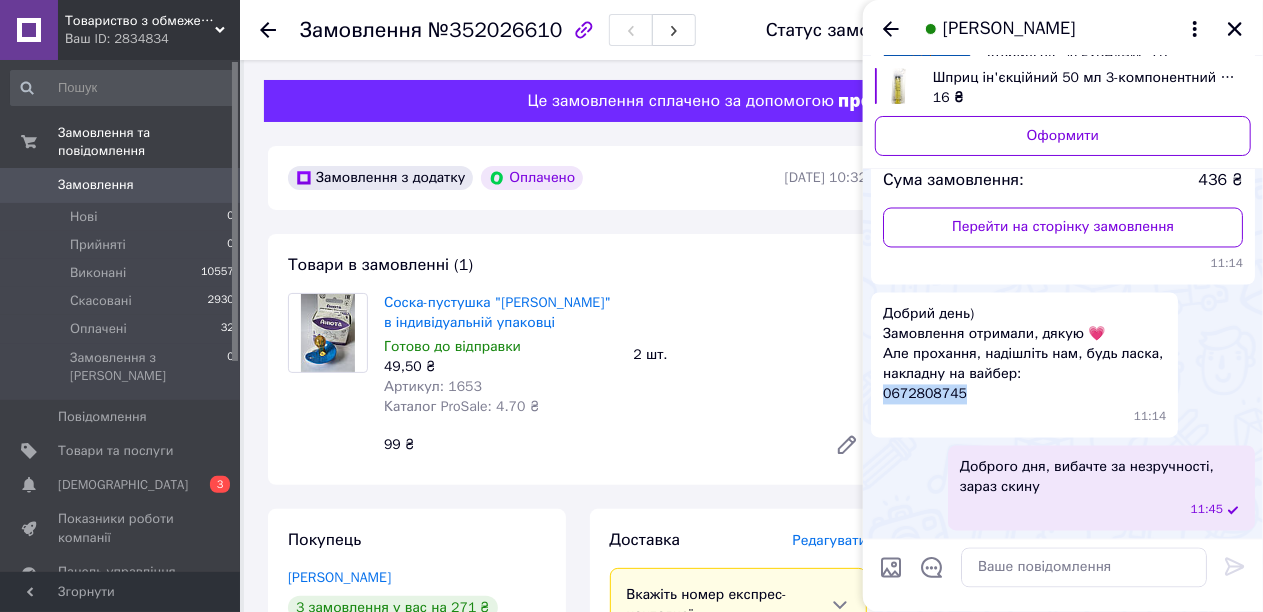 drag, startPoint x: 964, startPoint y: 393, endPoint x: 871, endPoint y: 393, distance: 93 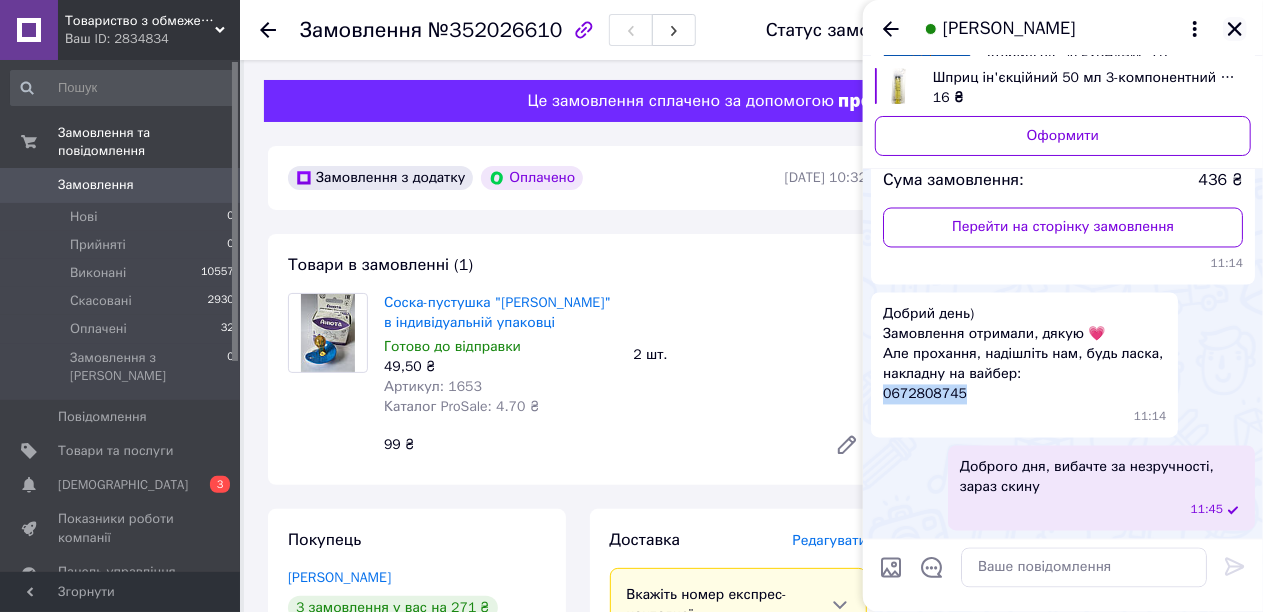 click 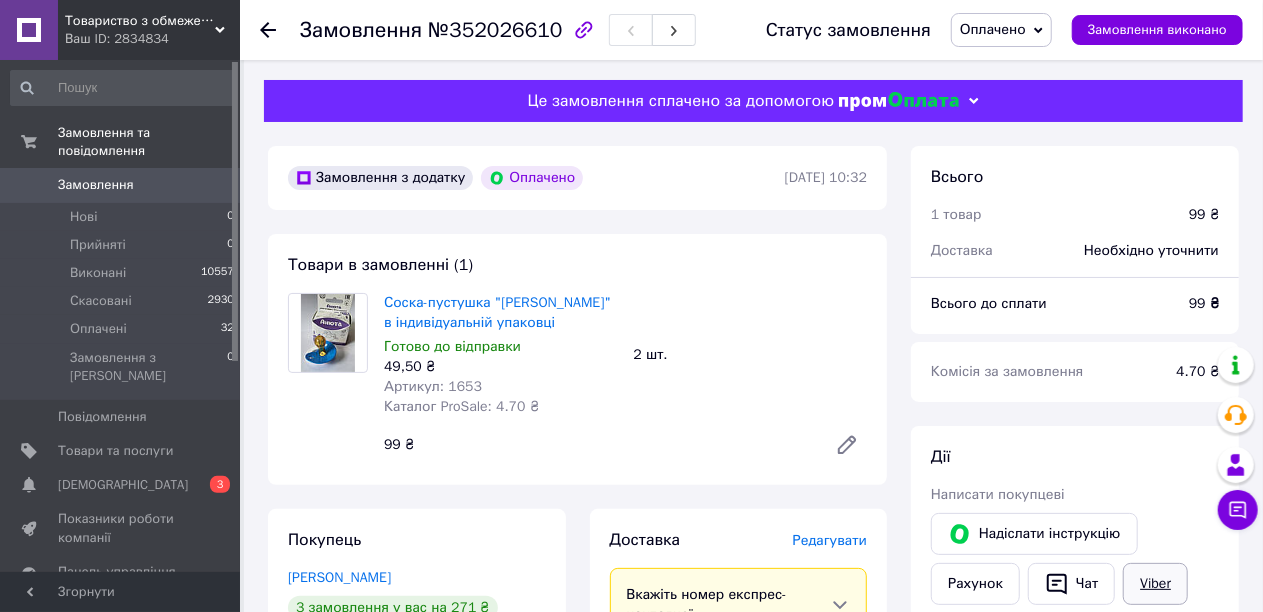 click on "Viber" at bounding box center [1155, 584] 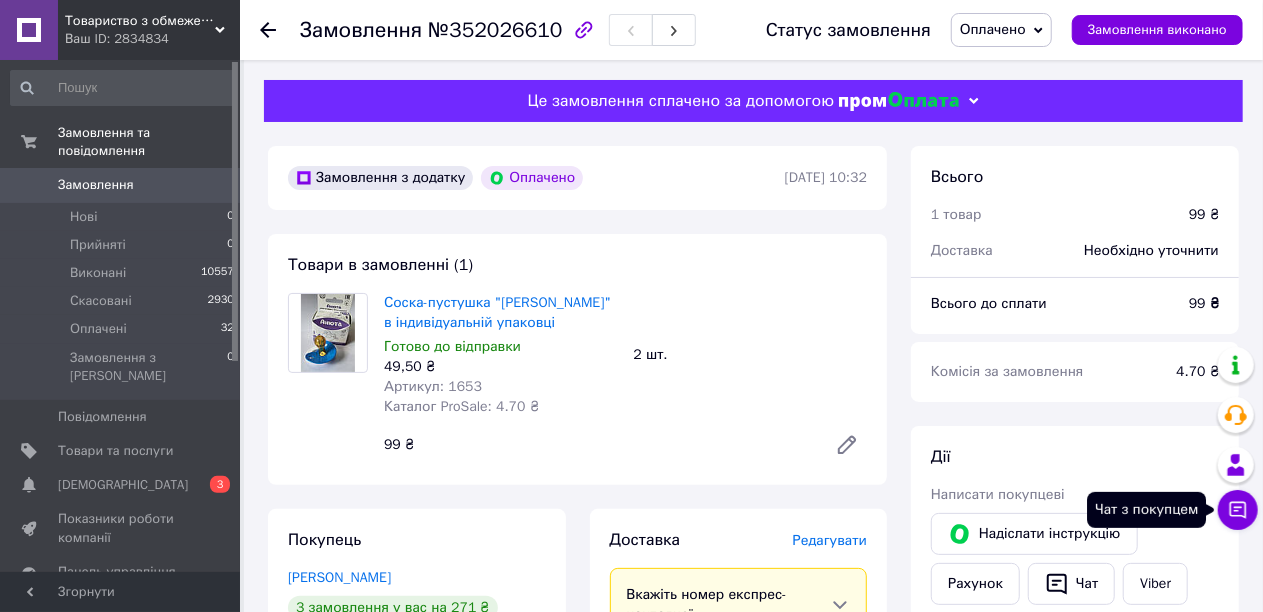 click 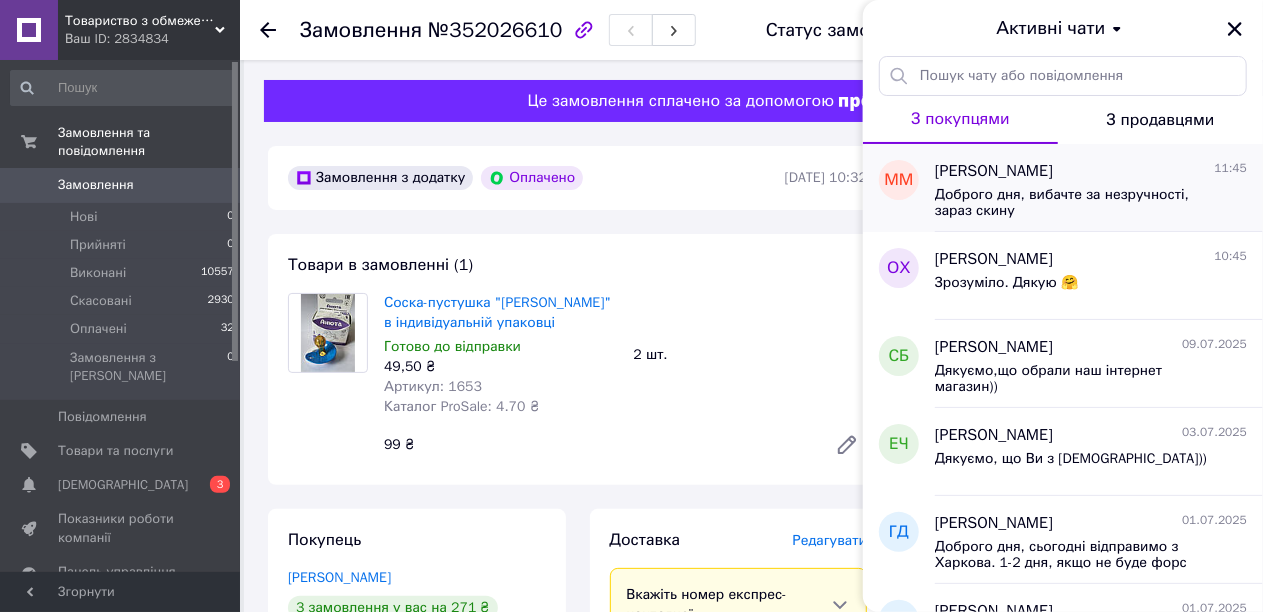 click on "Марина Музика" at bounding box center (994, 171) 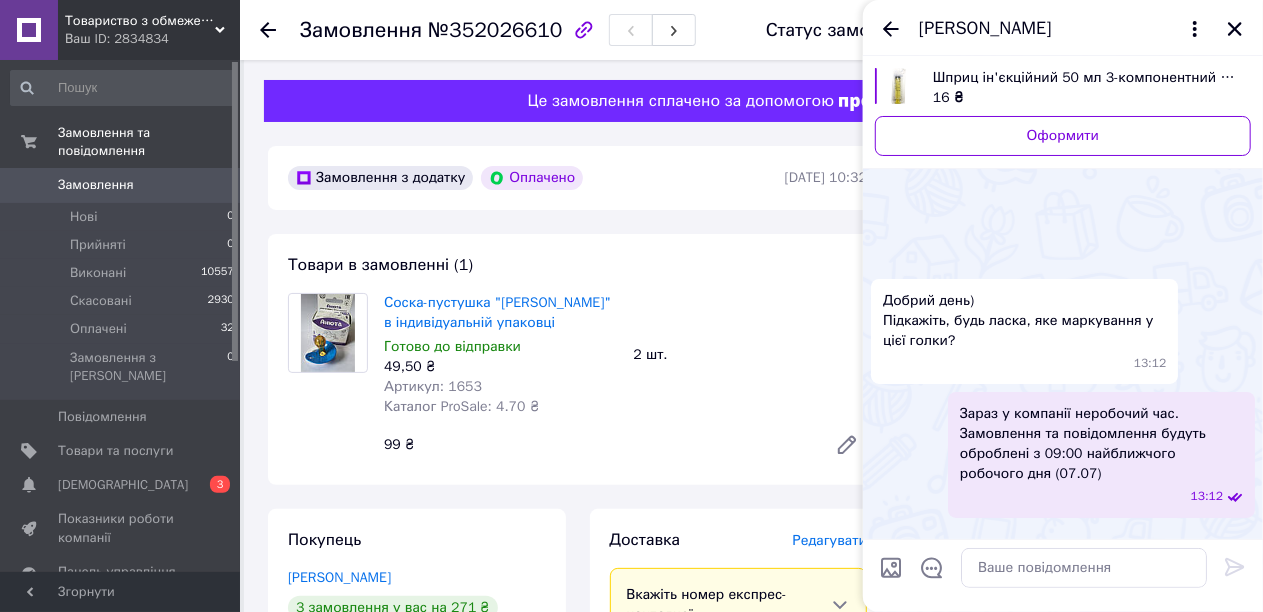 scroll, scrollTop: 2128, scrollLeft: 0, axis: vertical 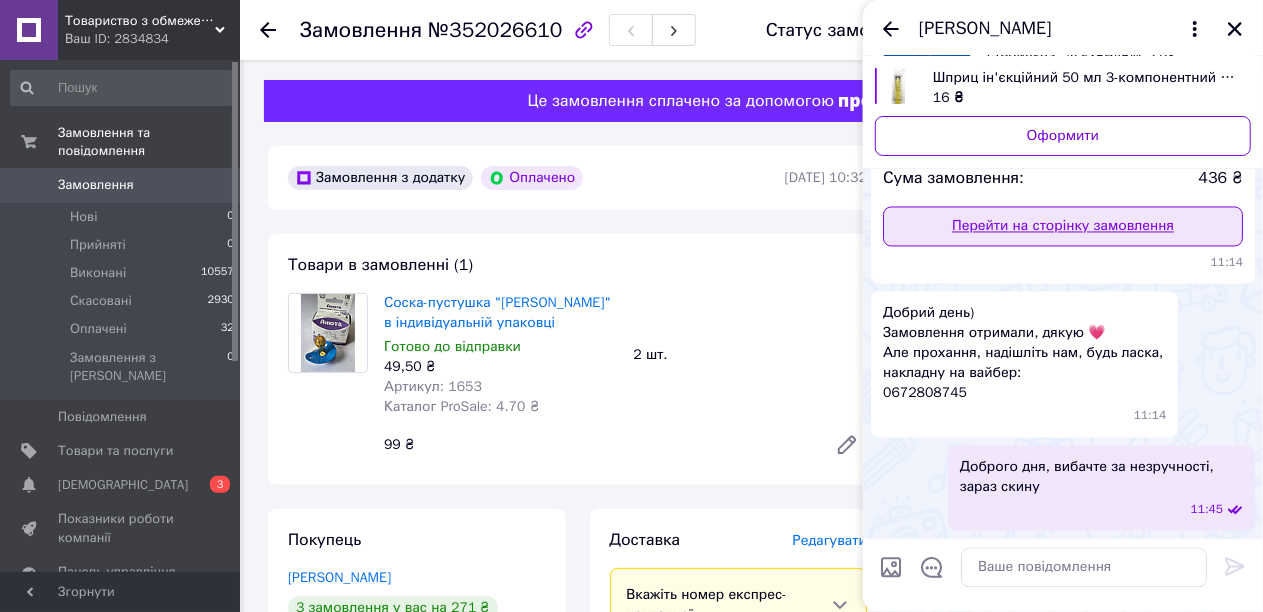 click on "Перейти на сторінку замовлення" at bounding box center [1063, 227] 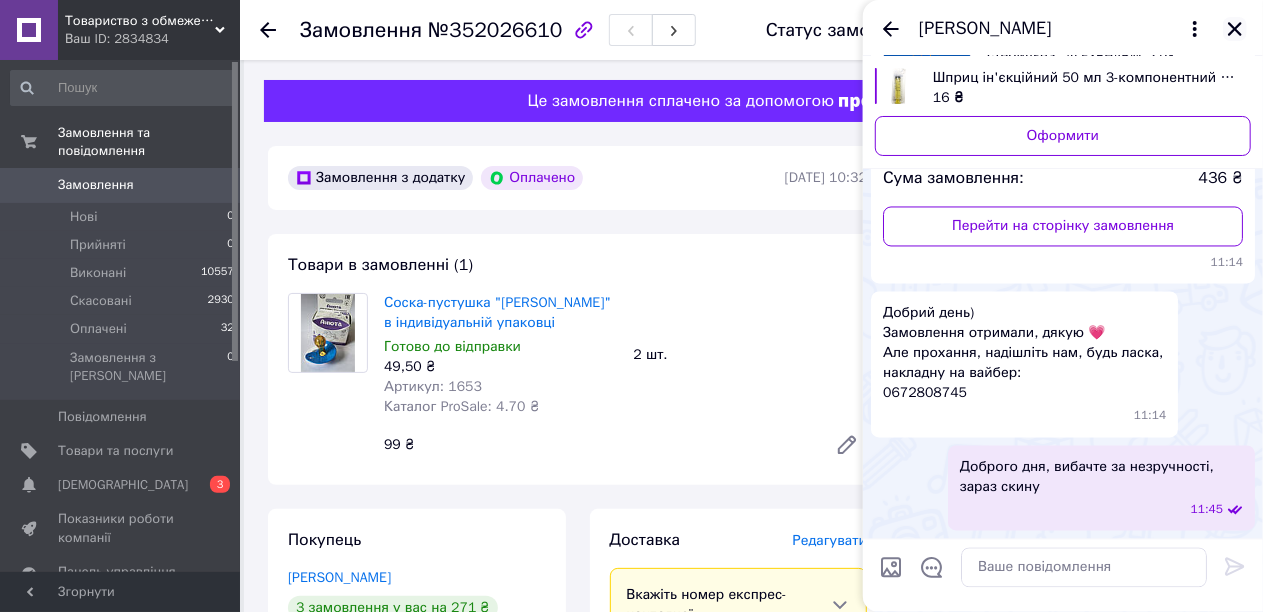 click 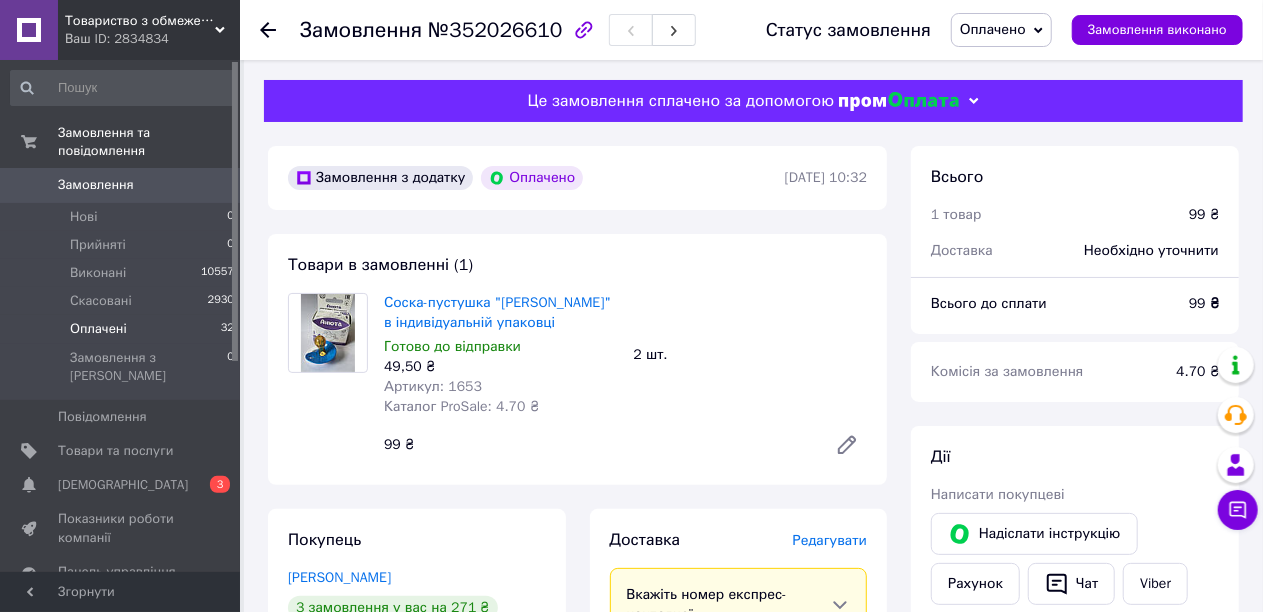click on "Оплачені" at bounding box center [98, 329] 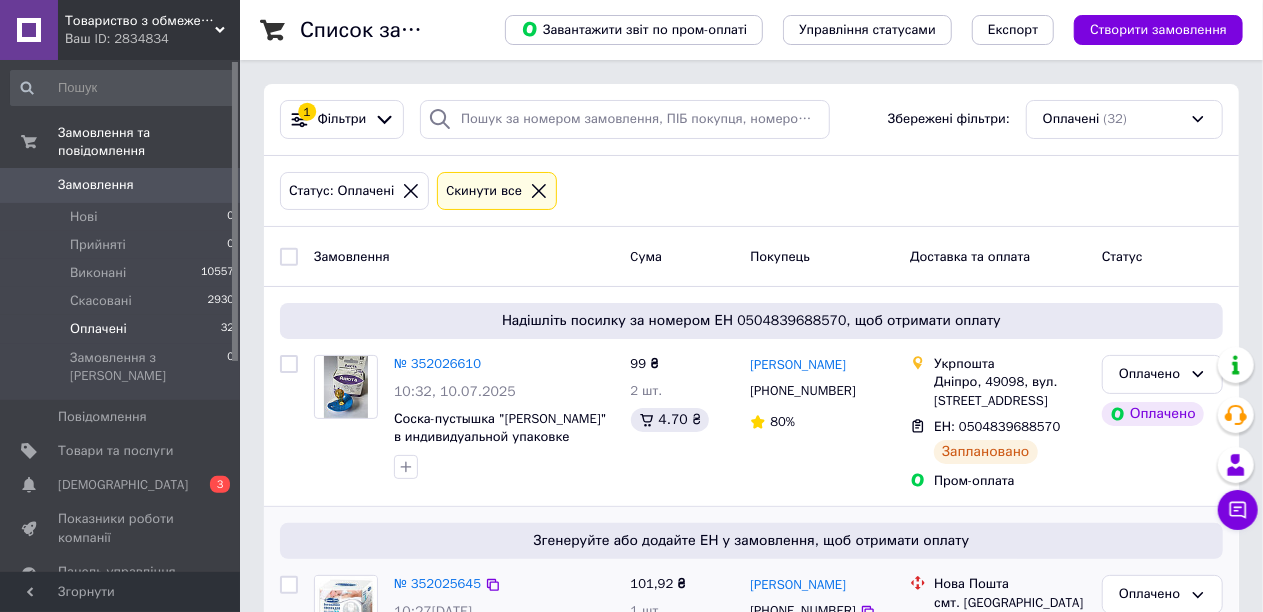 scroll, scrollTop: 200, scrollLeft: 0, axis: vertical 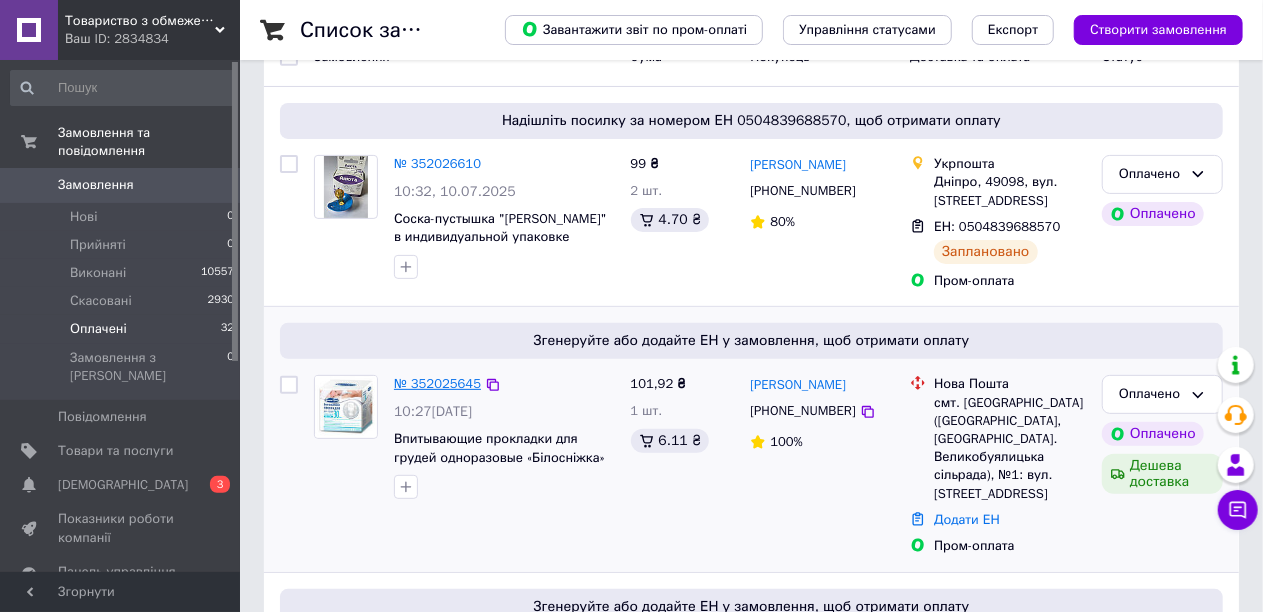 click on "№ 352025645" at bounding box center (437, 383) 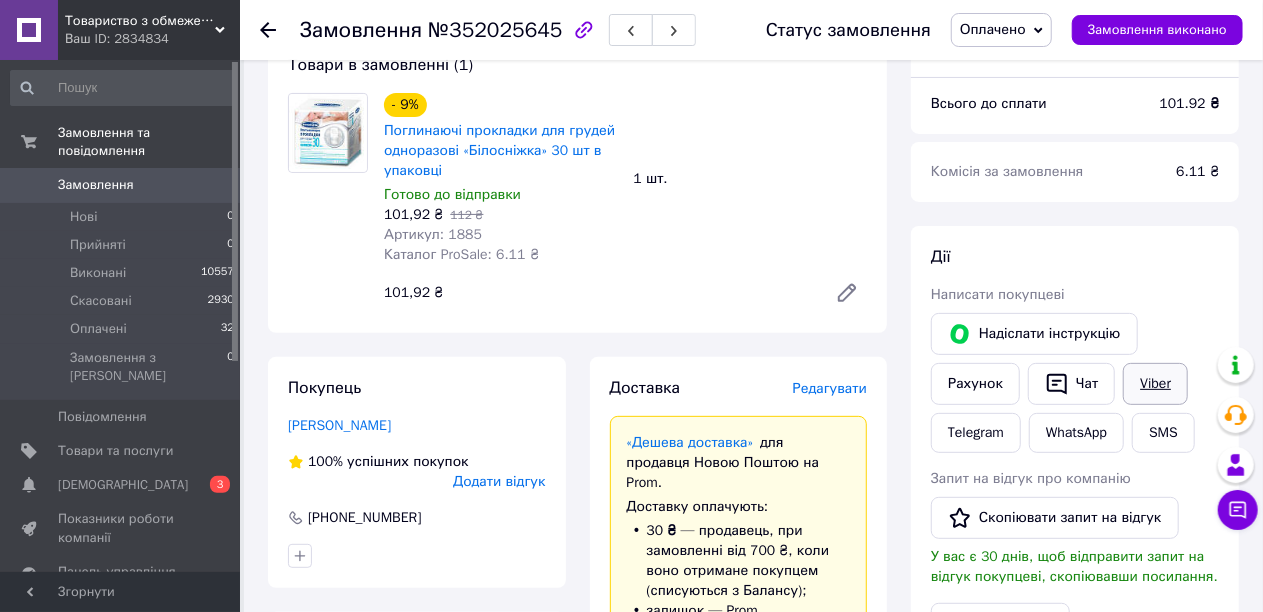 click on "Viber" at bounding box center [1155, 384] 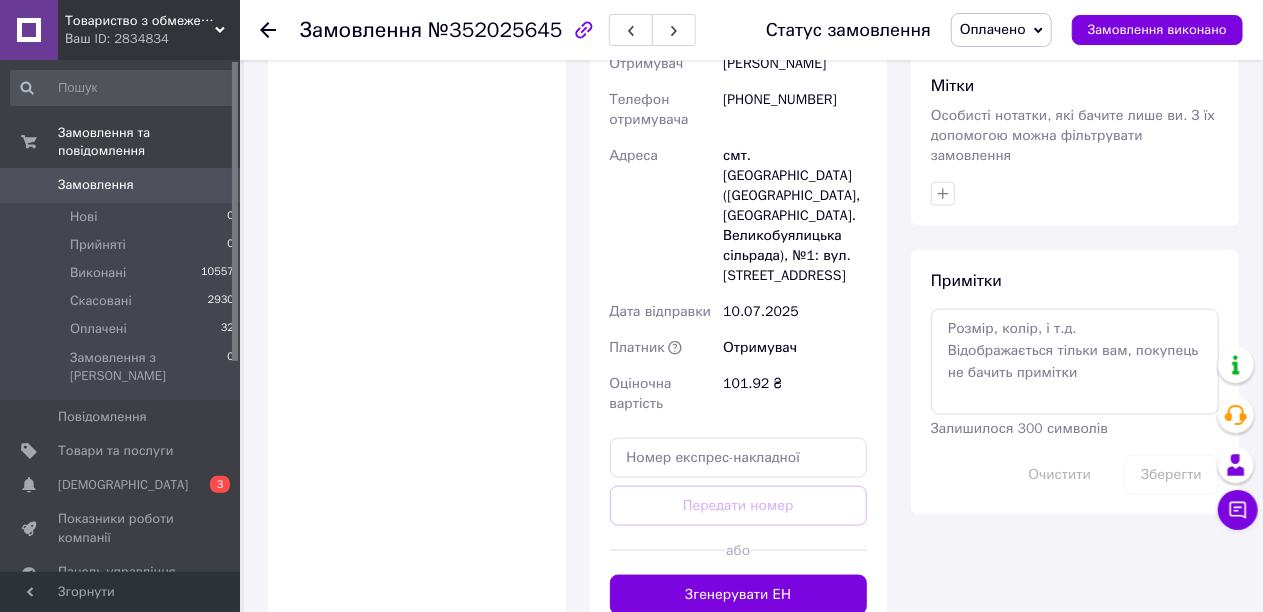 scroll, scrollTop: 1200, scrollLeft: 0, axis: vertical 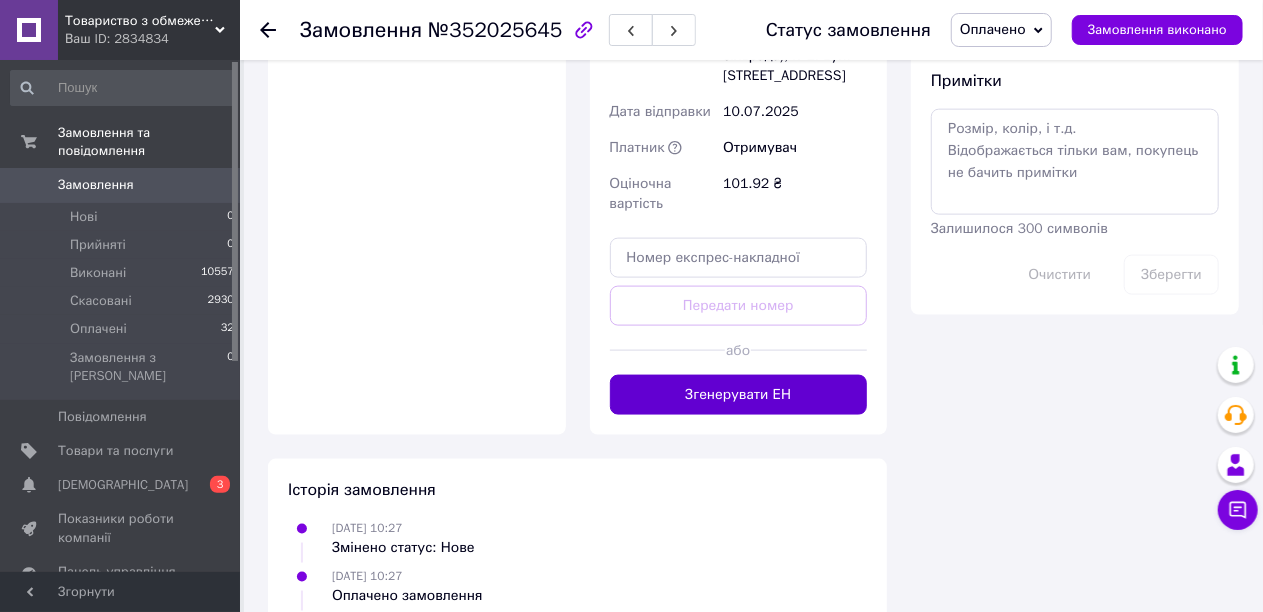 click on "Згенерувати ЕН" at bounding box center [739, 395] 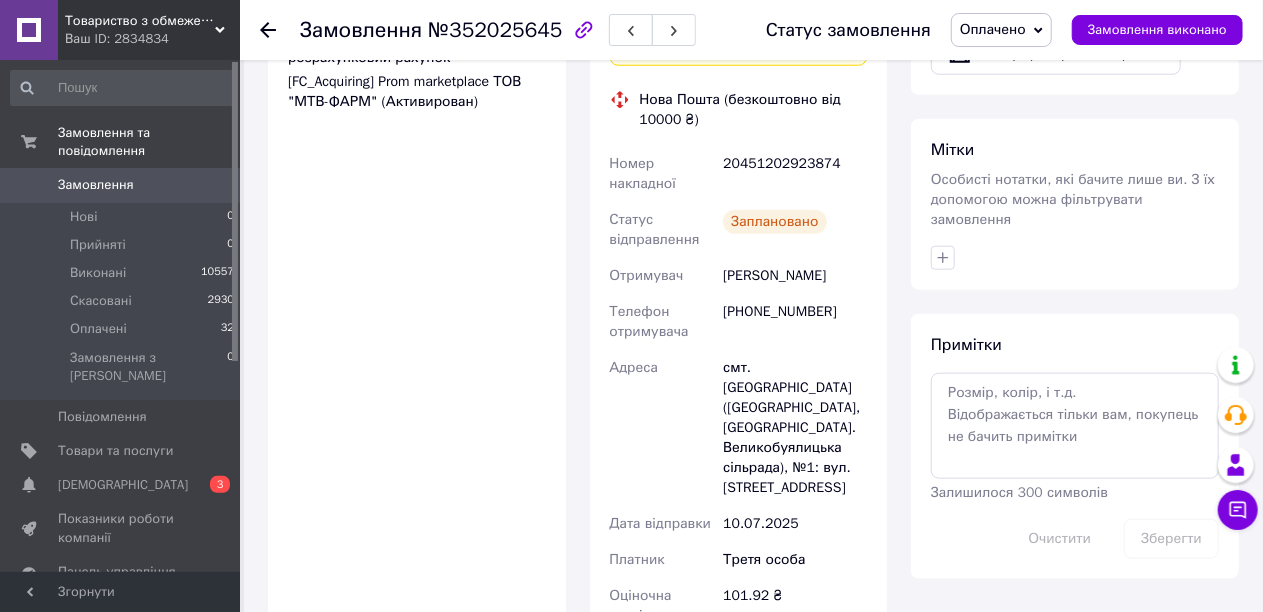 scroll, scrollTop: 800, scrollLeft: 0, axis: vertical 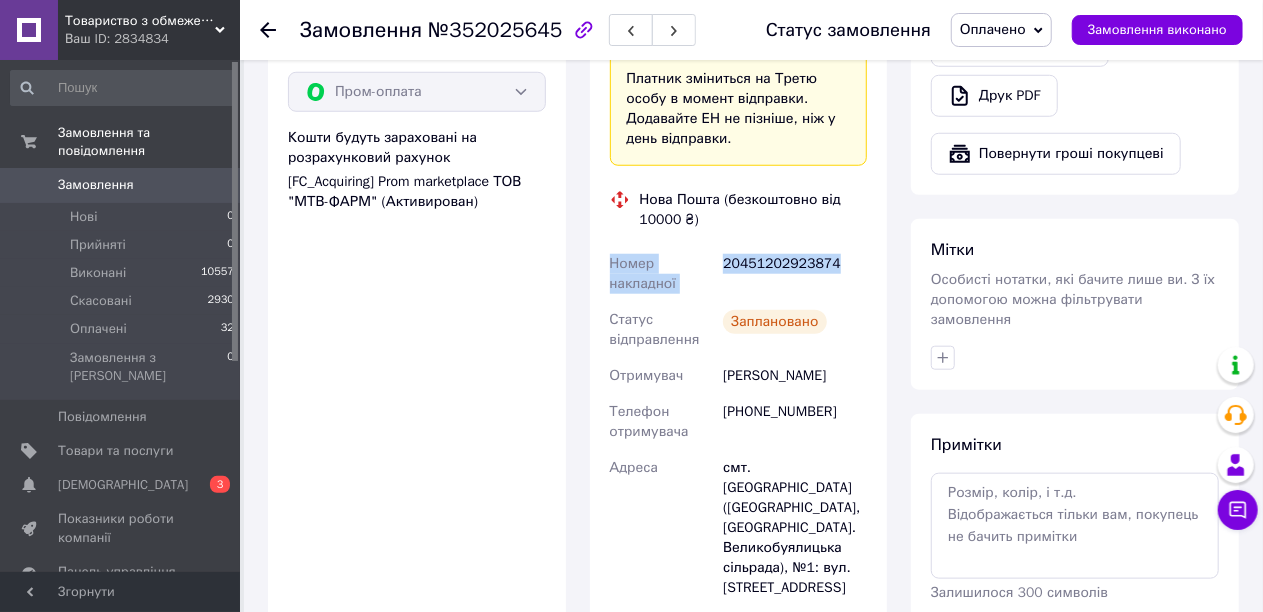 drag, startPoint x: 834, startPoint y: 222, endPoint x: 612, endPoint y: 225, distance: 222.02026 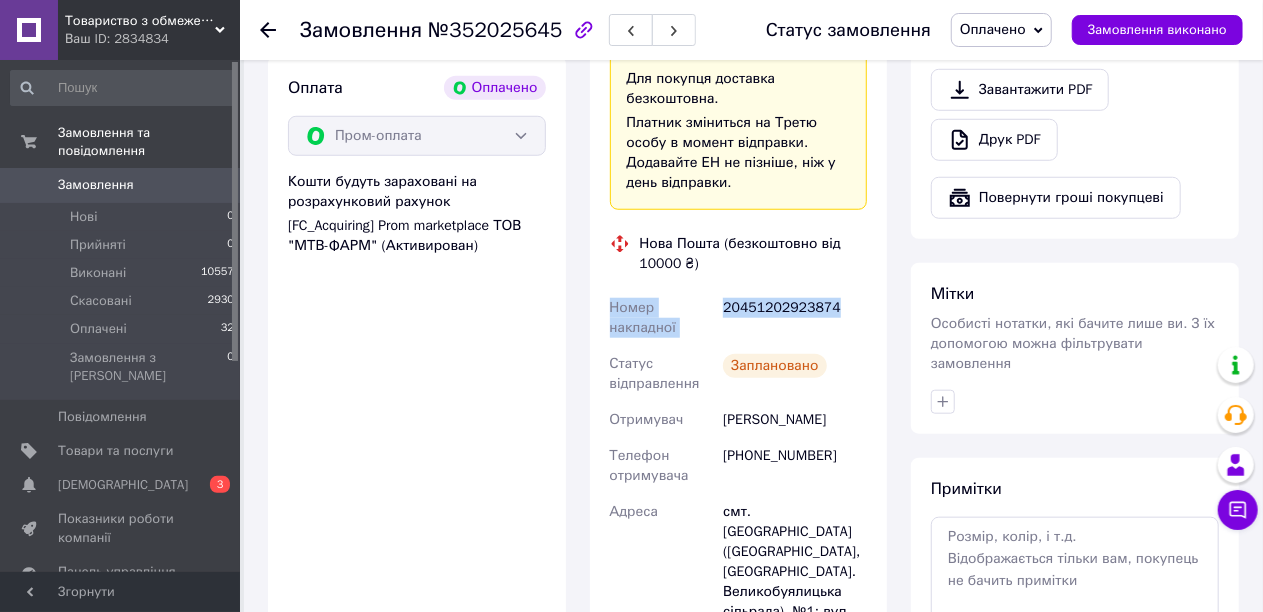 scroll, scrollTop: 900, scrollLeft: 0, axis: vertical 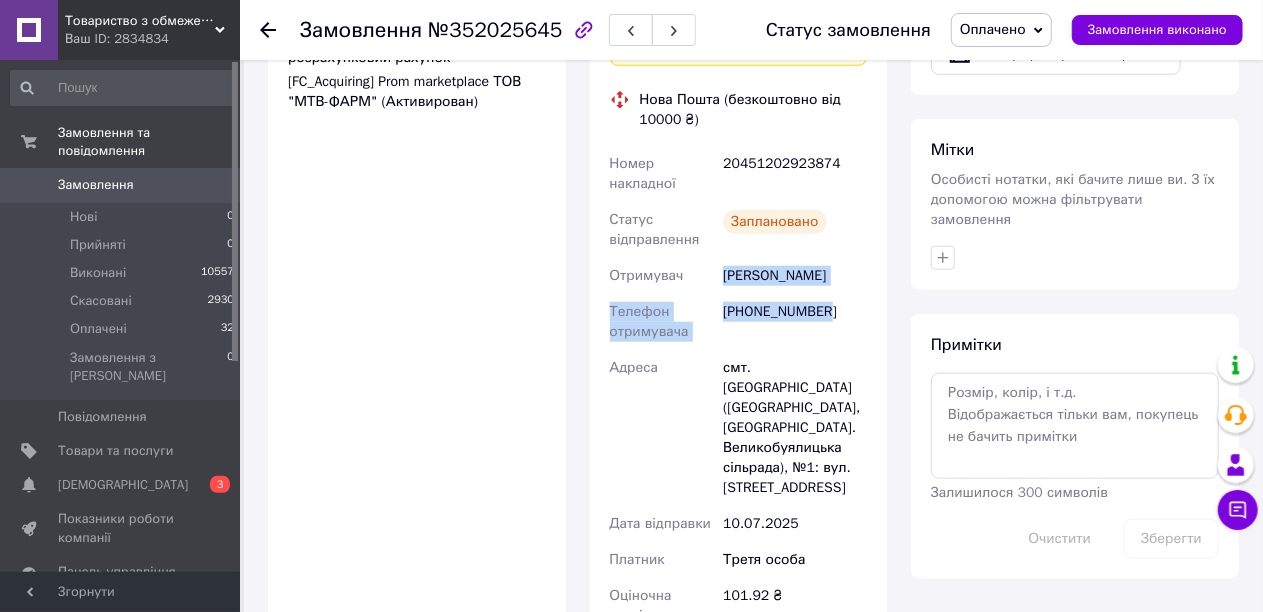 drag, startPoint x: 834, startPoint y: 268, endPoint x: 724, endPoint y: 242, distance: 113.03097 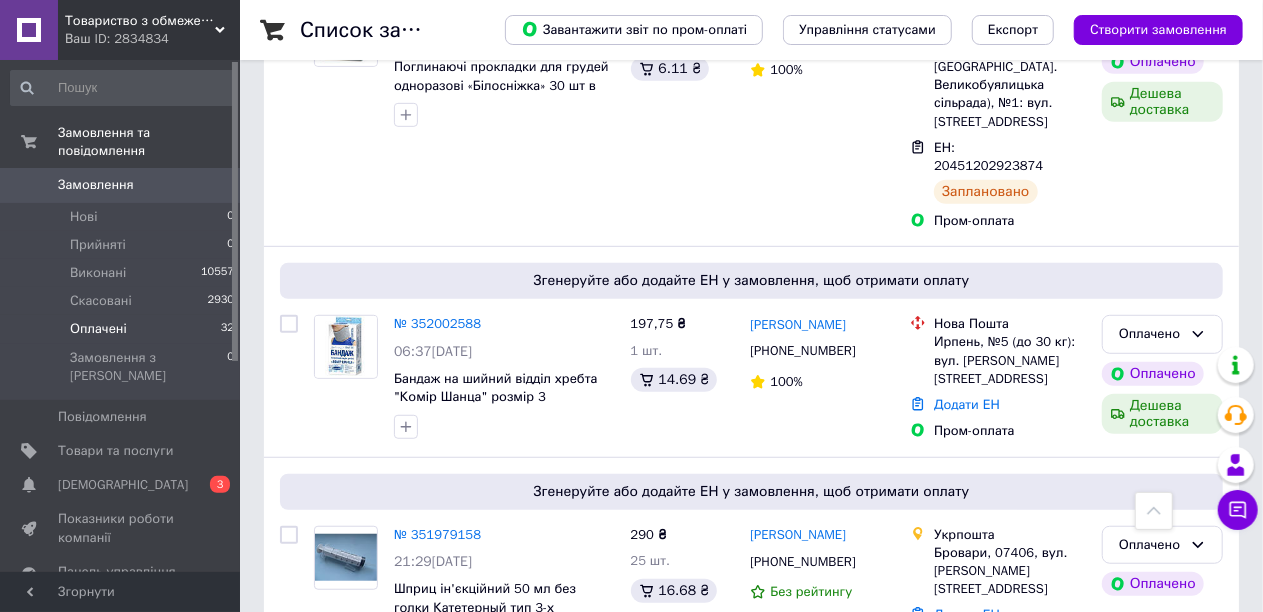 scroll, scrollTop: 500, scrollLeft: 0, axis: vertical 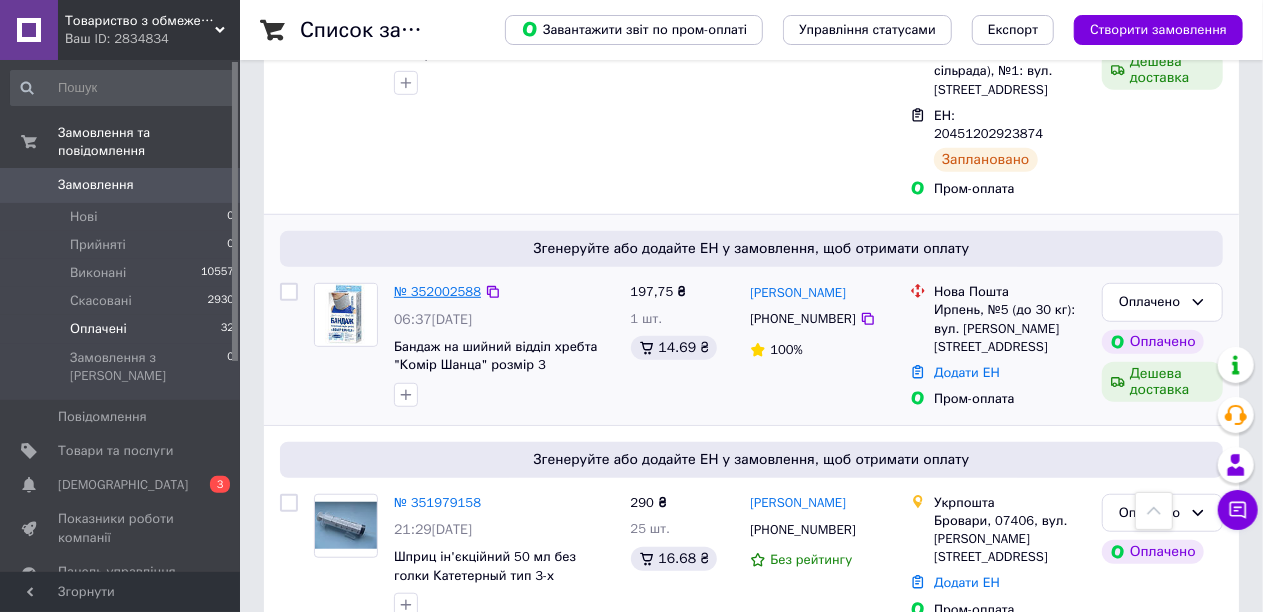 click on "№ 352002588" at bounding box center (437, 291) 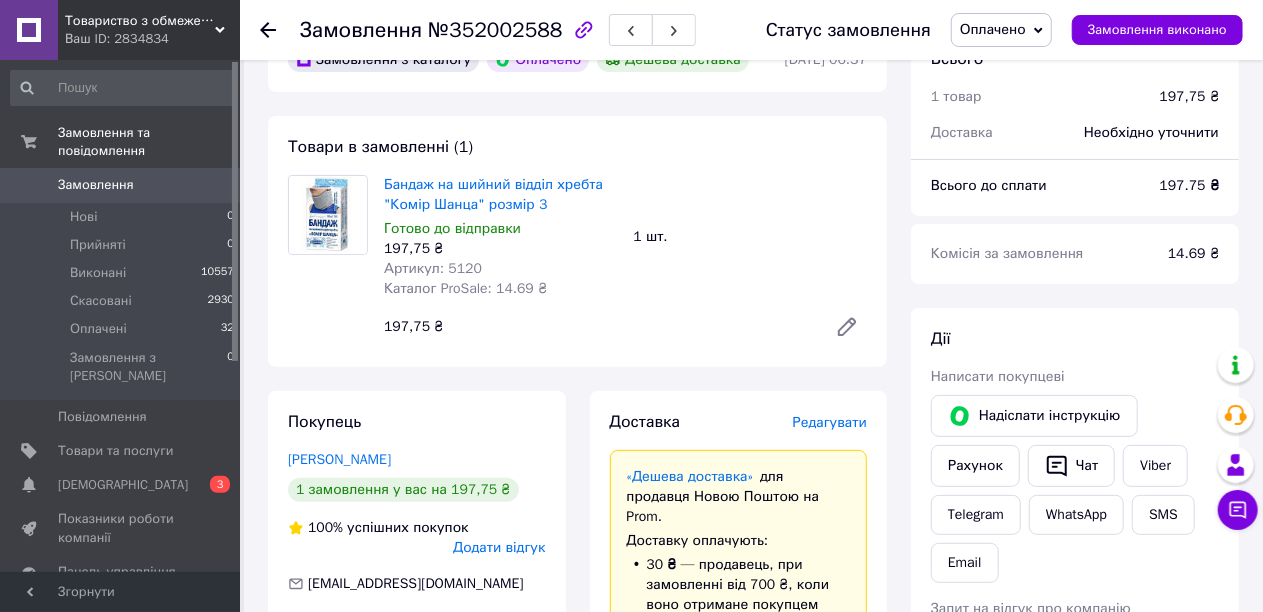 scroll, scrollTop: 100, scrollLeft: 0, axis: vertical 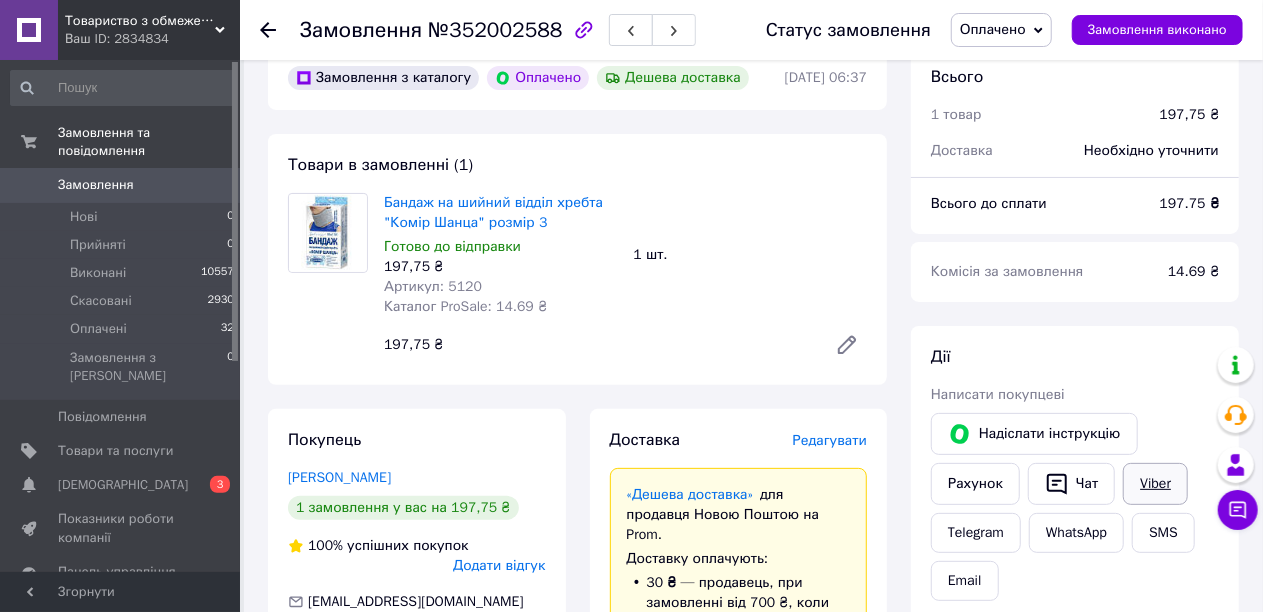 click on "Viber" at bounding box center [1155, 484] 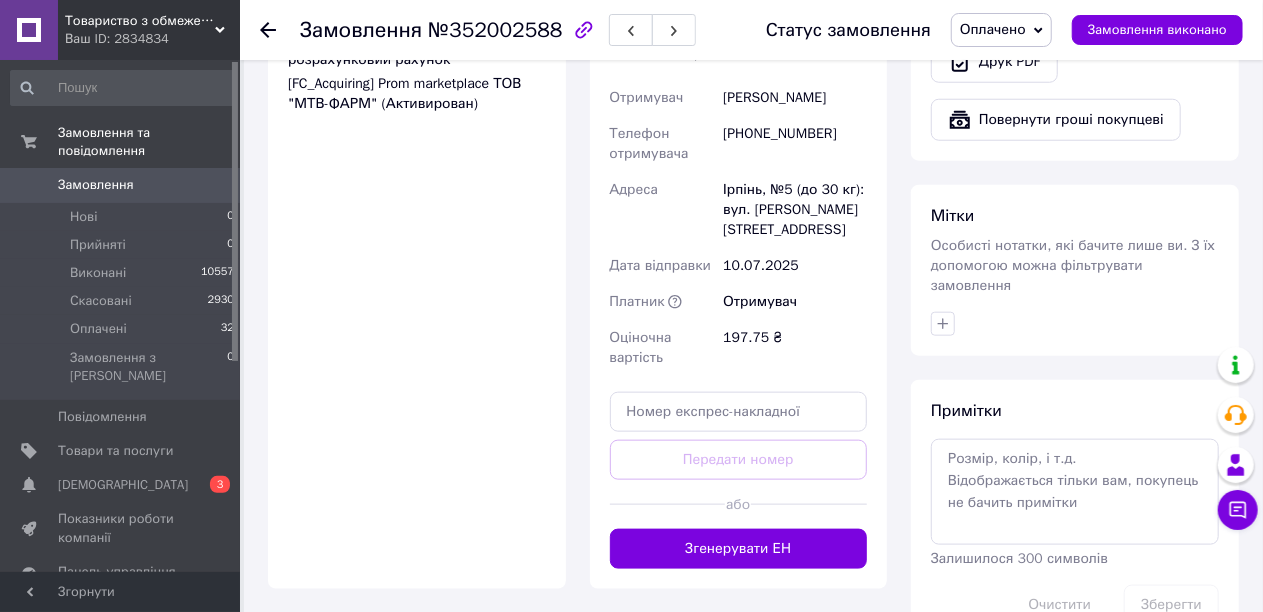scroll, scrollTop: 1000, scrollLeft: 0, axis: vertical 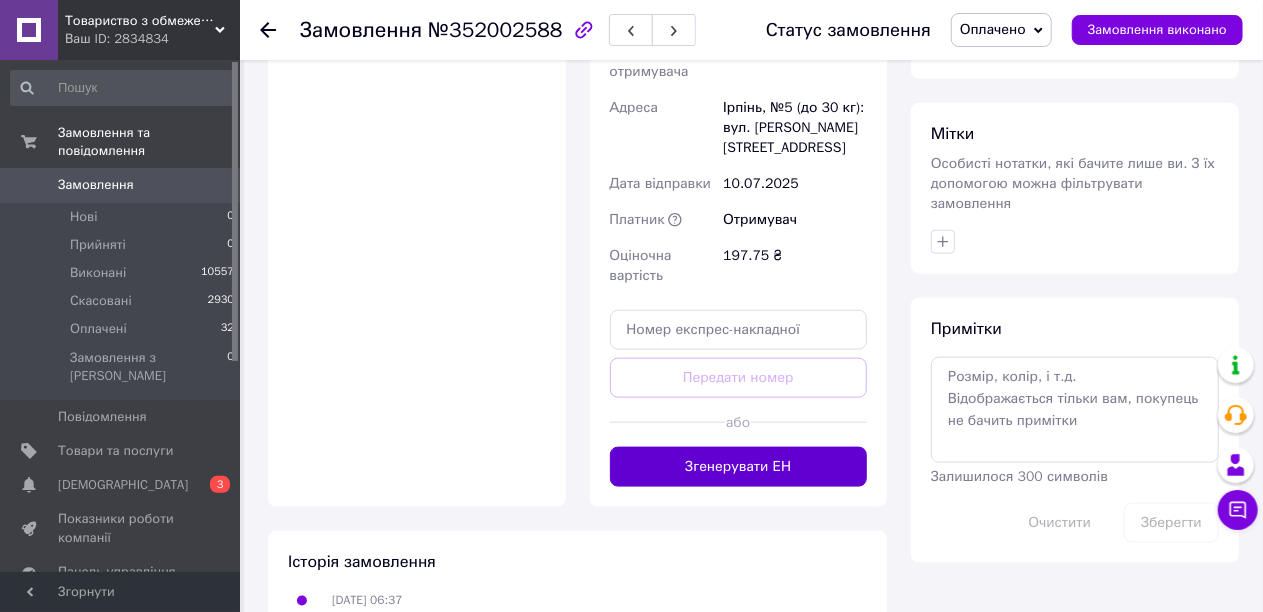 click on "Згенерувати ЕН" at bounding box center (739, 467) 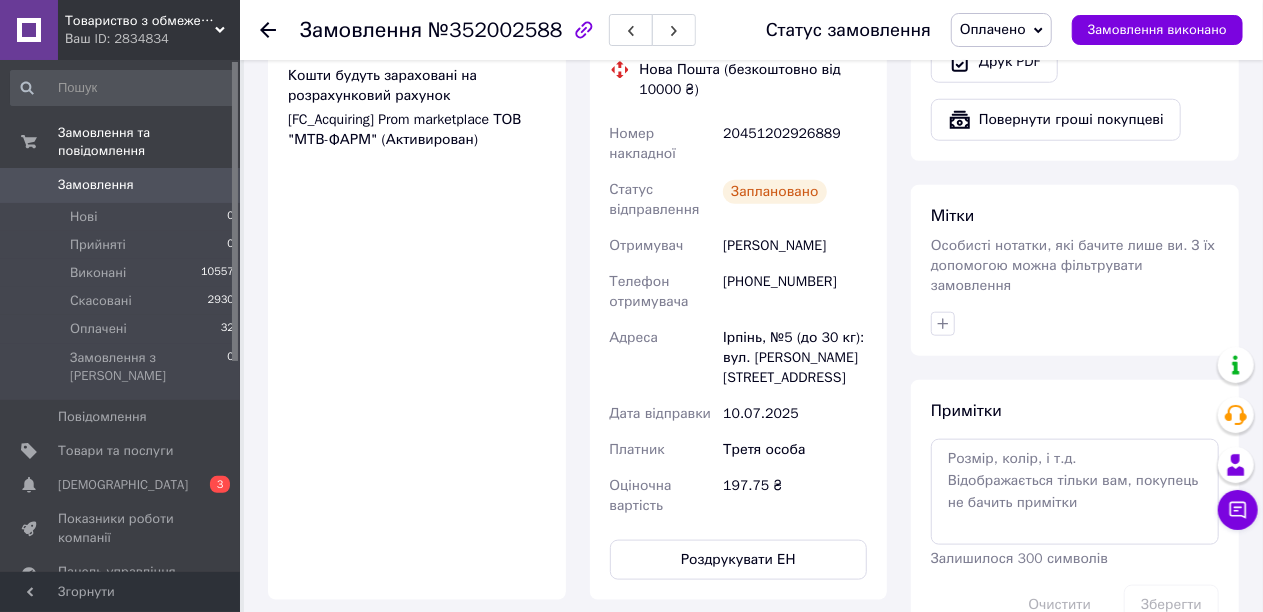 scroll, scrollTop: 800, scrollLeft: 0, axis: vertical 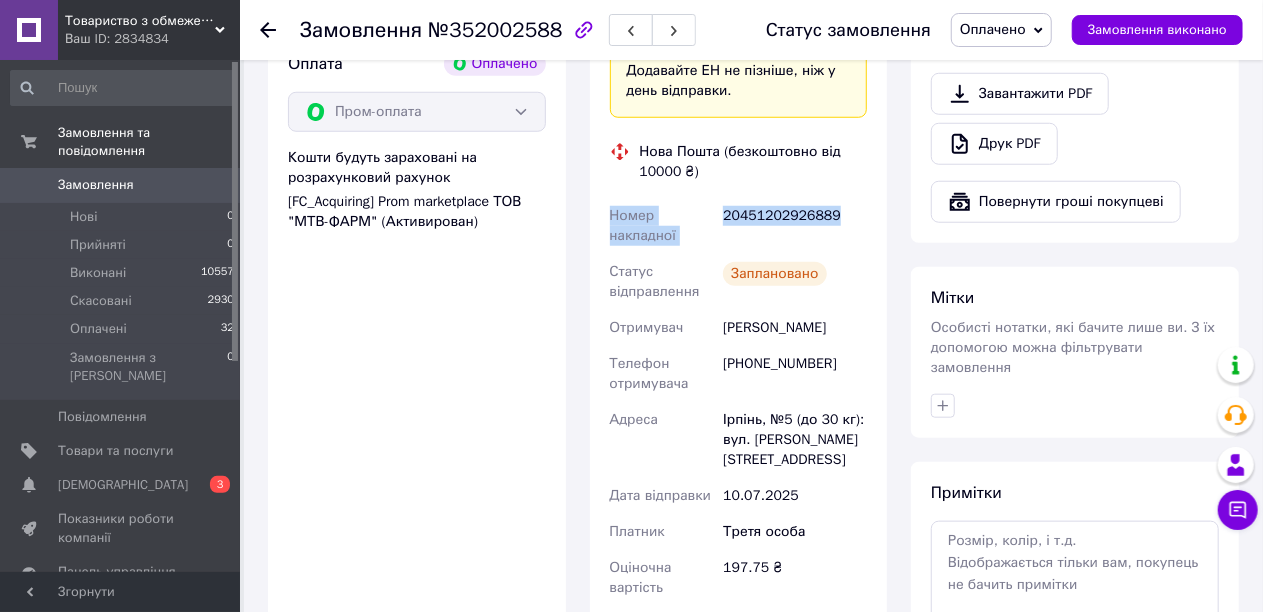 drag, startPoint x: 856, startPoint y: 196, endPoint x: 597, endPoint y: 176, distance: 259.77106 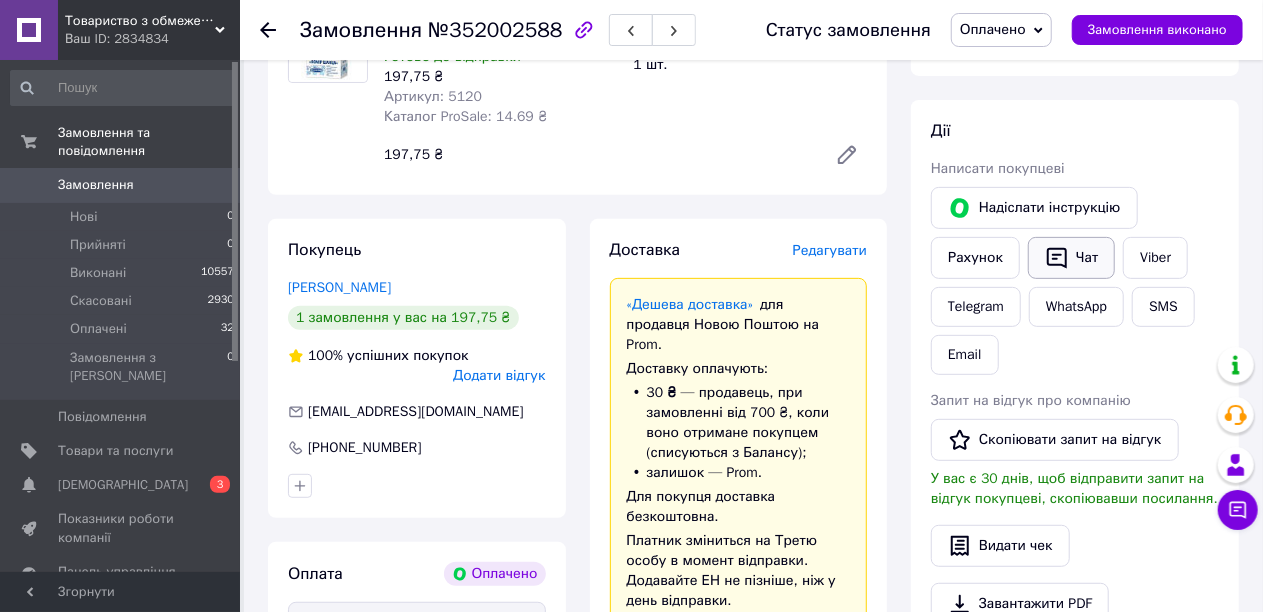 scroll, scrollTop: 200, scrollLeft: 0, axis: vertical 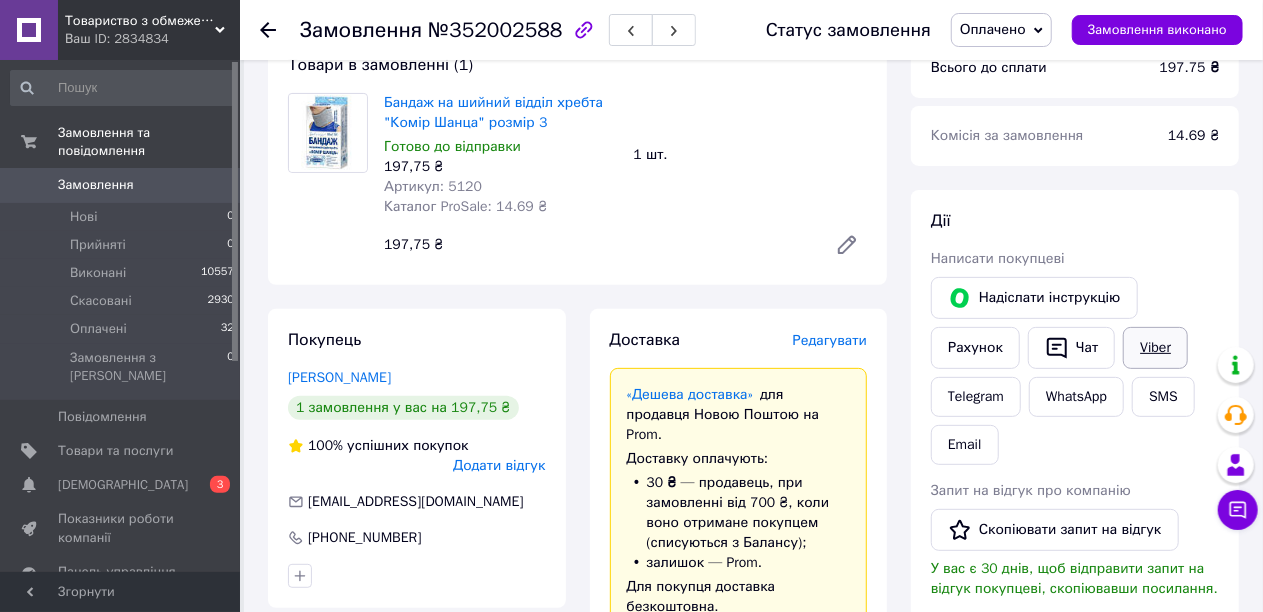 click on "Viber" at bounding box center (1155, 348) 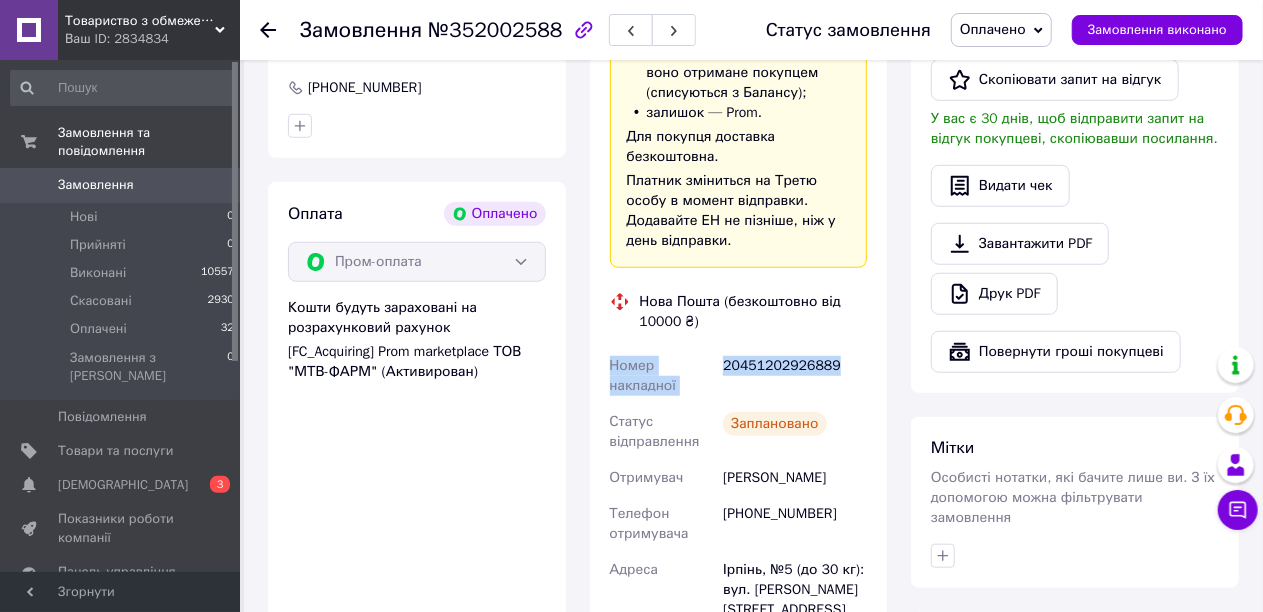 scroll, scrollTop: 700, scrollLeft: 0, axis: vertical 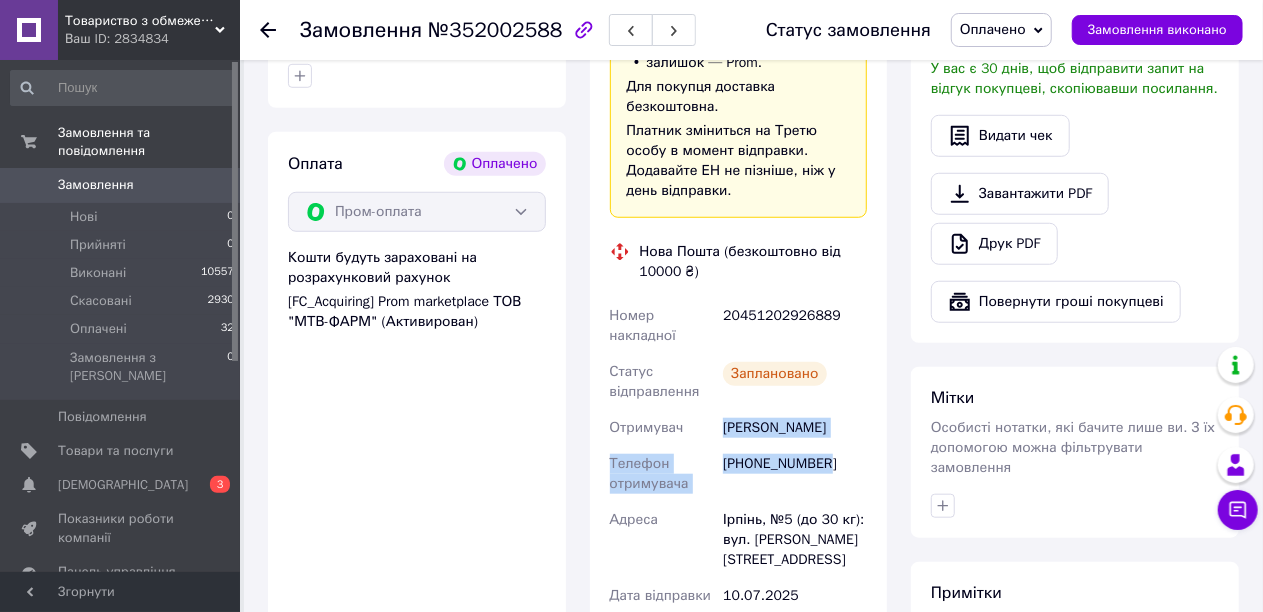 drag, startPoint x: 826, startPoint y: 420, endPoint x: 724, endPoint y: 386, distance: 107.51744 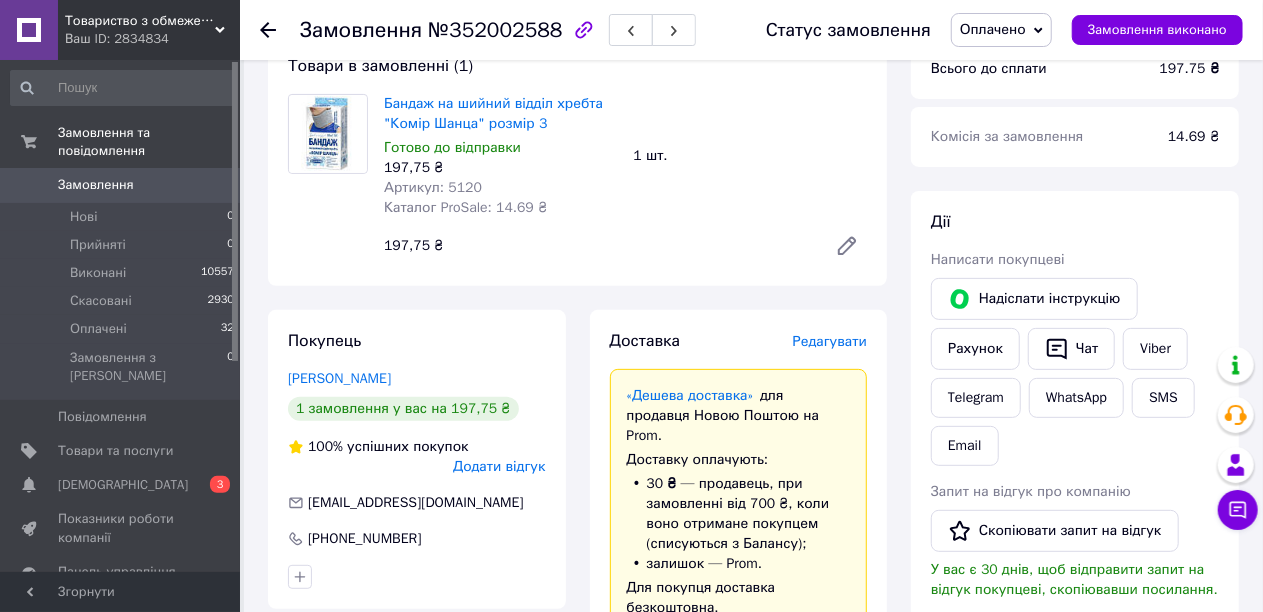 scroll, scrollTop: 100, scrollLeft: 0, axis: vertical 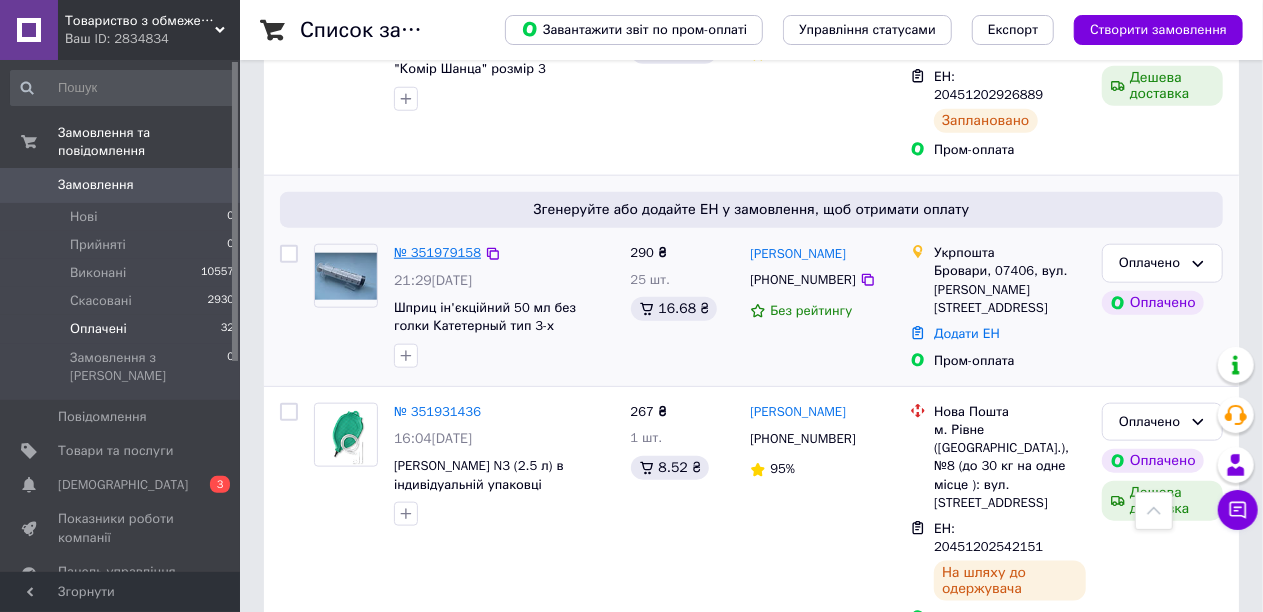 click on "№ 351979158" at bounding box center [437, 252] 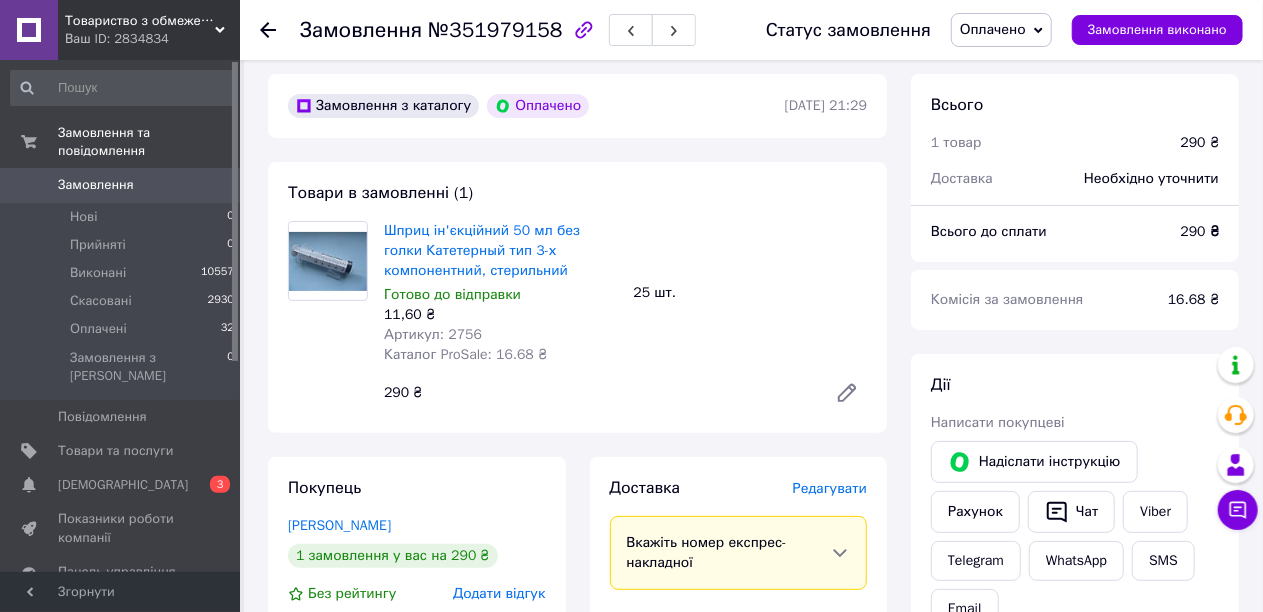 scroll, scrollTop: 0, scrollLeft: 0, axis: both 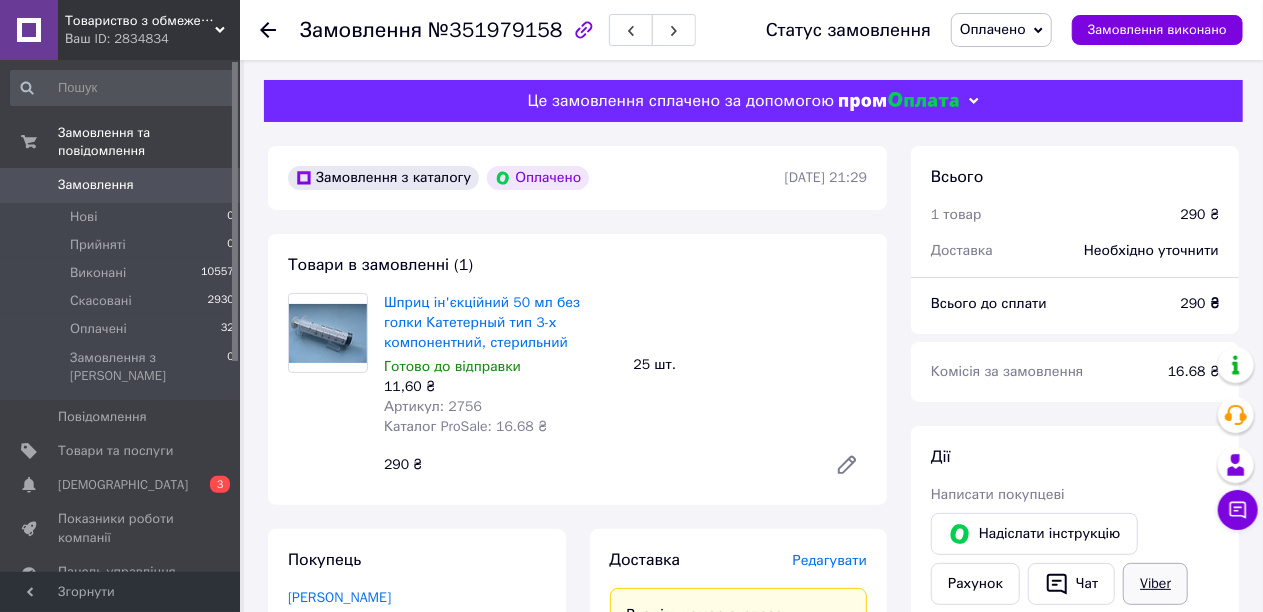 click on "Viber" at bounding box center [1155, 584] 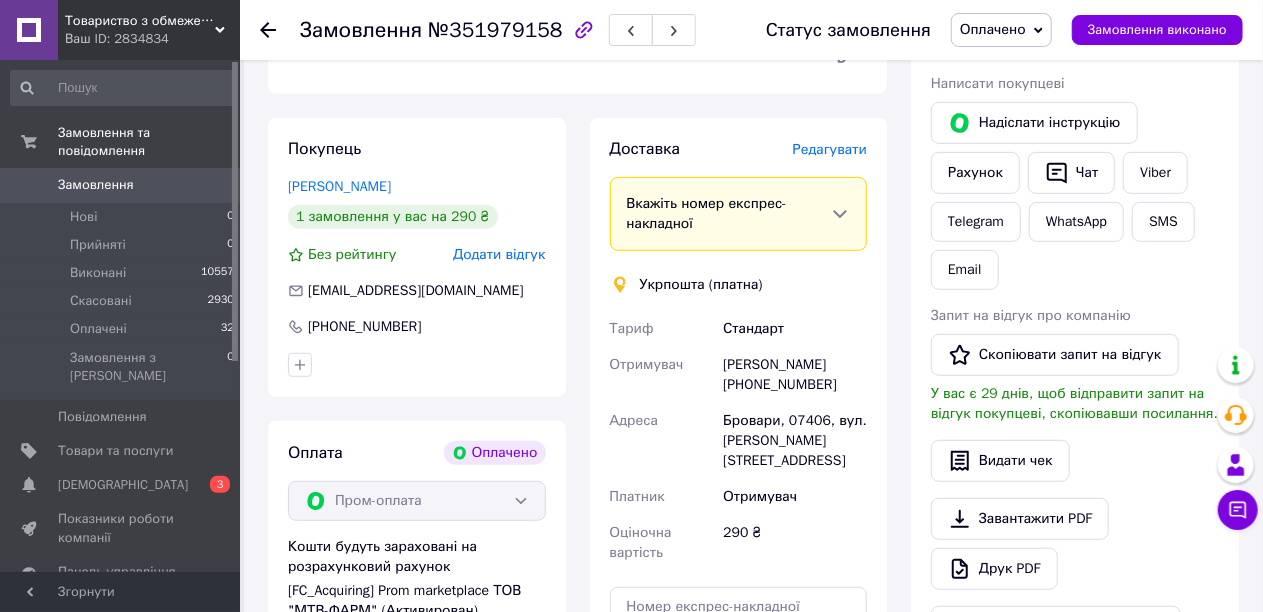 scroll, scrollTop: 700, scrollLeft: 0, axis: vertical 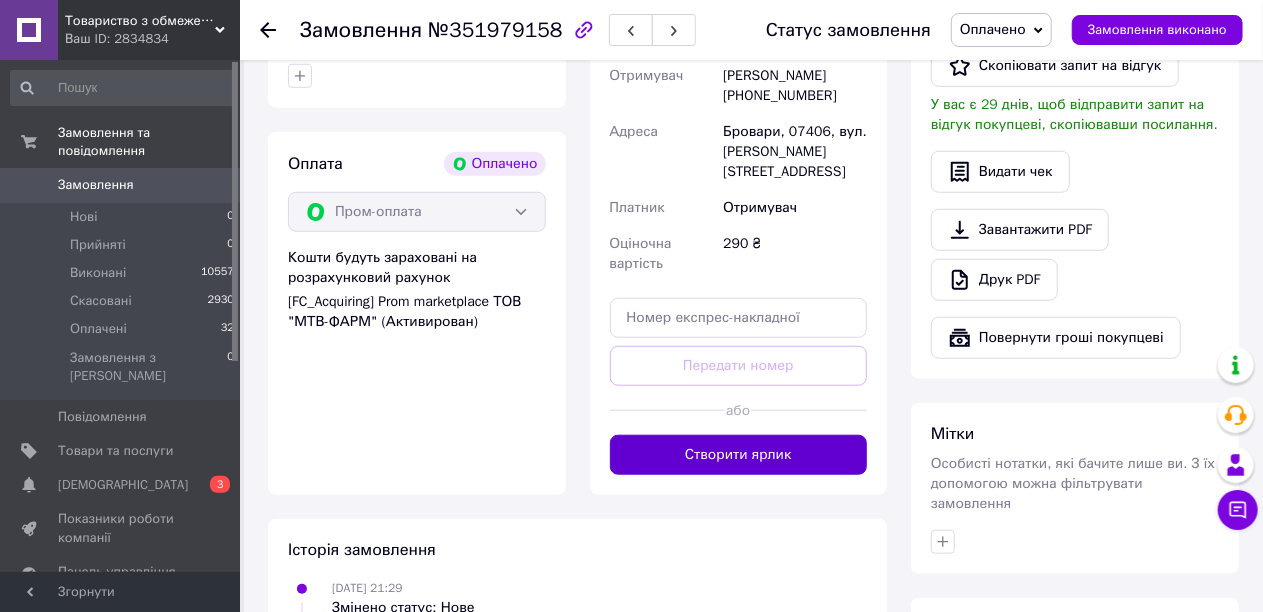 click on "Створити ярлик" at bounding box center [739, 455] 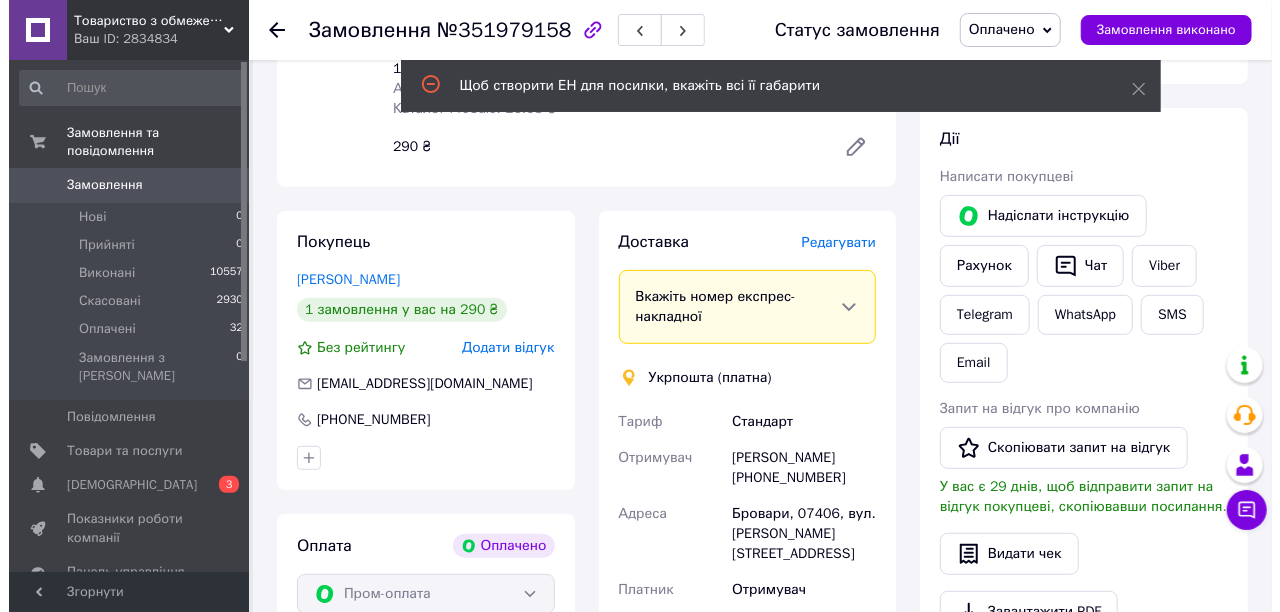 scroll, scrollTop: 300, scrollLeft: 0, axis: vertical 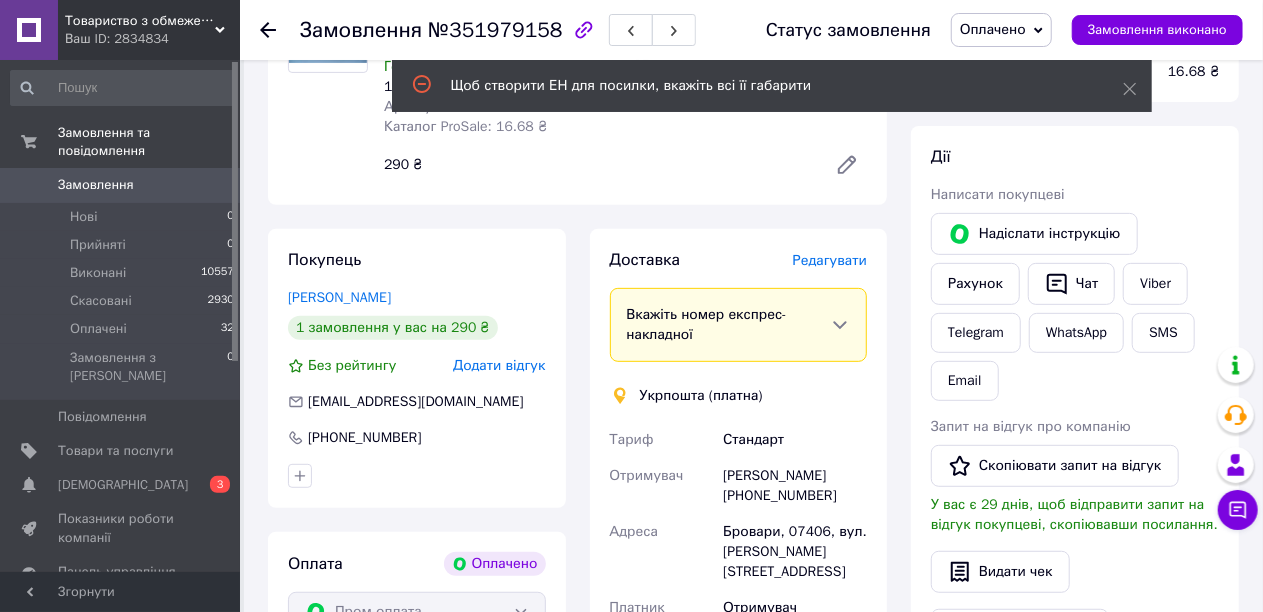click on "Редагувати" at bounding box center [830, 260] 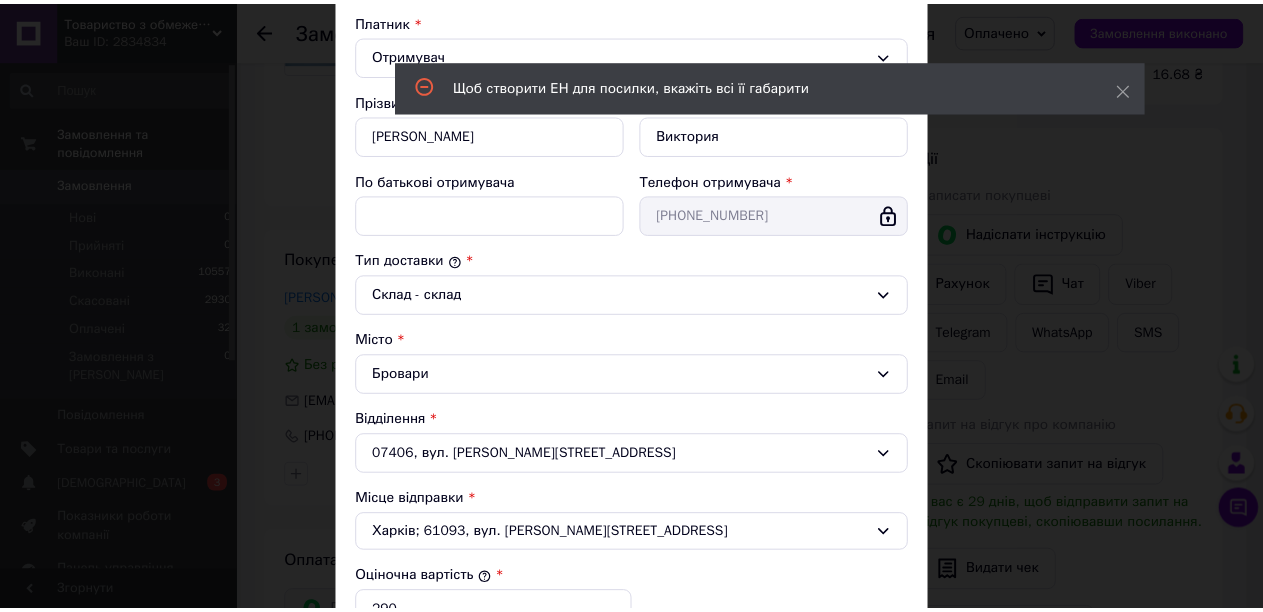 scroll, scrollTop: 630, scrollLeft: 0, axis: vertical 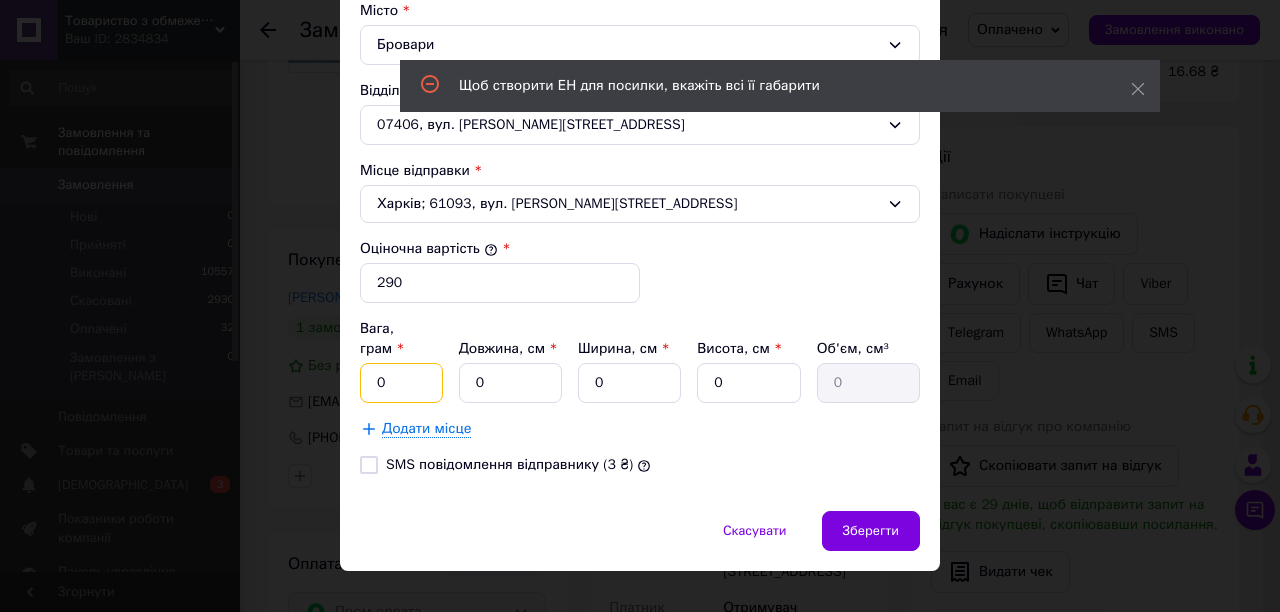 click on "0" at bounding box center (401, 383) 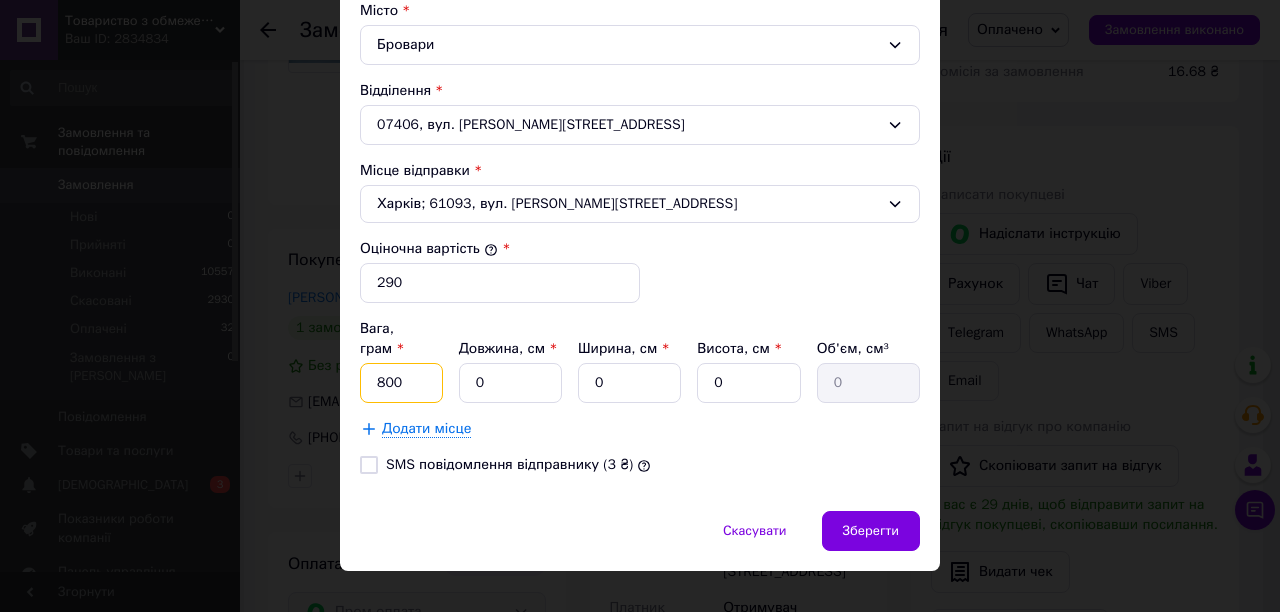 type on "800" 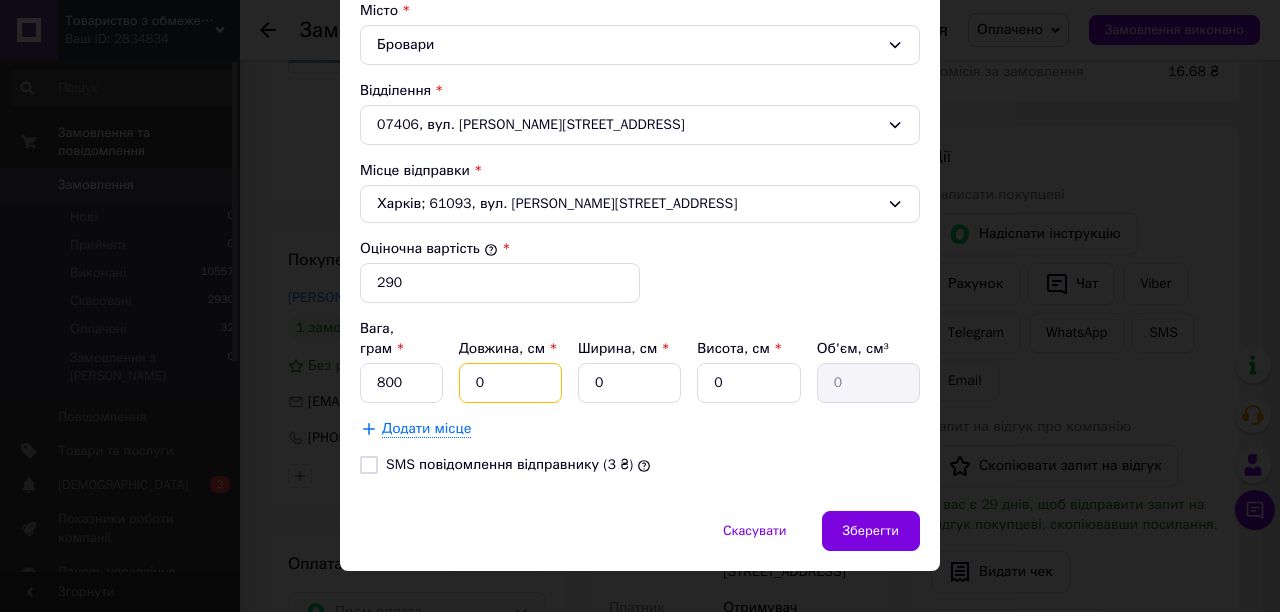 click on "0" at bounding box center [510, 383] 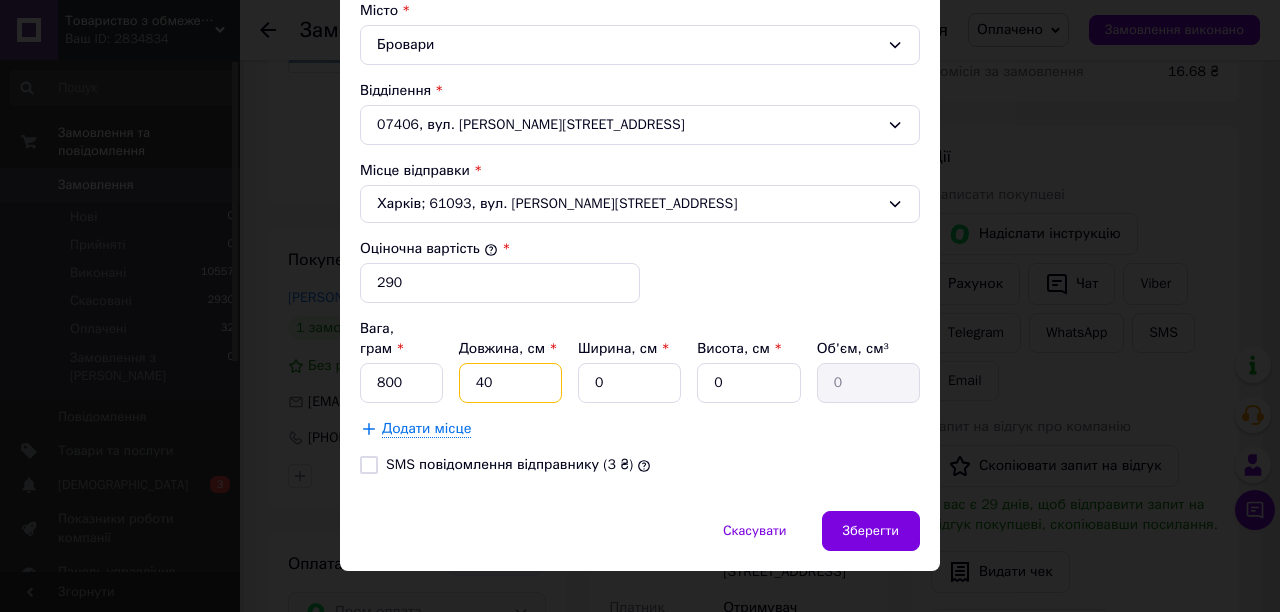 type on "40" 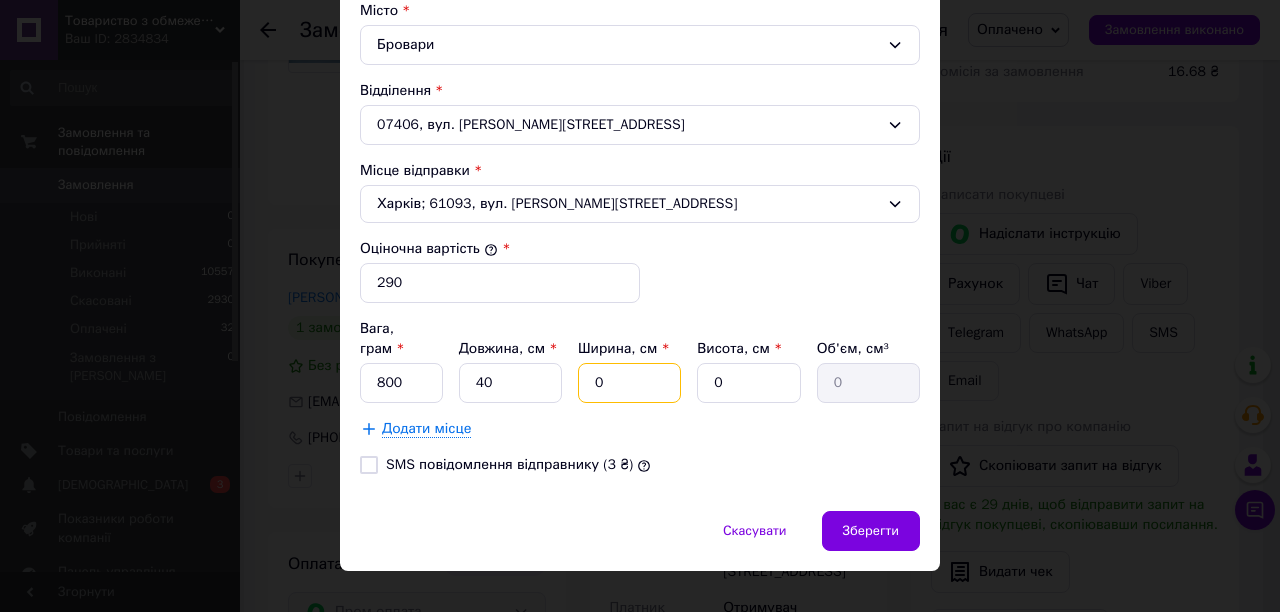 click on "0" at bounding box center (629, 383) 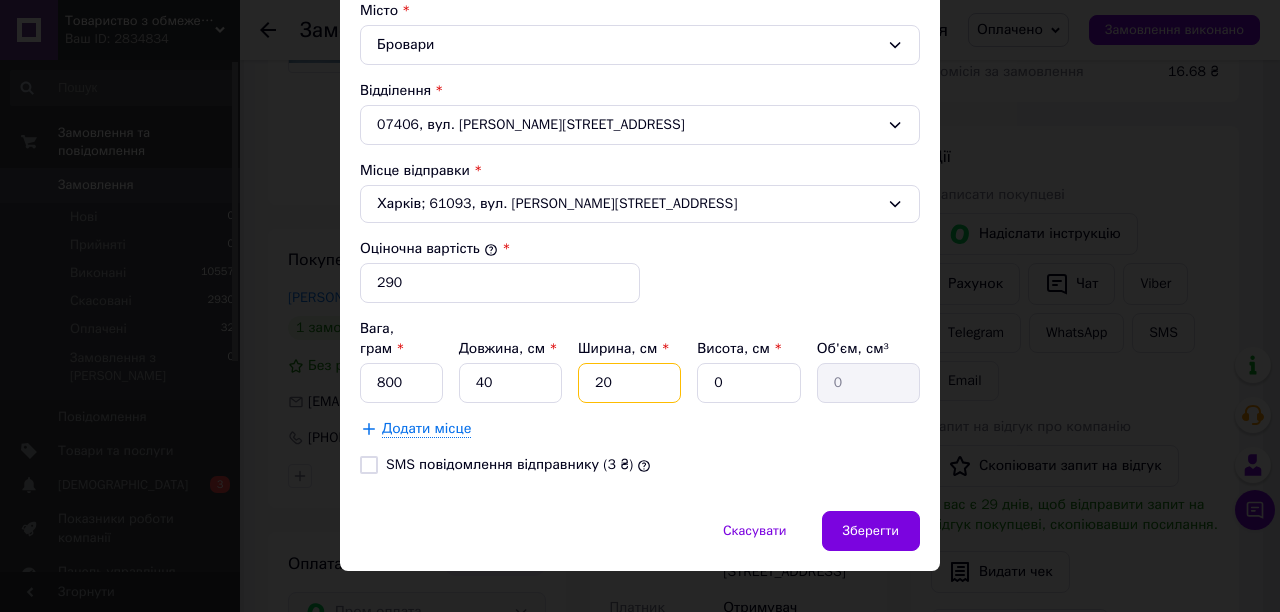 type on "20" 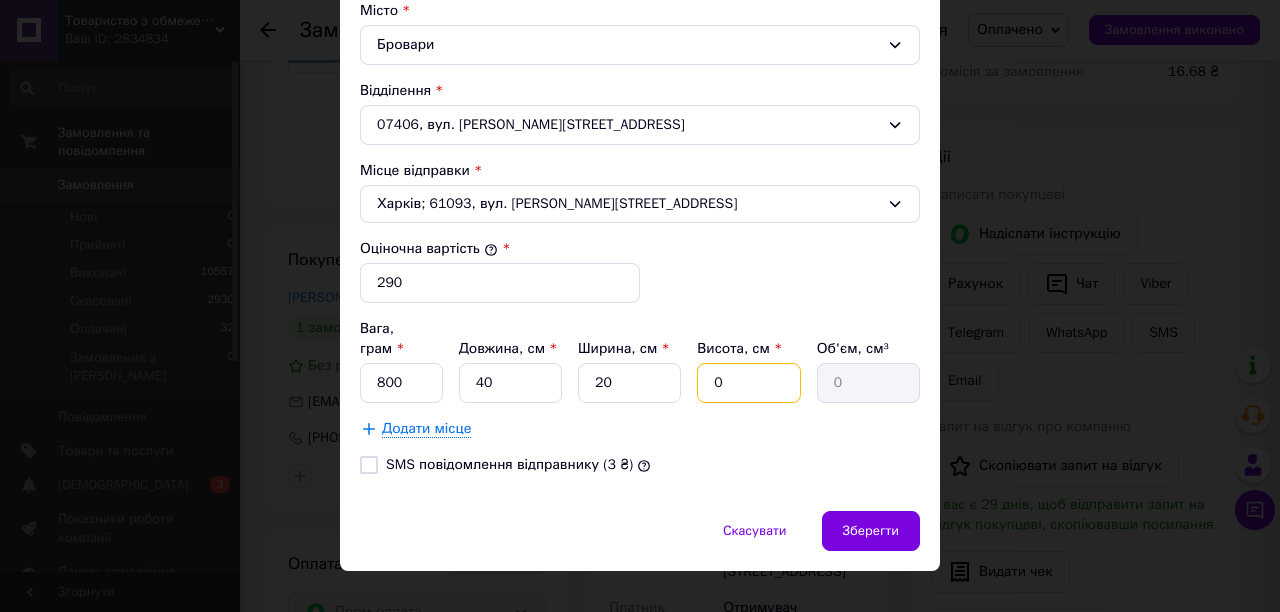 click on "0" at bounding box center (748, 383) 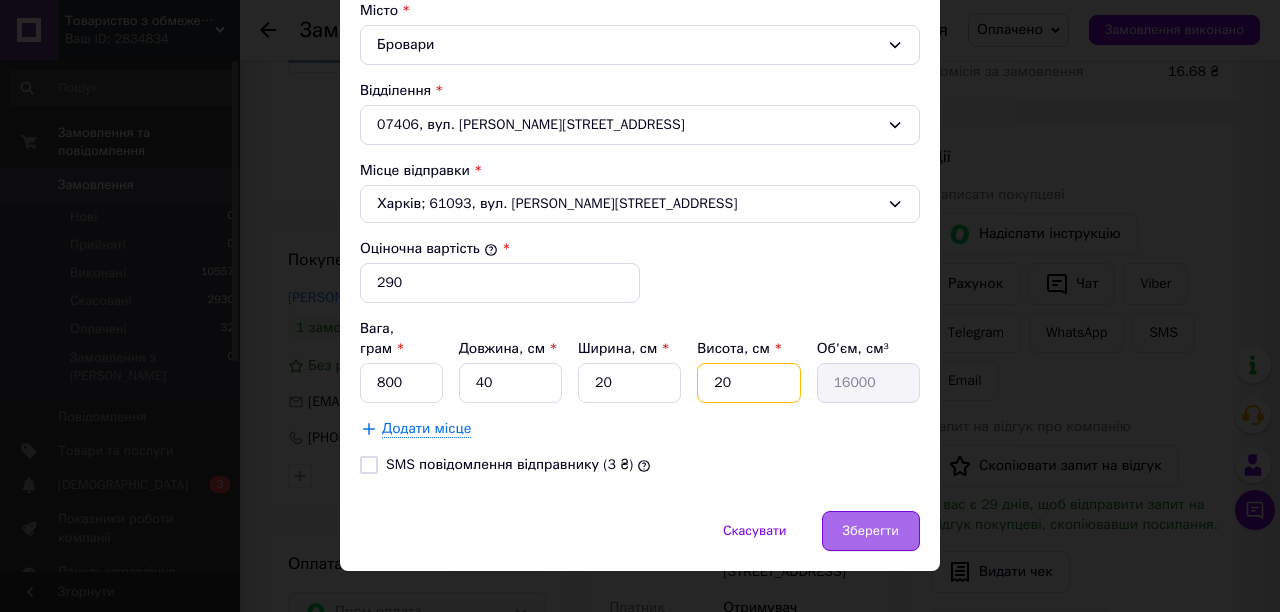 type on "20" 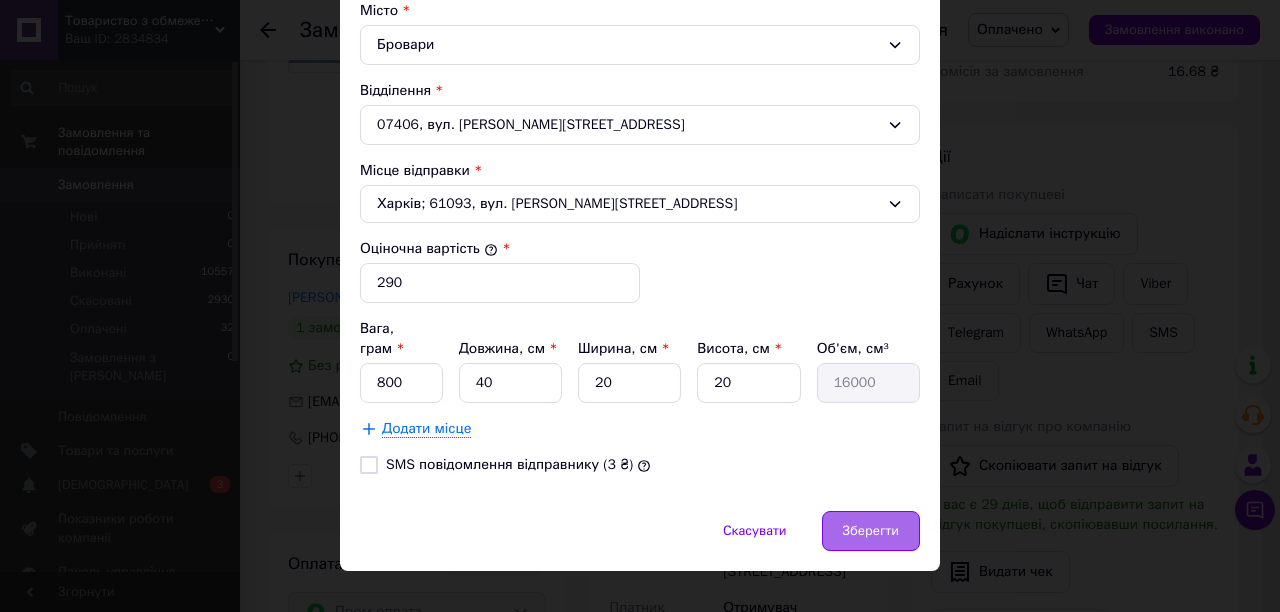 click on "Зберегти" at bounding box center [871, 531] 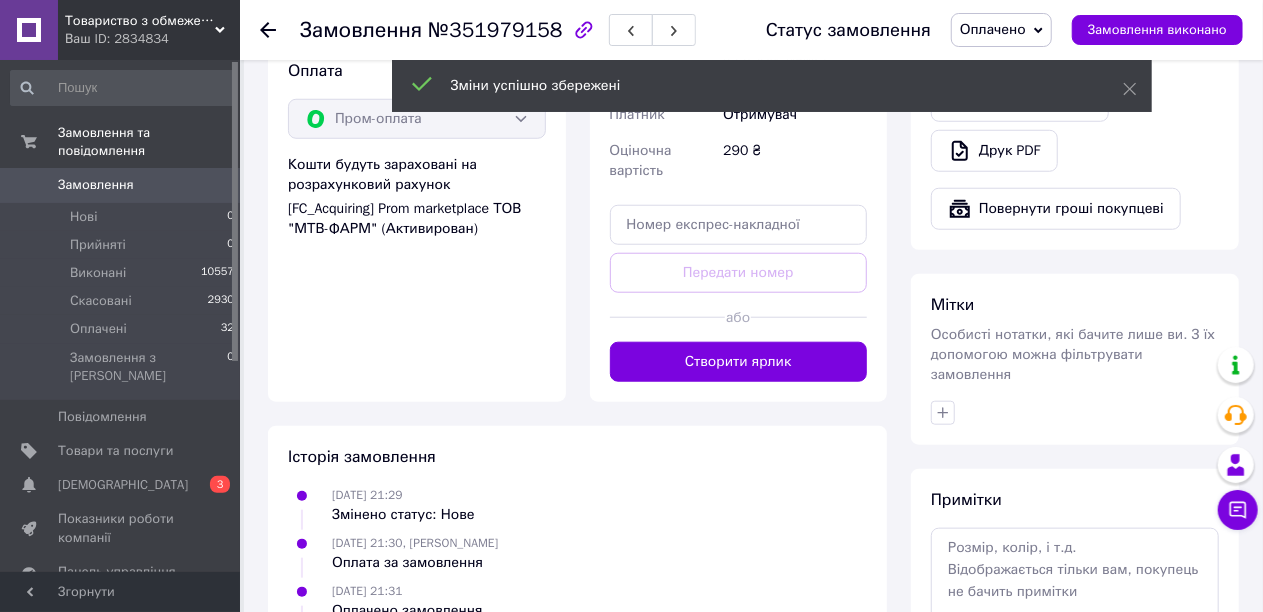 scroll, scrollTop: 800, scrollLeft: 0, axis: vertical 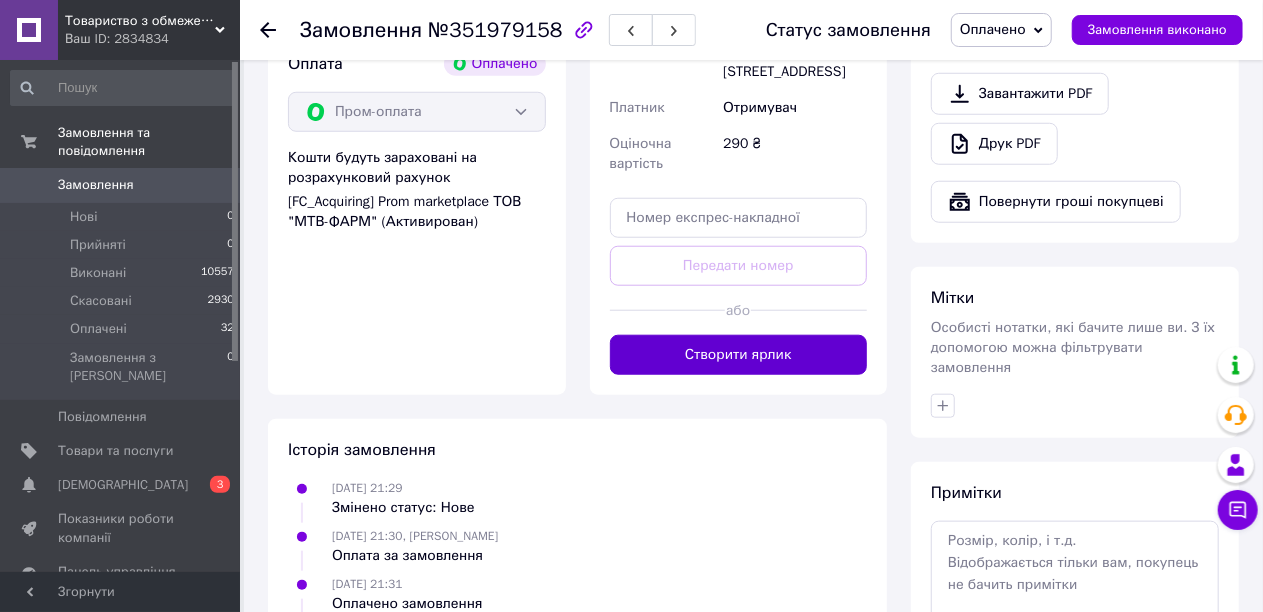 click on "Створити ярлик" at bounding box center (739, 355) 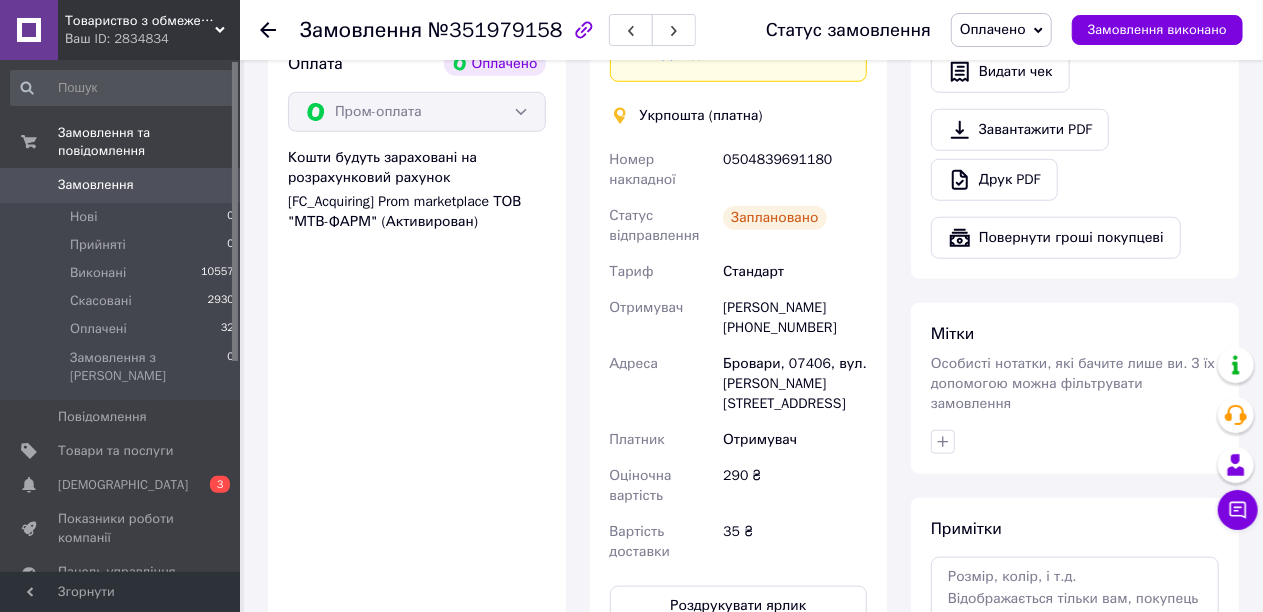 scroll, scrollTop: 700, scrollLeft: 0, axis: vertical 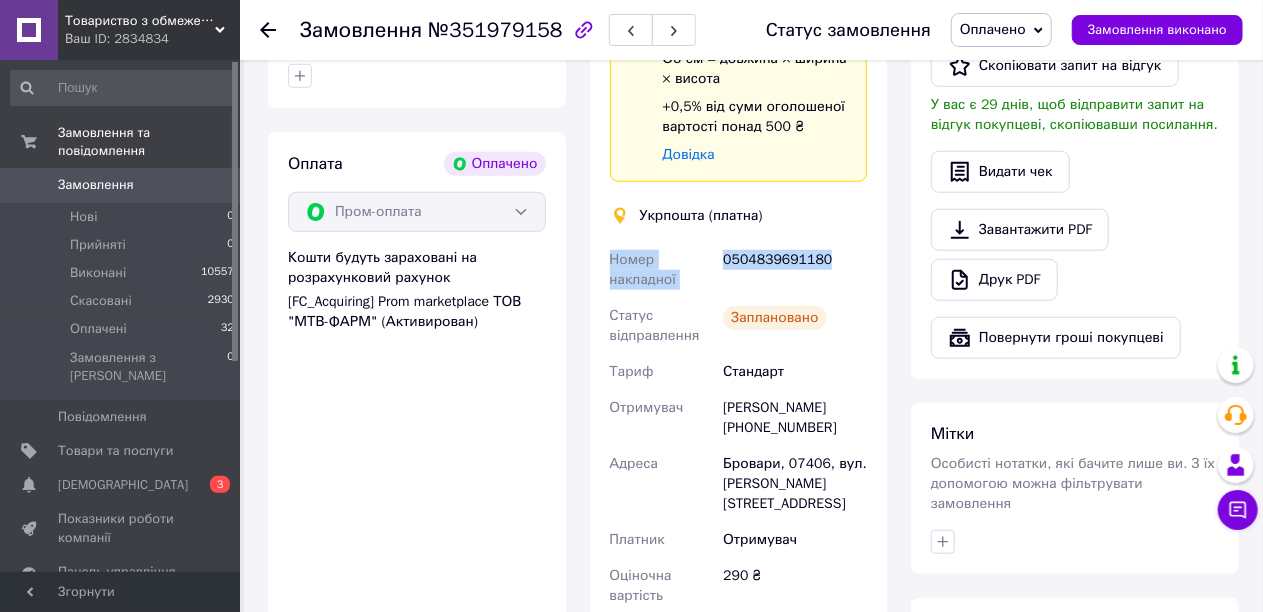 drag, startPoint x: 848, startPoint y: 248, endPoint x: 609, endPoint y: 260, distance: 239.30107 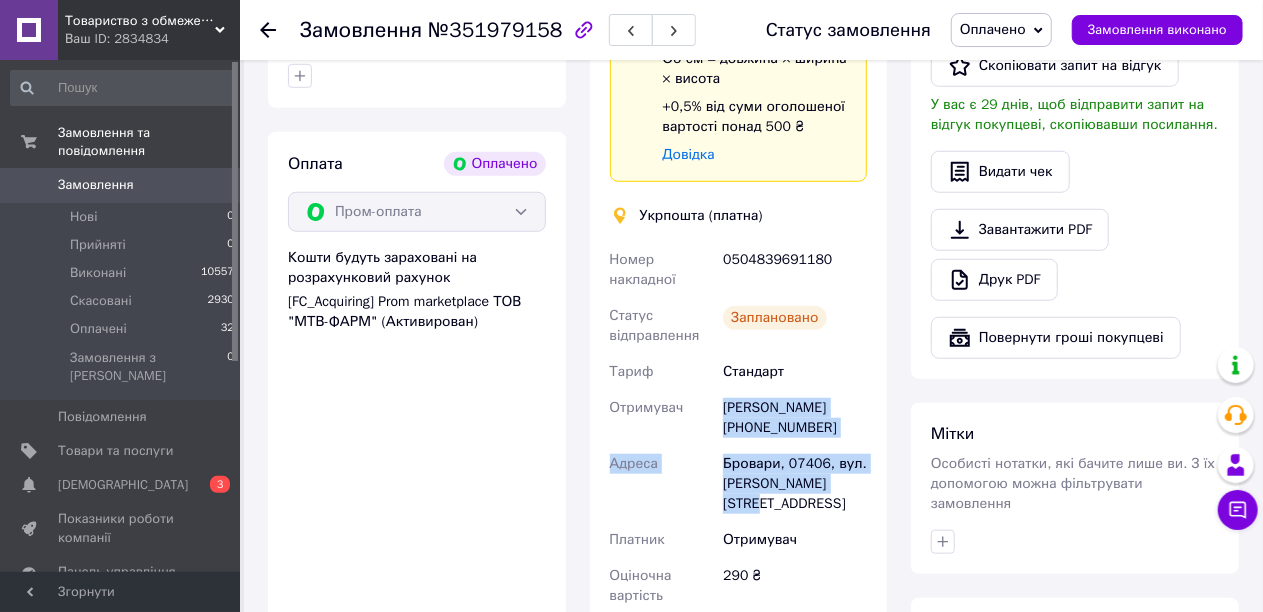 drag, startPoint x: 860, startPoint y: 480, endPoint x: 725, endPoint y: 411, distance: 151.61134 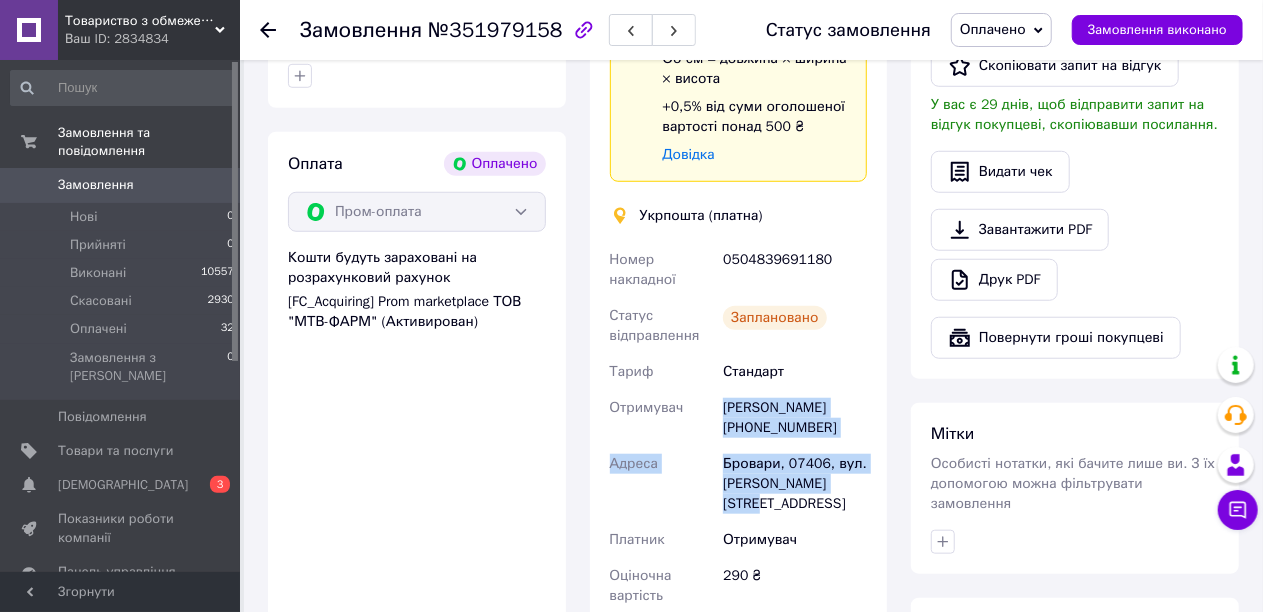 copy on "Виктория Яровчик +380683631369 Адреса Бровари, 07406, вул. Симона Петлюри, 21" 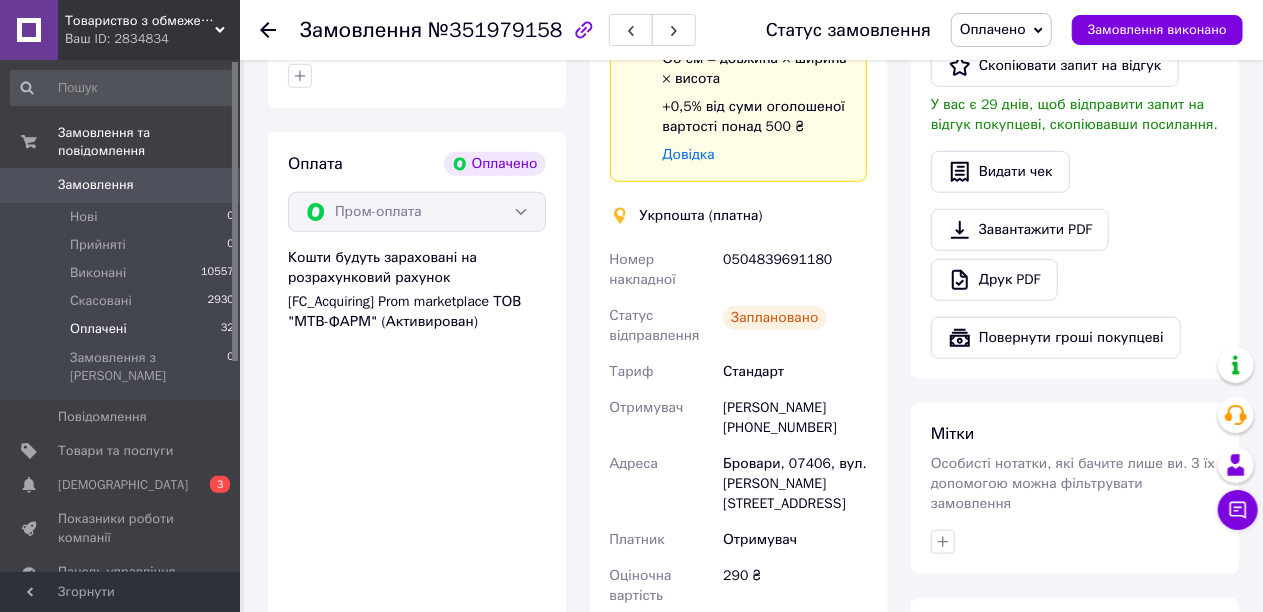 click on "Оплачені" at bounding box center [98, 329] 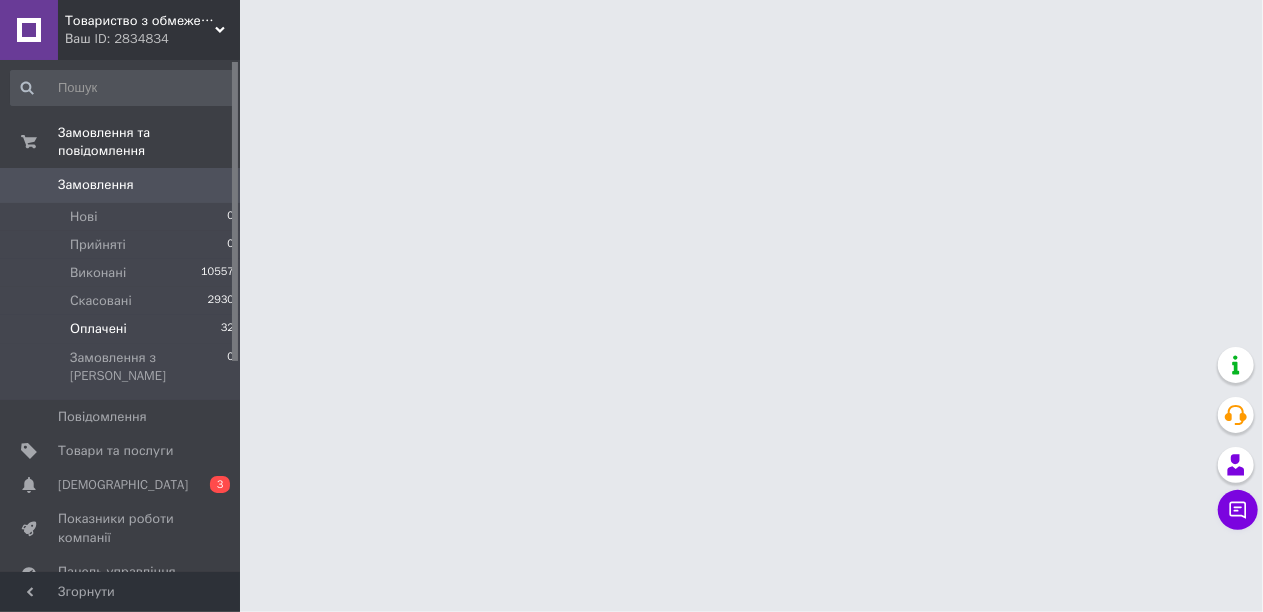 scroll, scrollTop: 0, scrollLeft: 0, axis: both 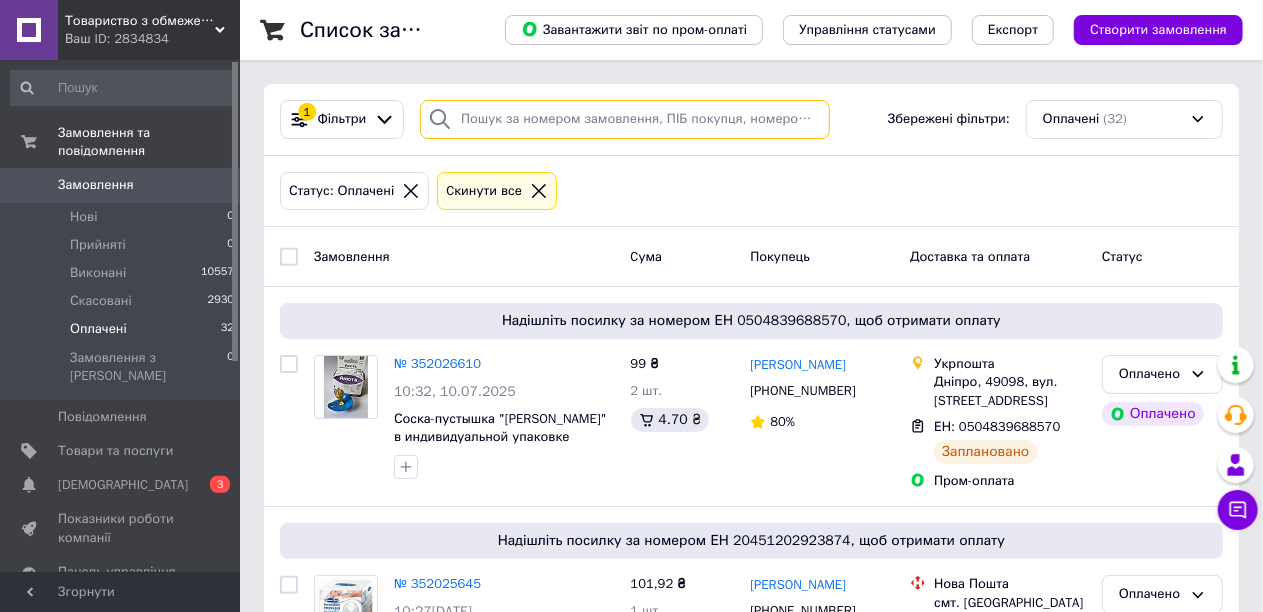 click at bounding box center (625, 119) 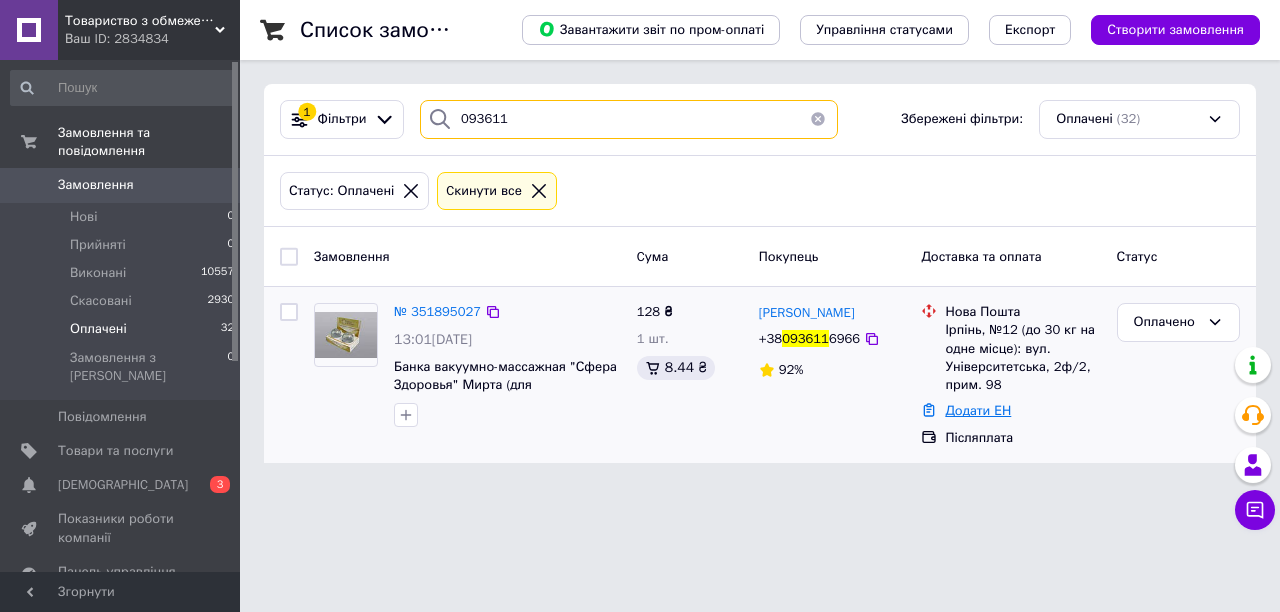 type on "093611" 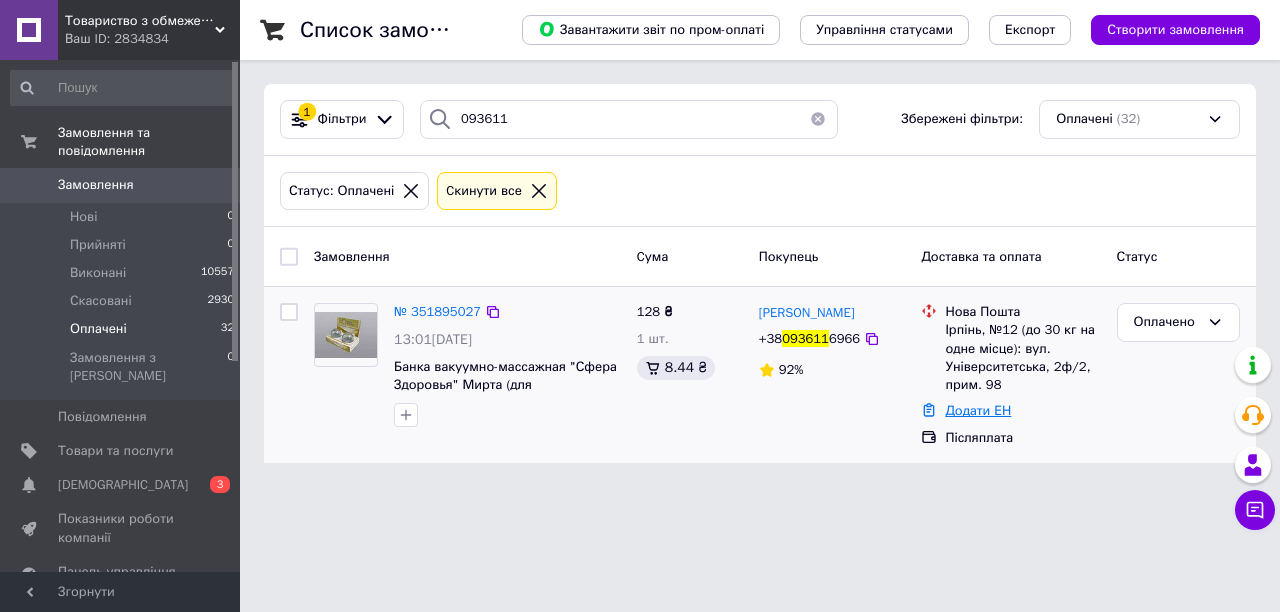 click on "Додати ЕН" at bounding box center (978, 410) 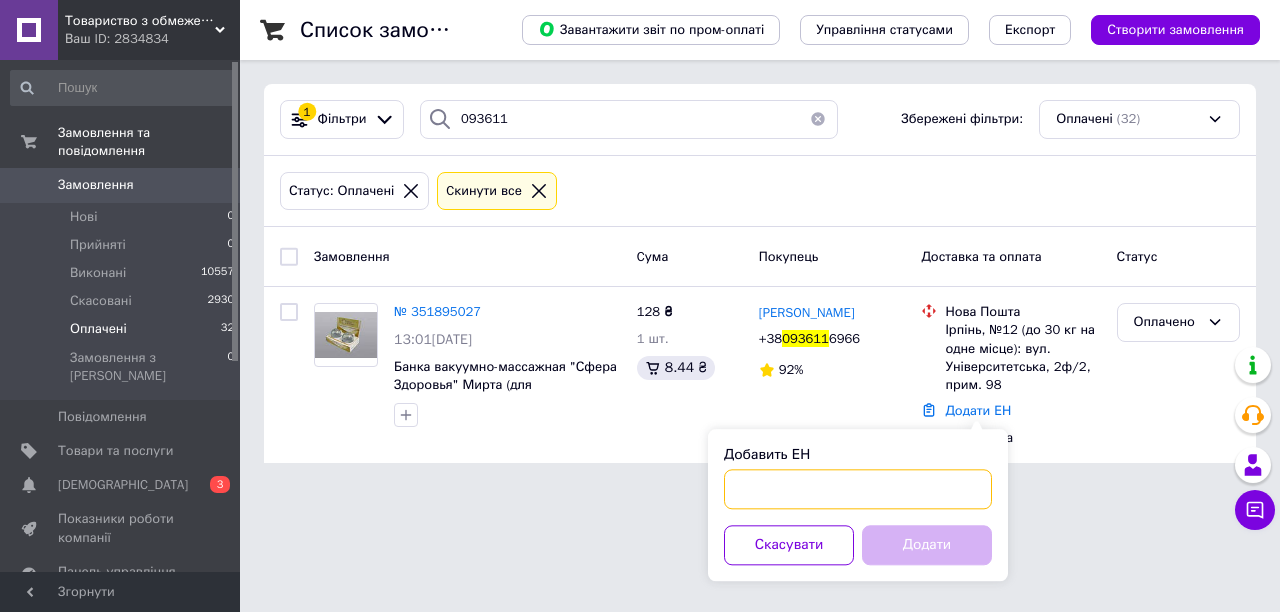 click on "Добавить ЕН" at bounding box center (858, 489) 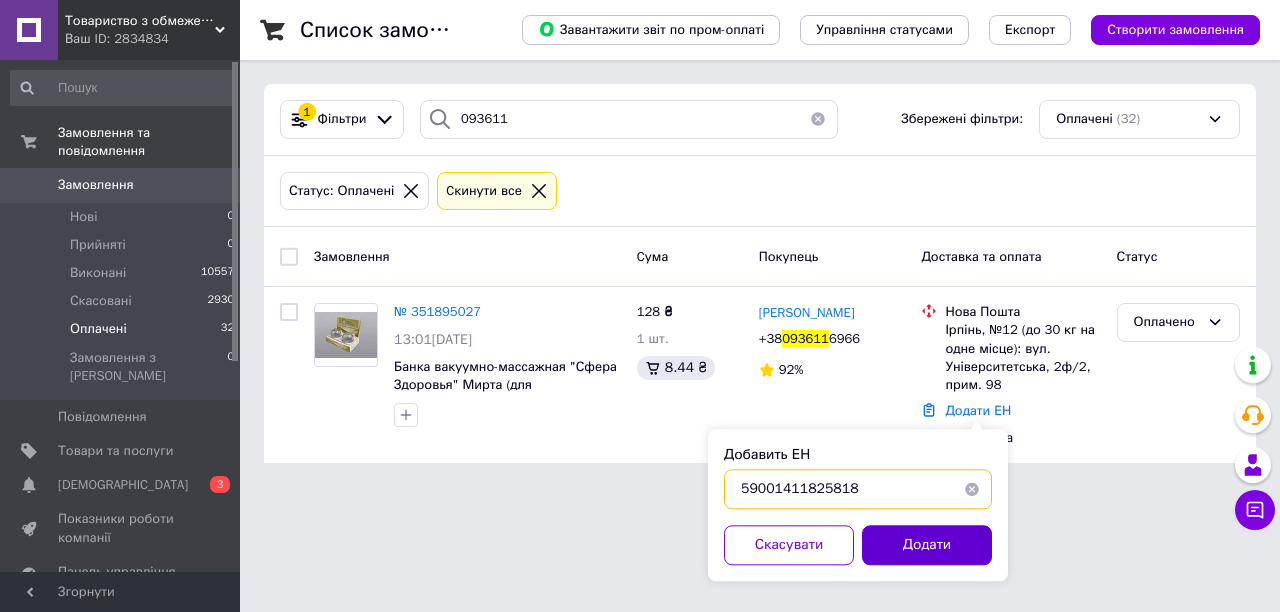 type on "59001411825818" 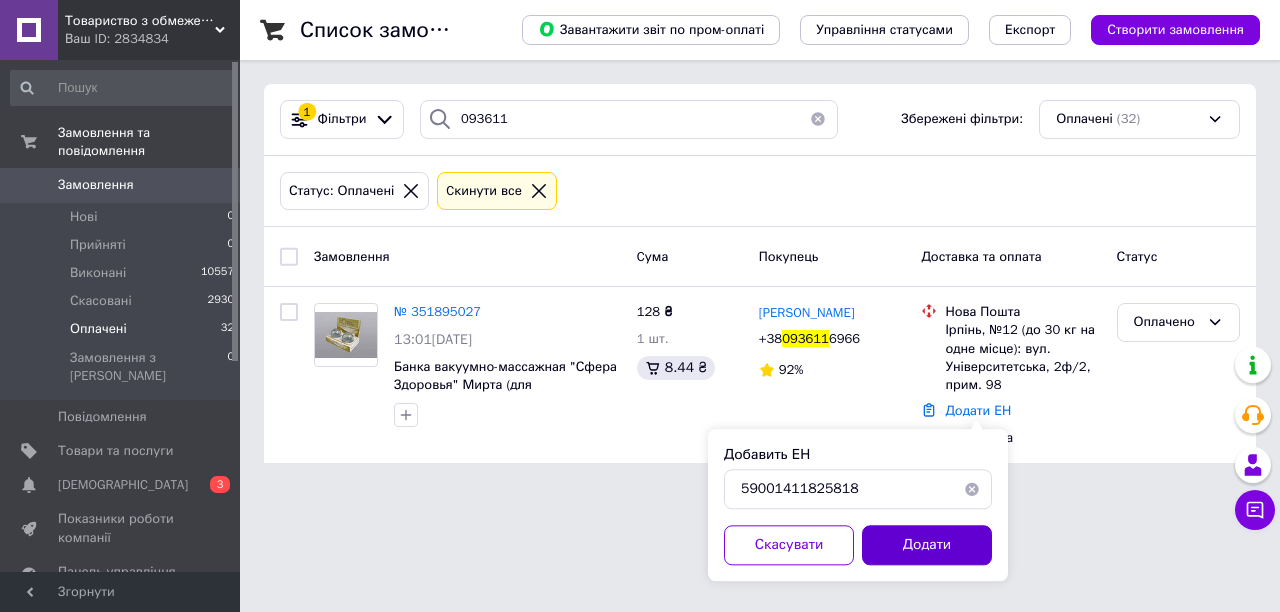 click on "Додати" at bounding box center [927, 545] 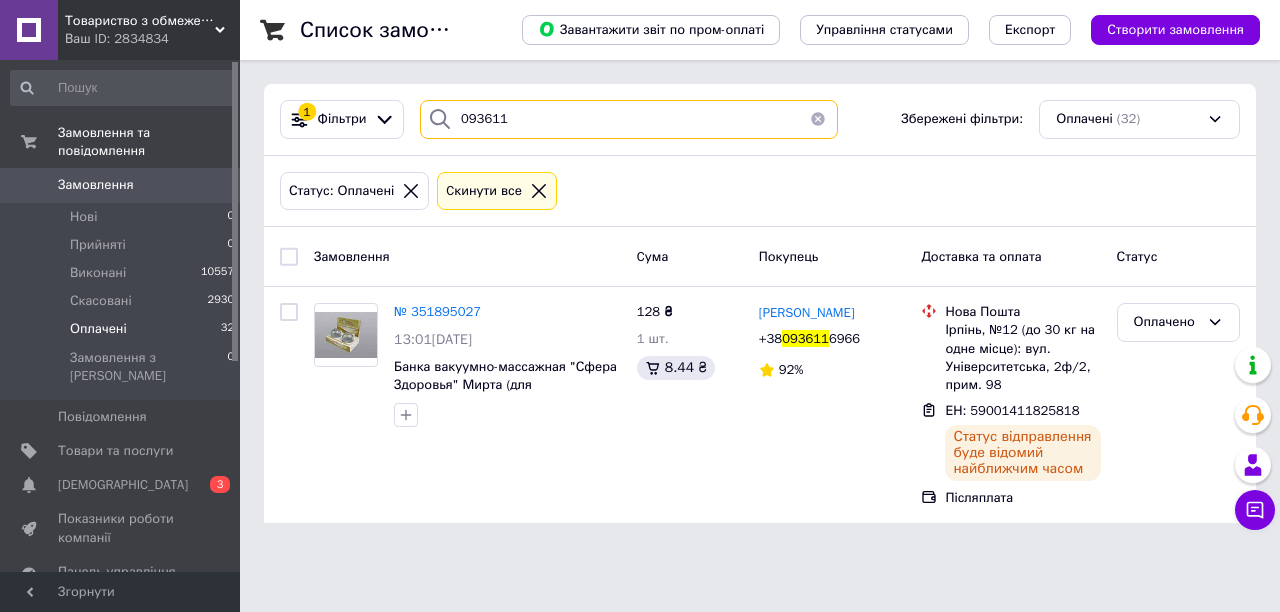 click on "093611" at bounding box center (629, 119) 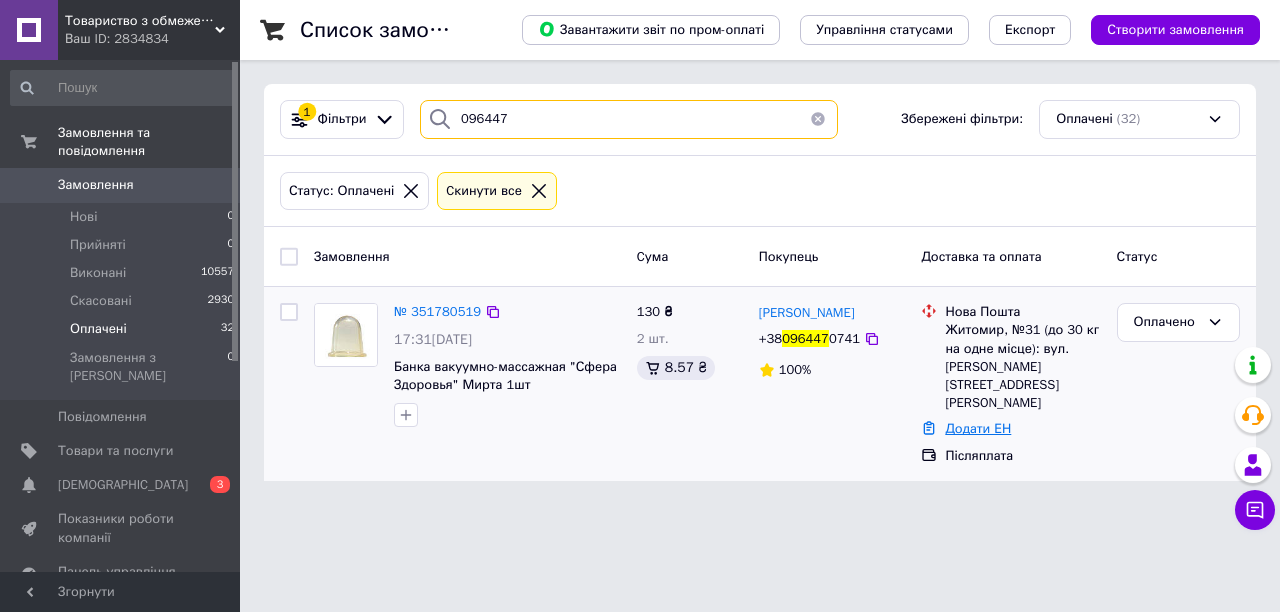 type on "096447" 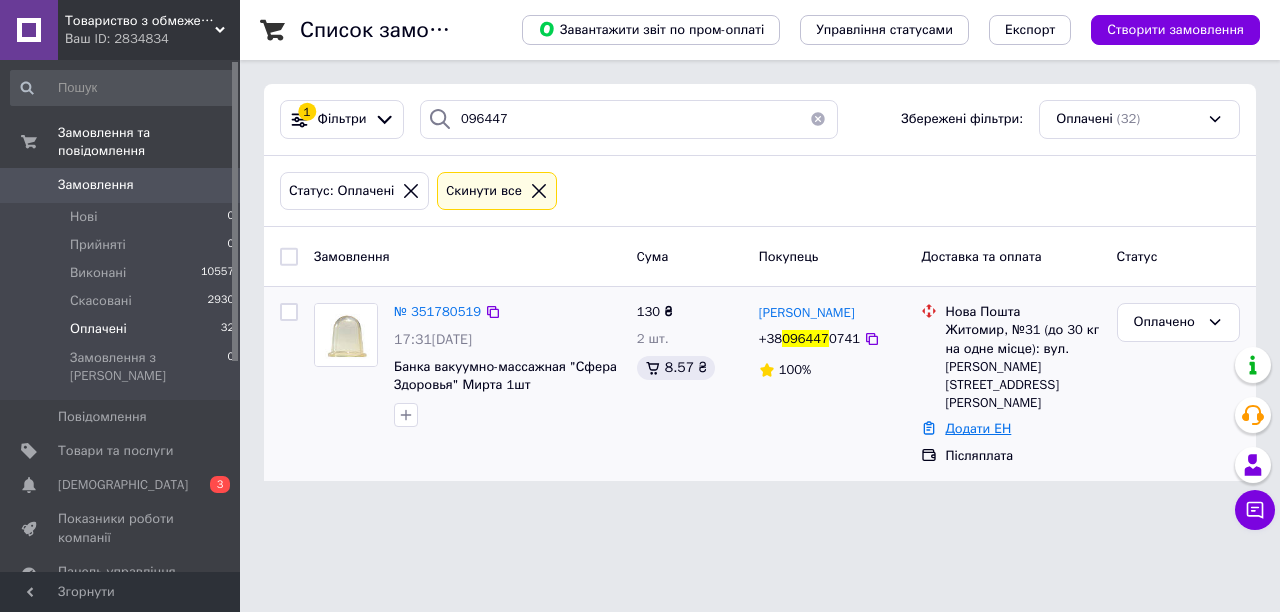 click on "Додати ЕН" at bounding box center [978, 428] 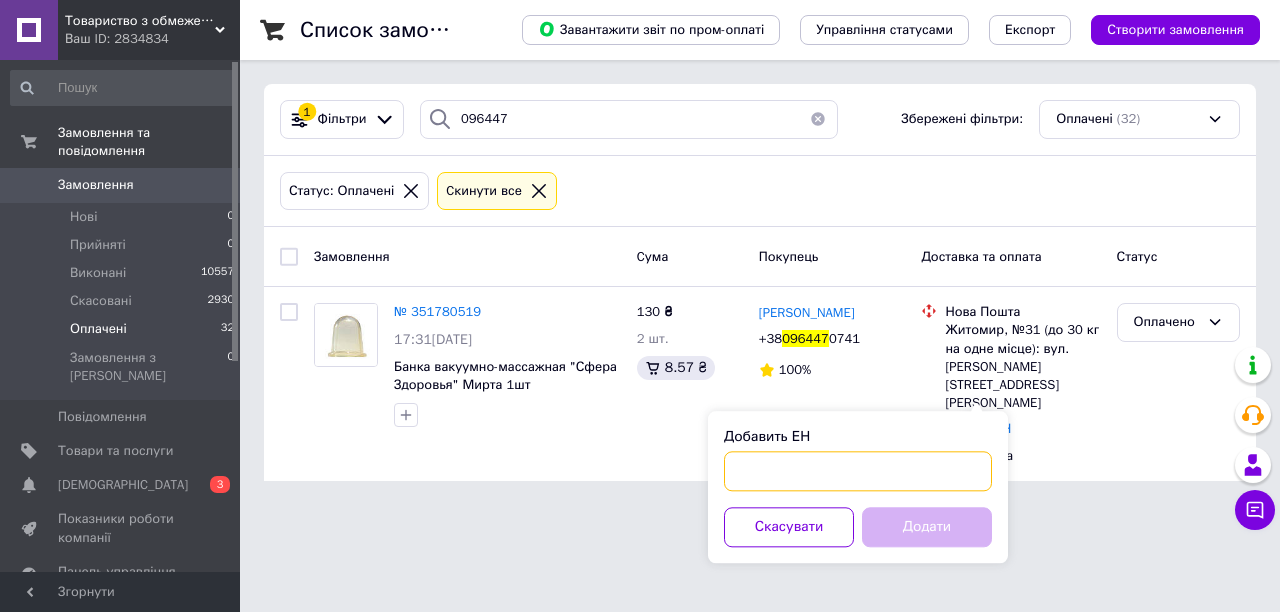 click on "Добавить ЕН" at bounding box center [858, 471] 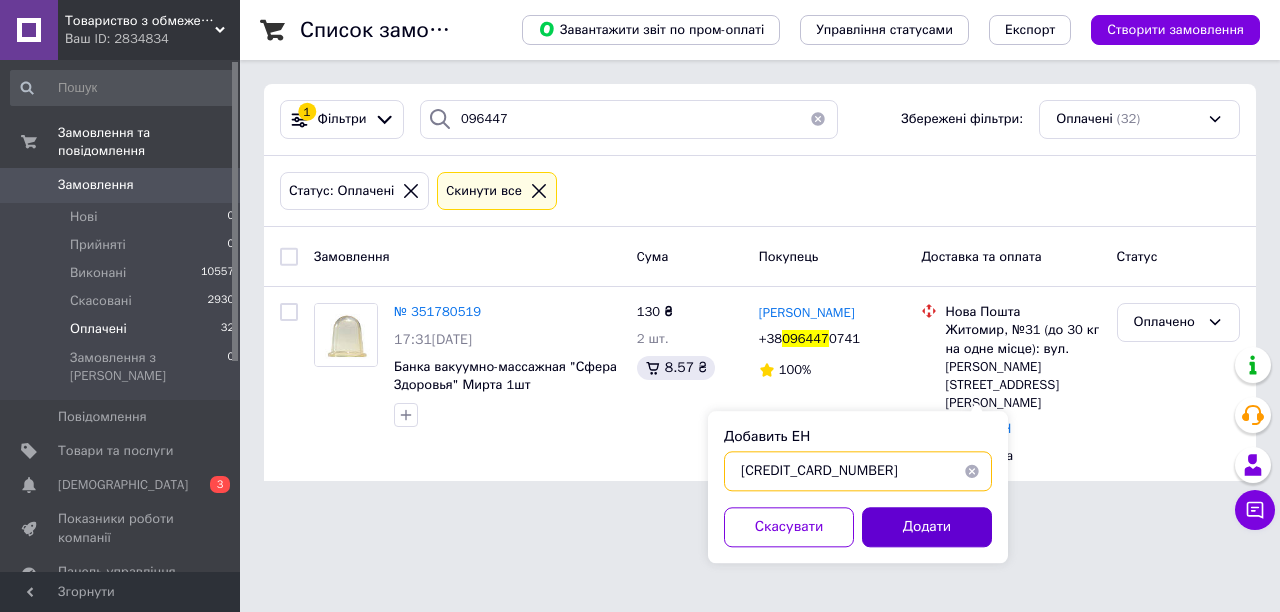 type on "59001411824970" 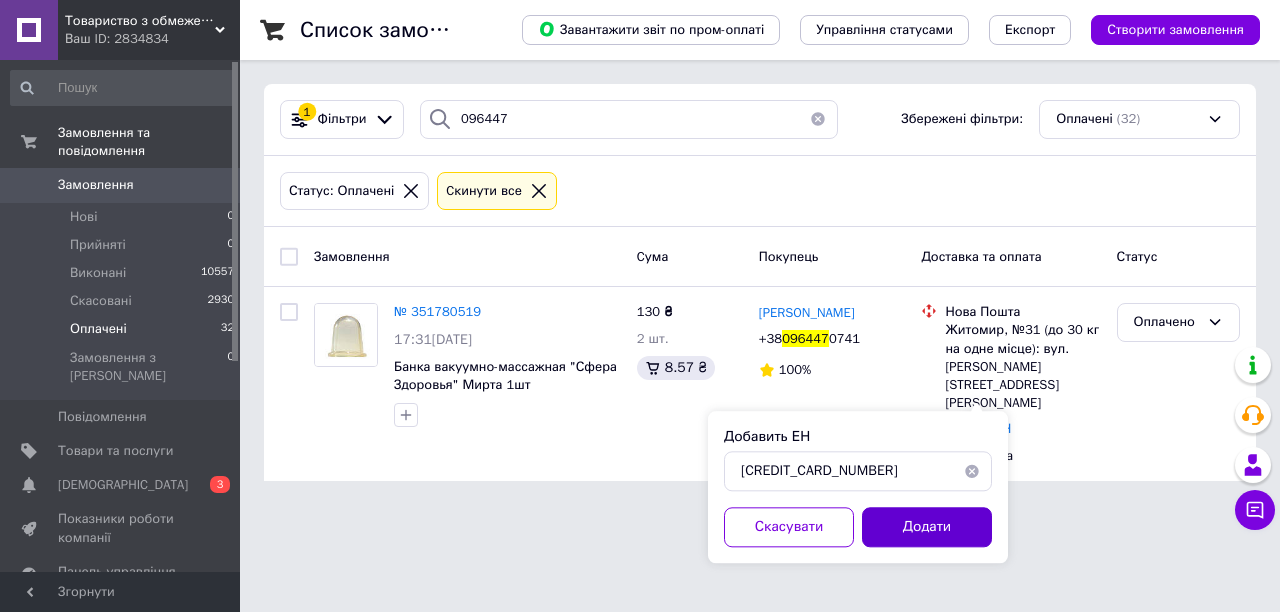 click on "Додати" at bounding box center (927, 527) 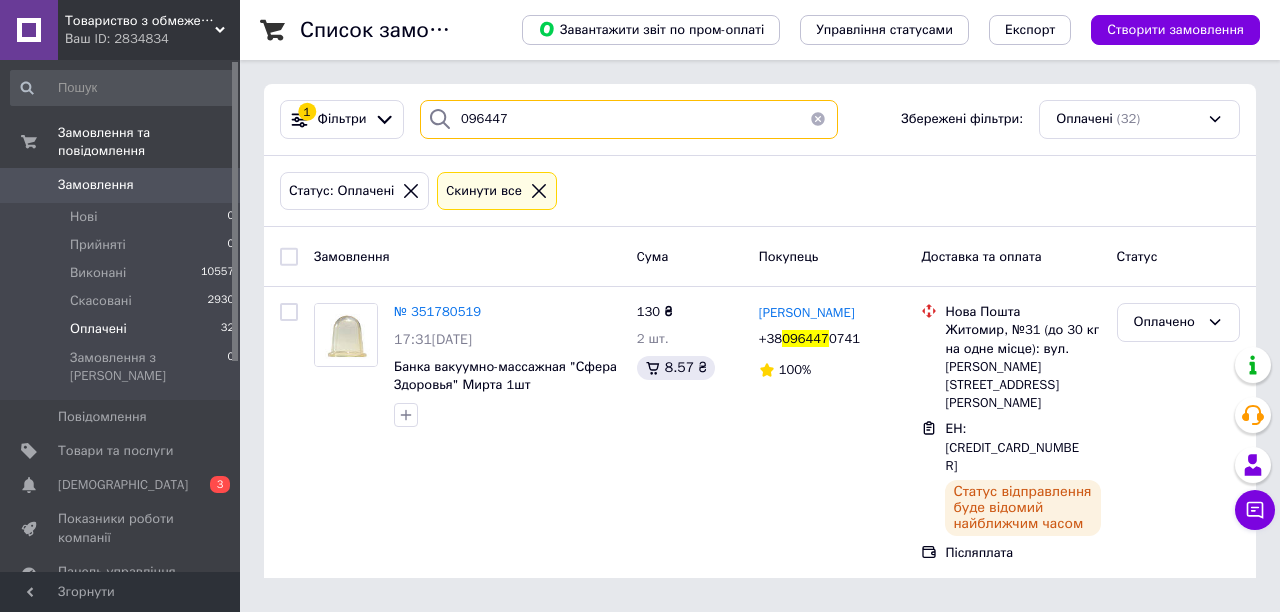 click on "096447" at bounding box center (629, 119) 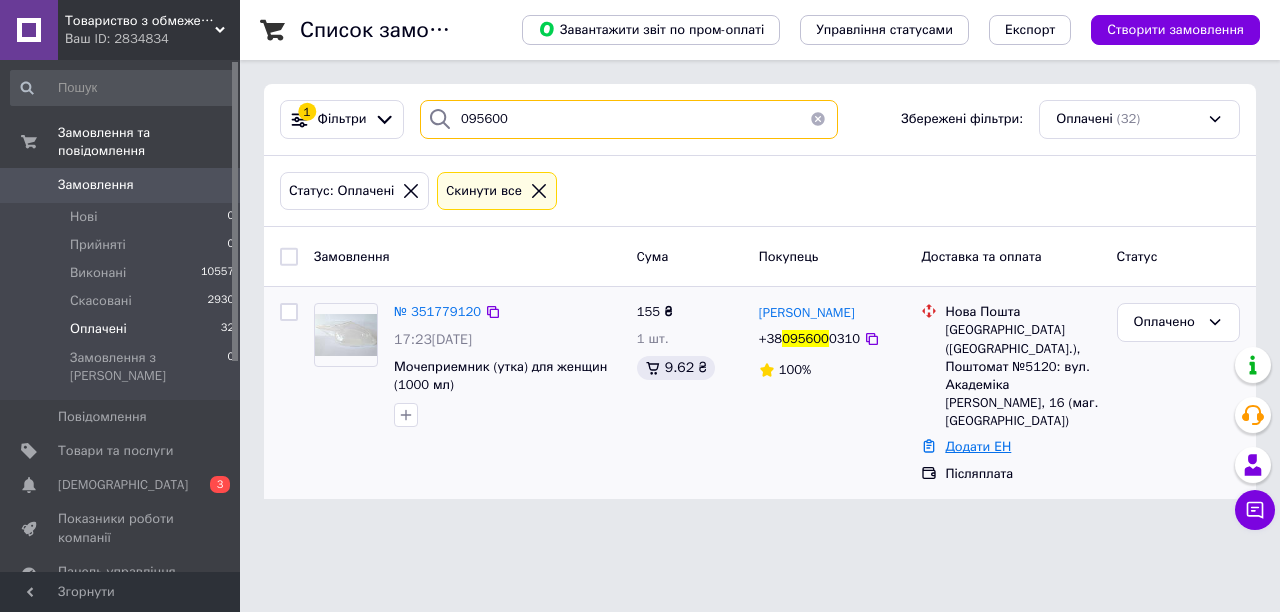 type on "095600" 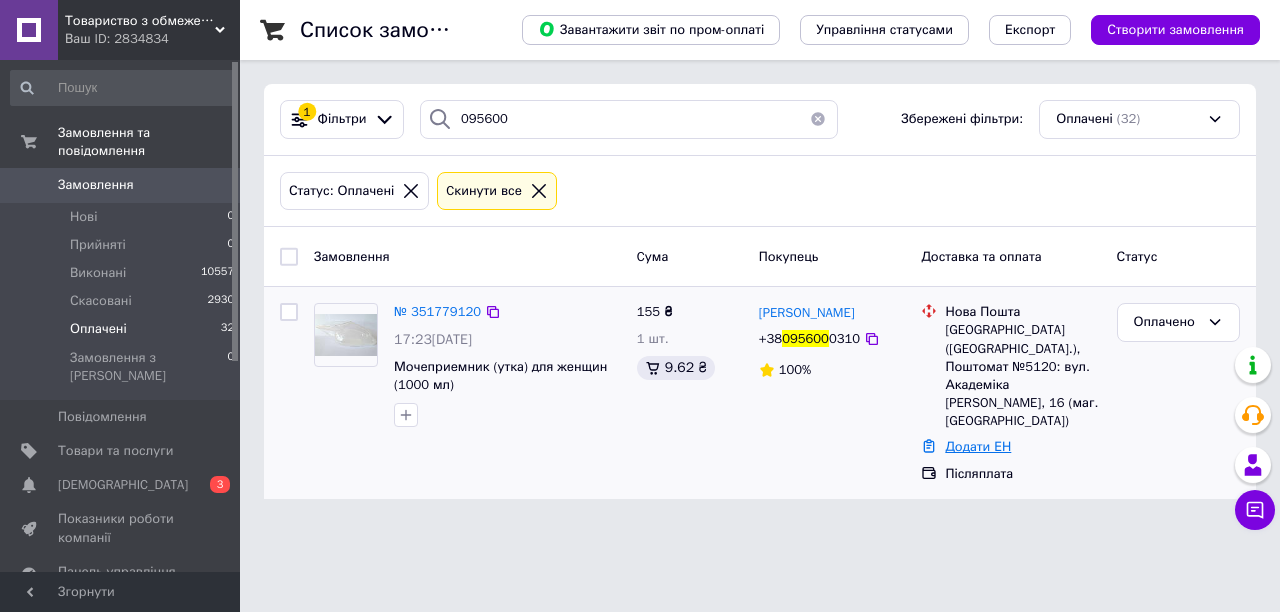 click on "Додати ЕН" at bounding box center (978, 446) 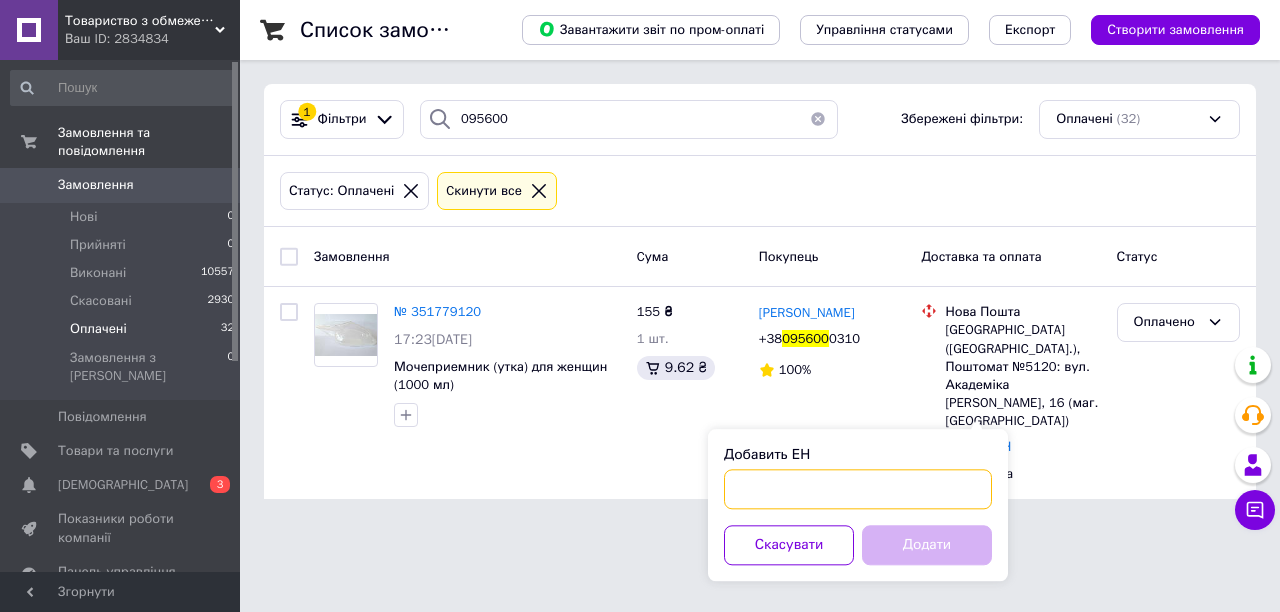 click on "Добавить ЕН" at bounding box center [858, 489] 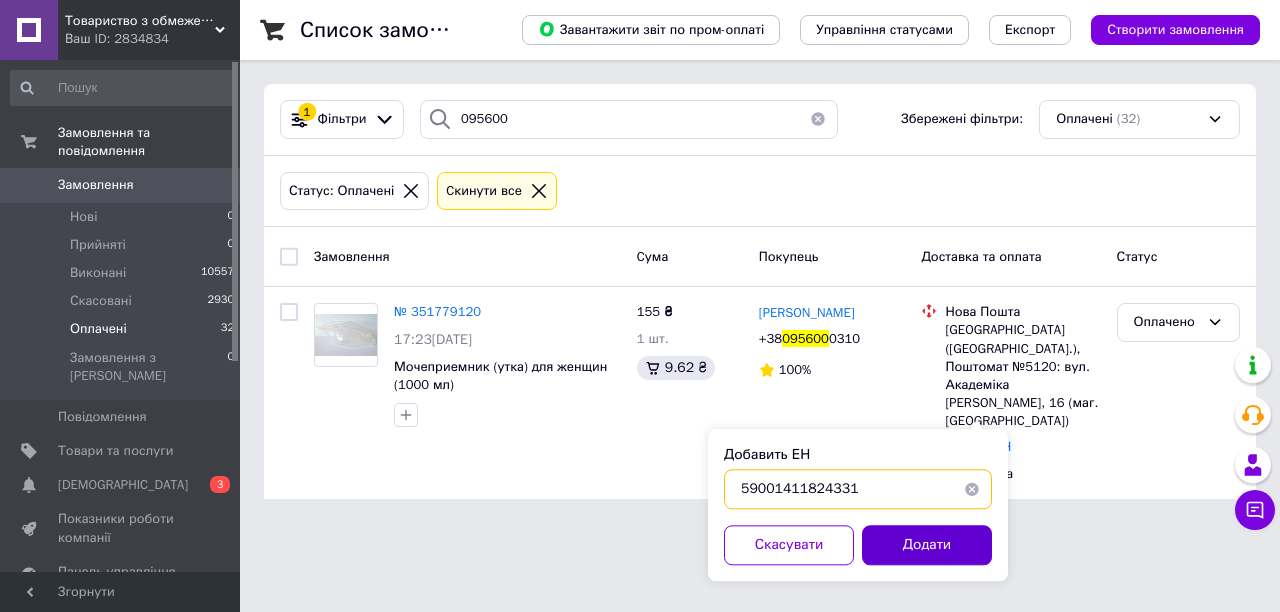 type on "59001411824331" 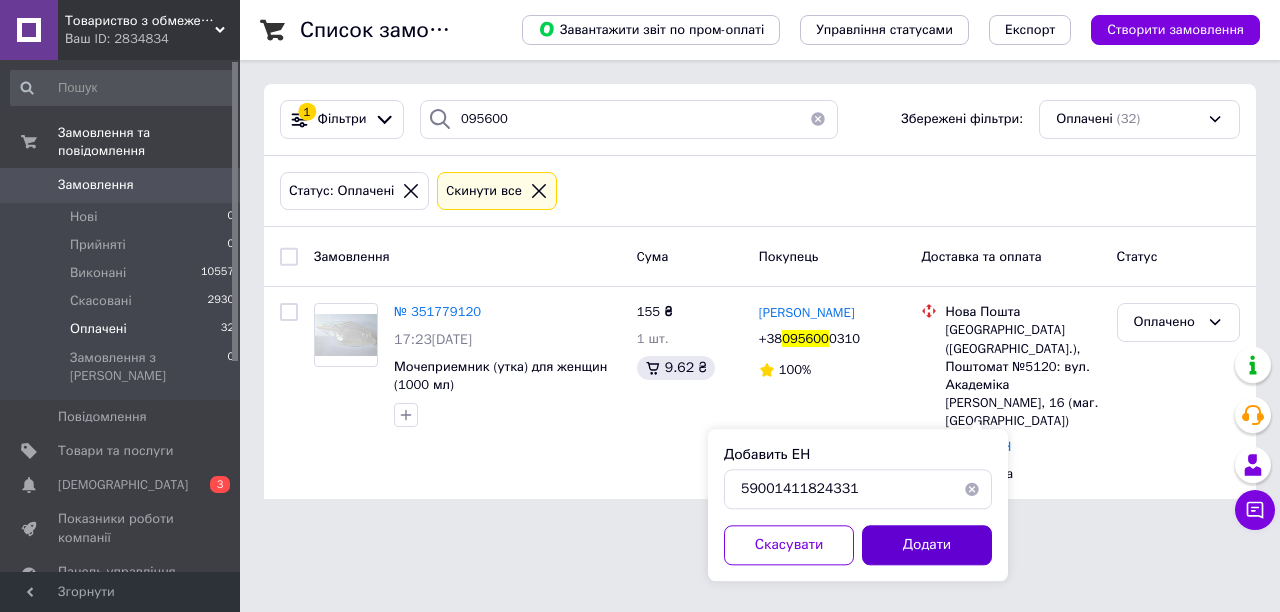 click on "Додати" at bounding box center (927, 545) 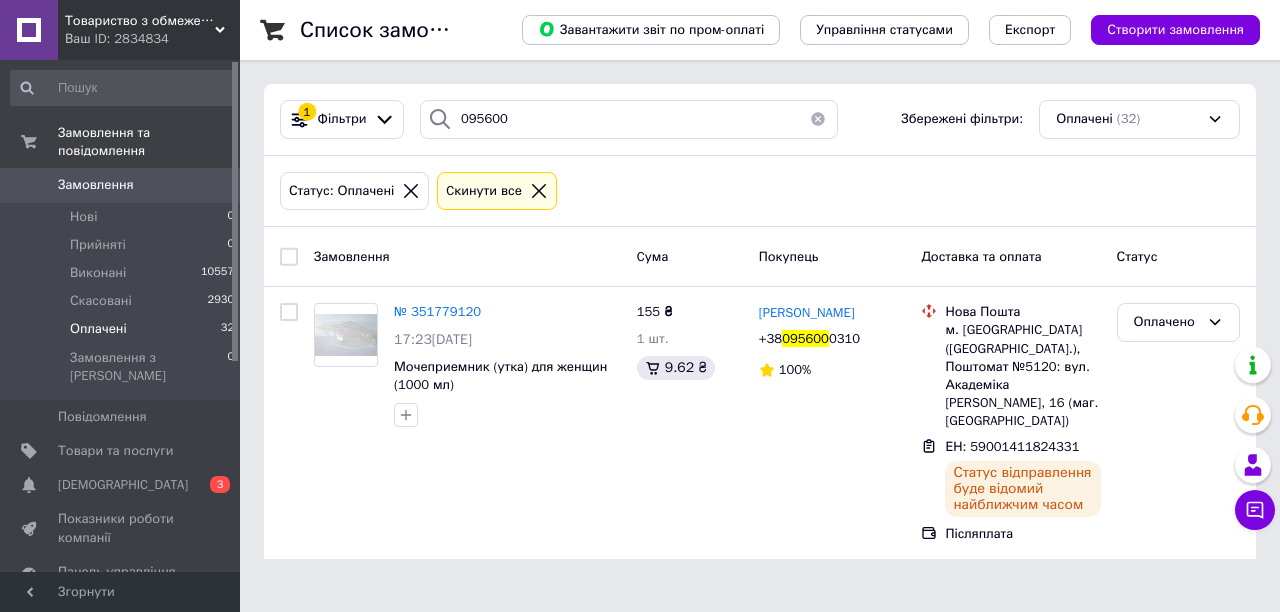 click on "Оплачені" at bounding box center (98, 329) 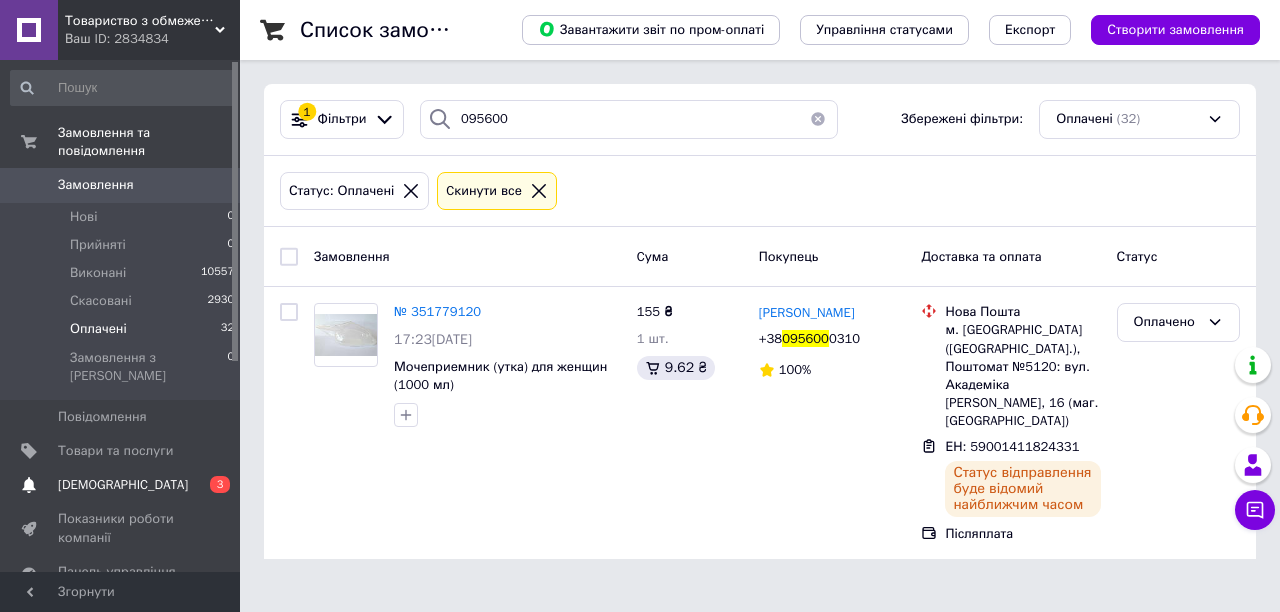 click on "[DEMOGRAPHIC_DATA]" at bounding box center [123, 485] 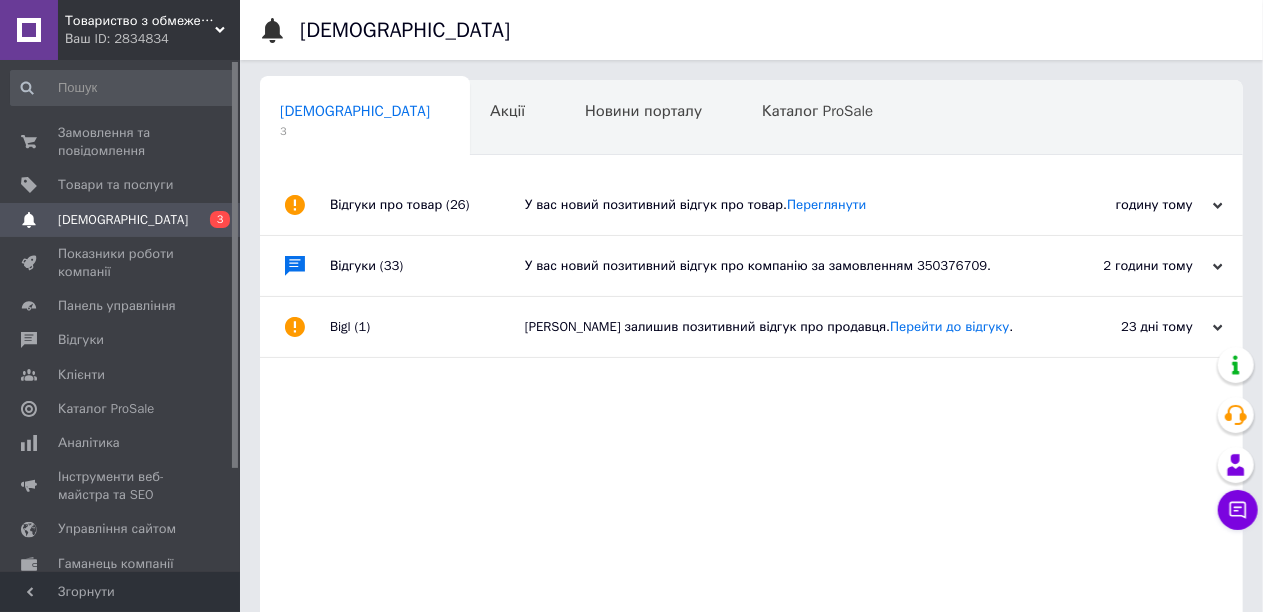 click on "У вас новий позитивний відгук про компанію за замовленням 350376709." at bounding box center (774, 266) 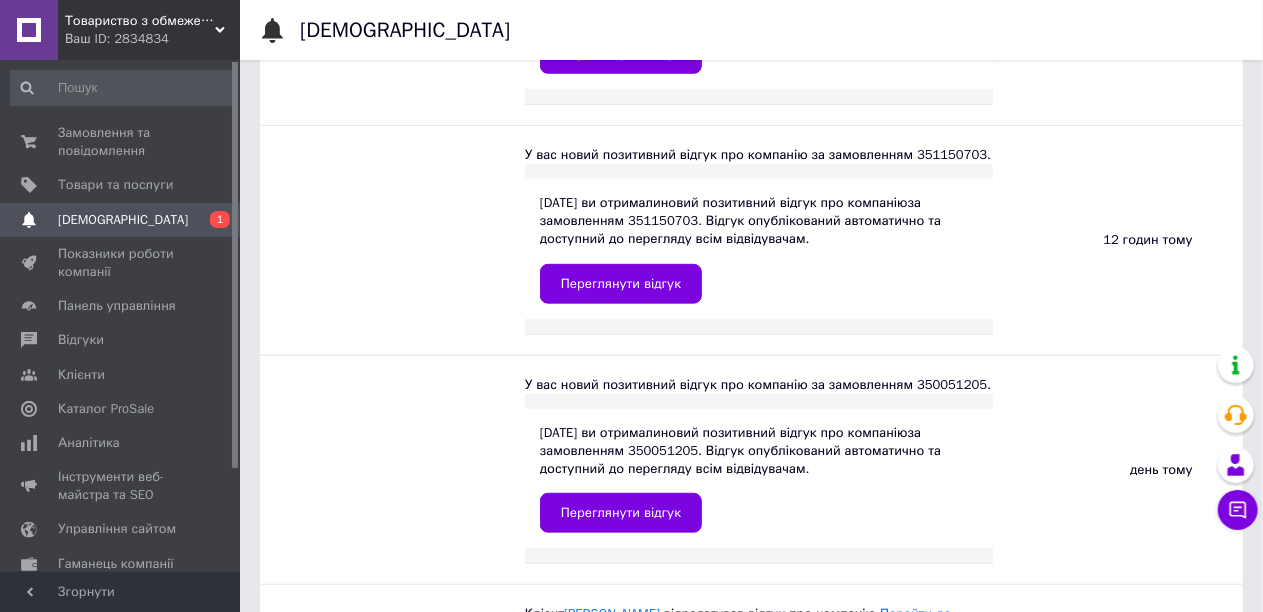 scroll, scrollTop: 100, scrollLeft: 0, axis: vertical 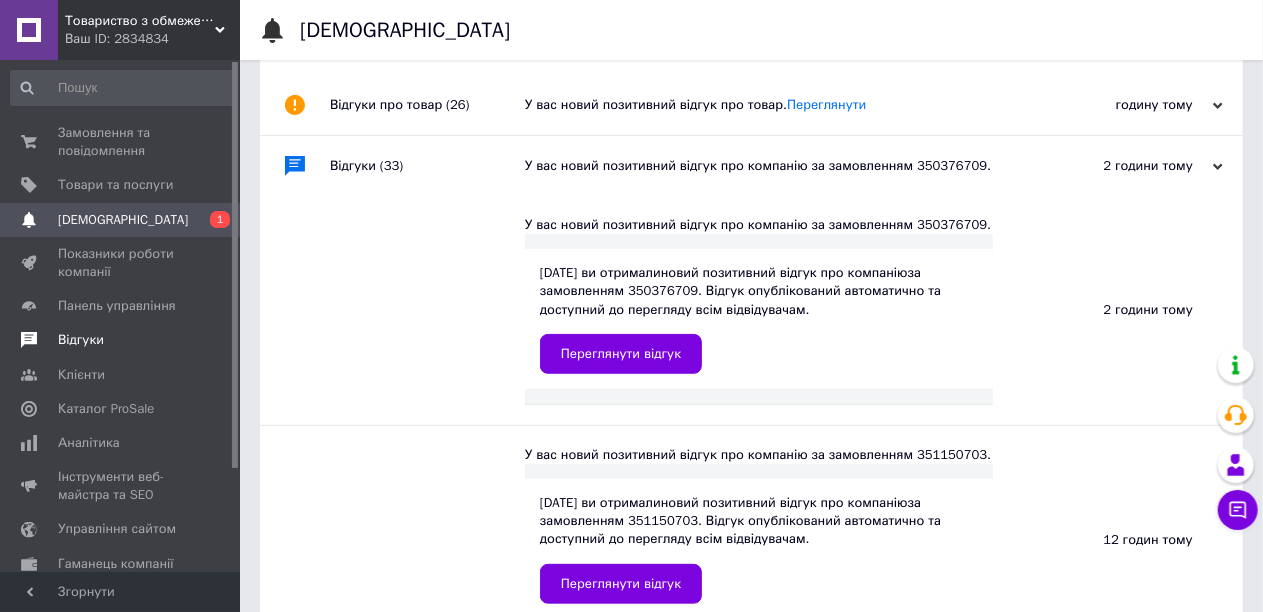 click on "Відгуки" at bounding box center (81, 340) 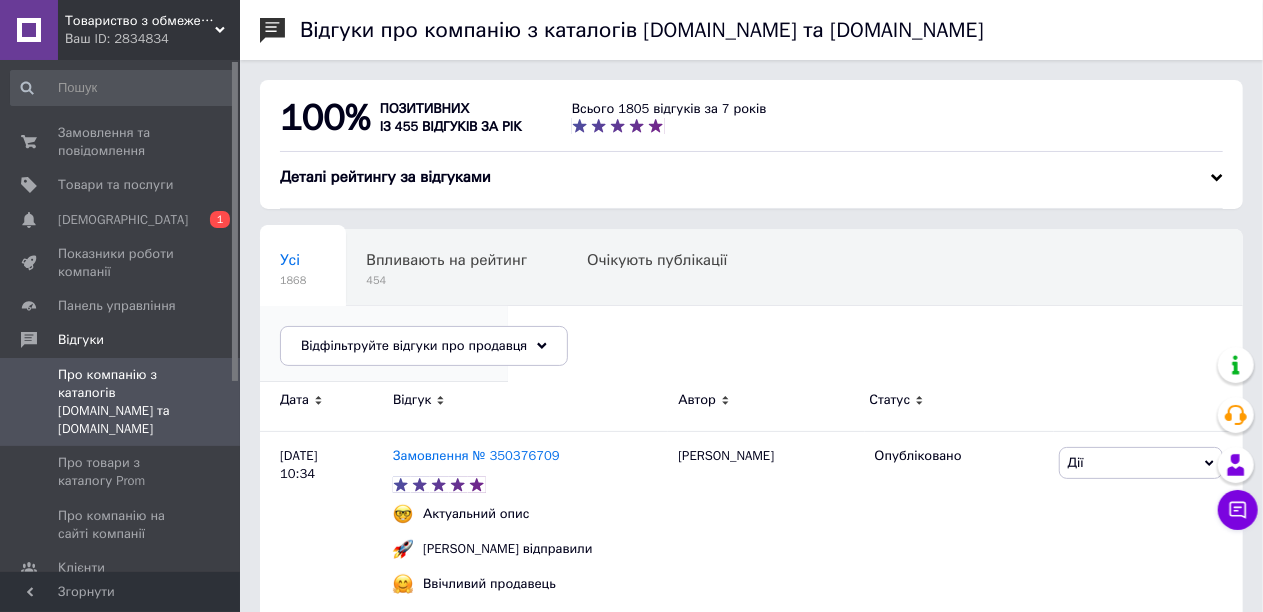 click on "Опубліковані без комен..." at bounding box center (374, 336) 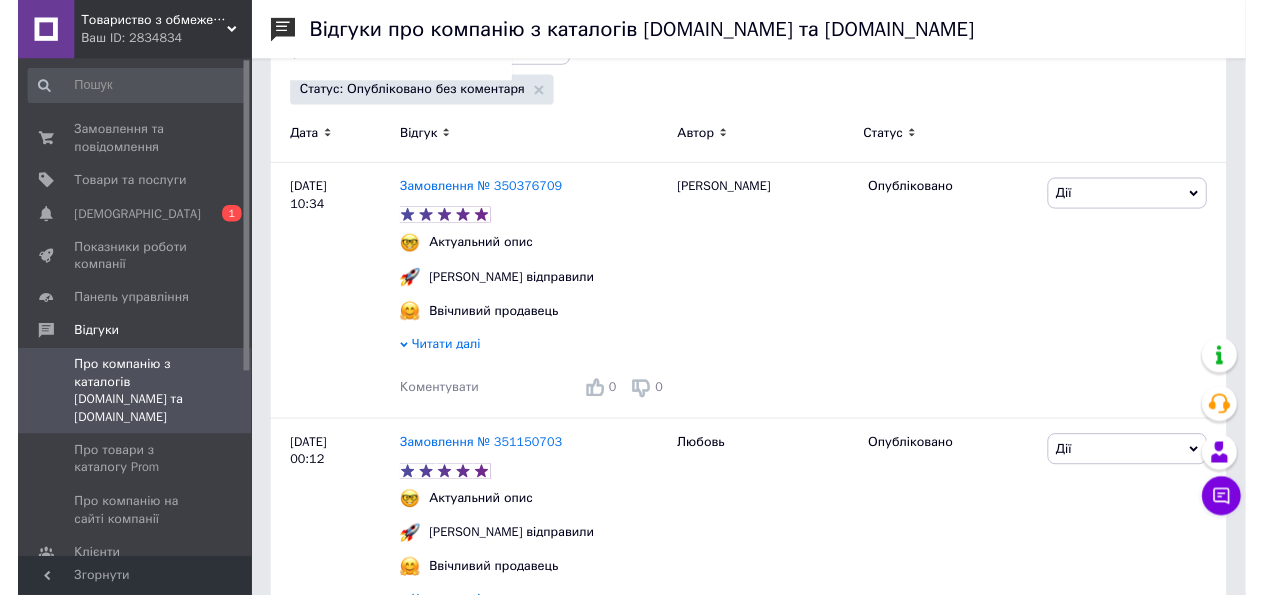 scroll, scrollTop: 300, scrollLeft: 0, axis: vertical 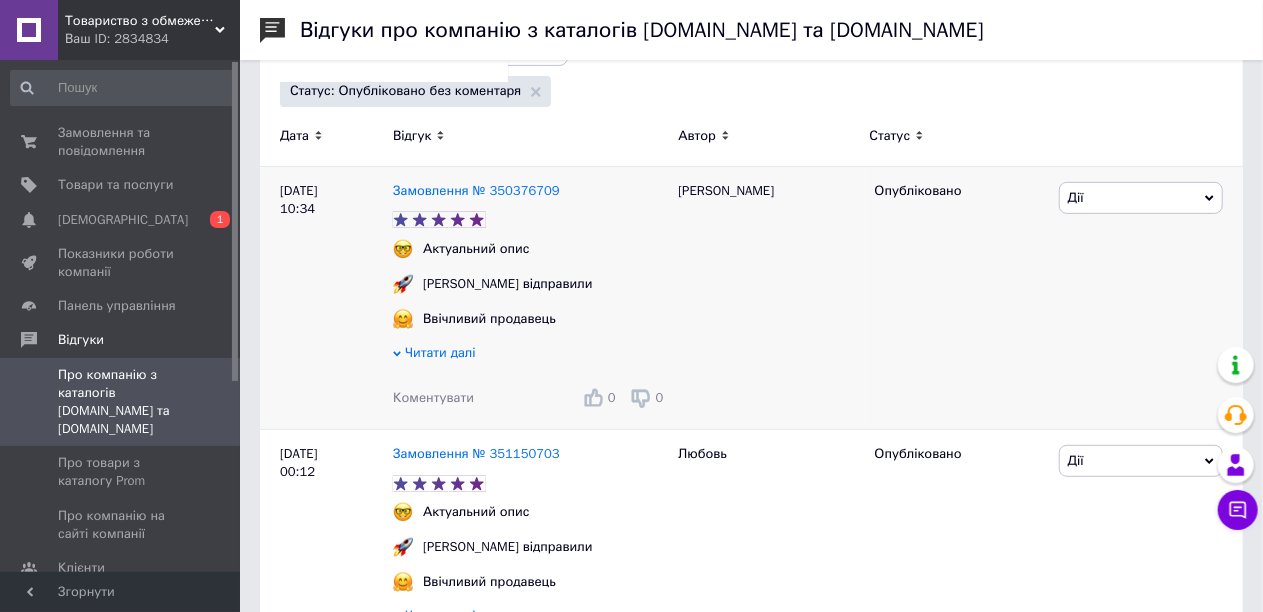 click on "Коментувати" at bounding box center [433, 397] 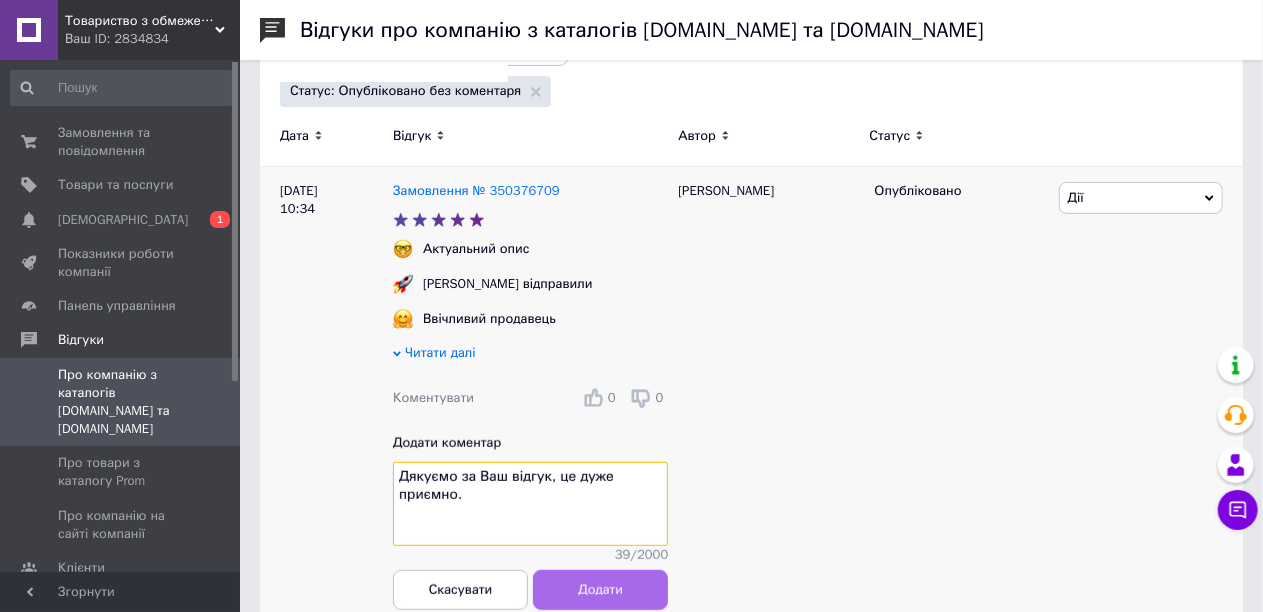 type on "Дякуємо за Ваш відгук, це дуже приємно." 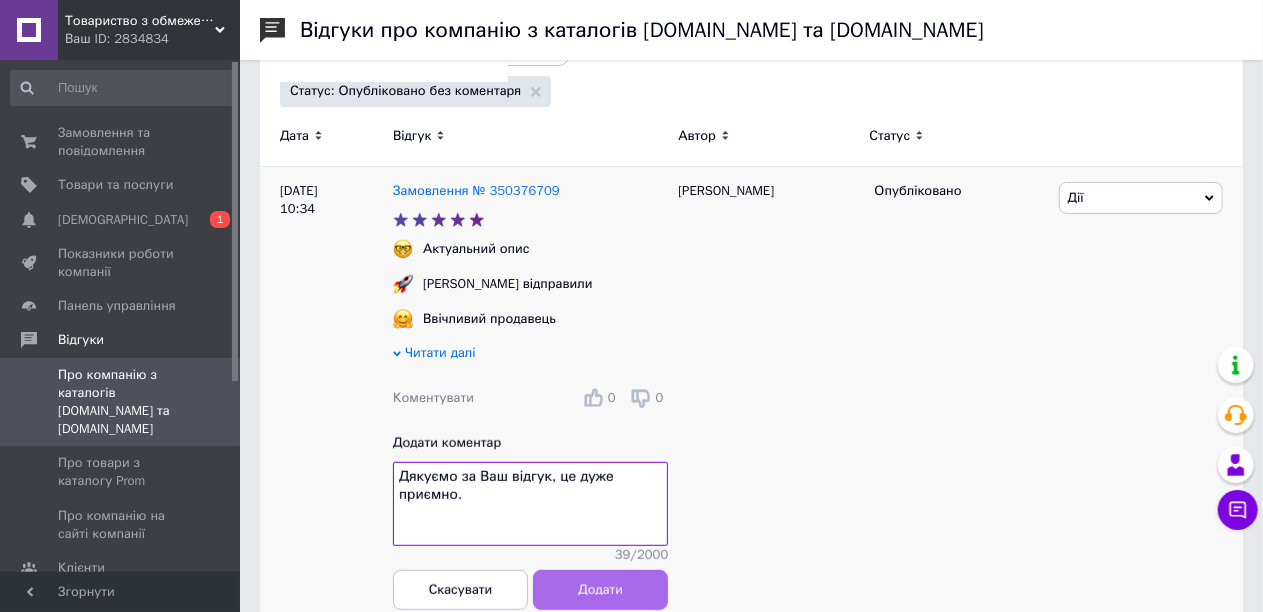 click on "Додати" at bounding box center [600, 590] 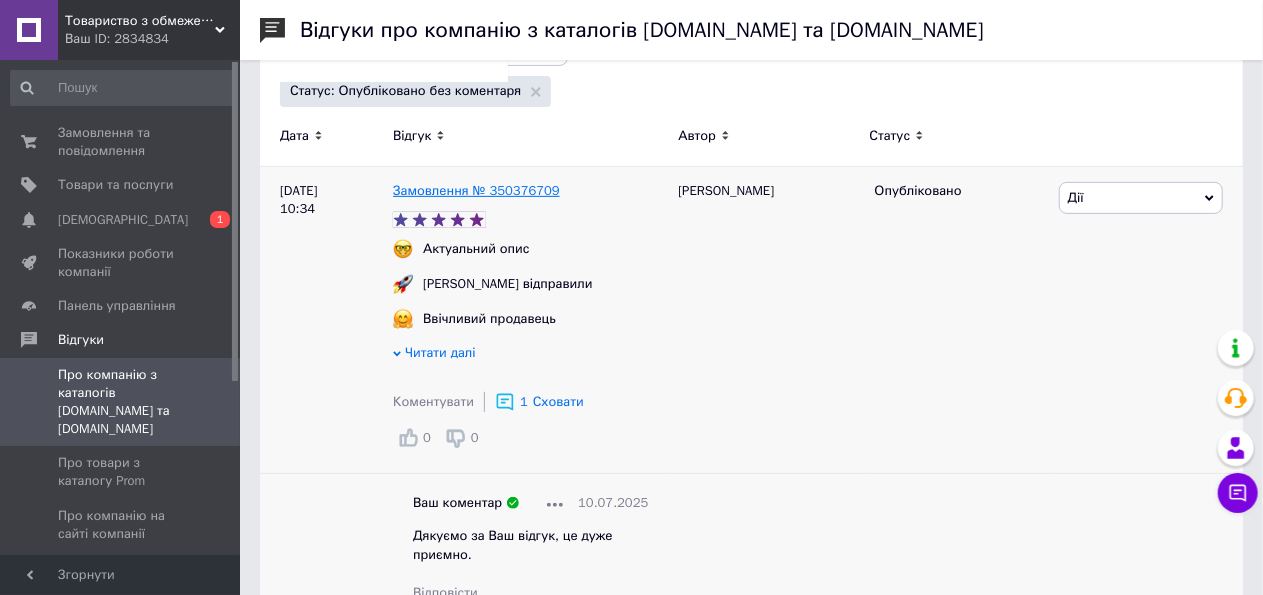 click on "Замовлення № 350376709" at bounding box center [476, 190] 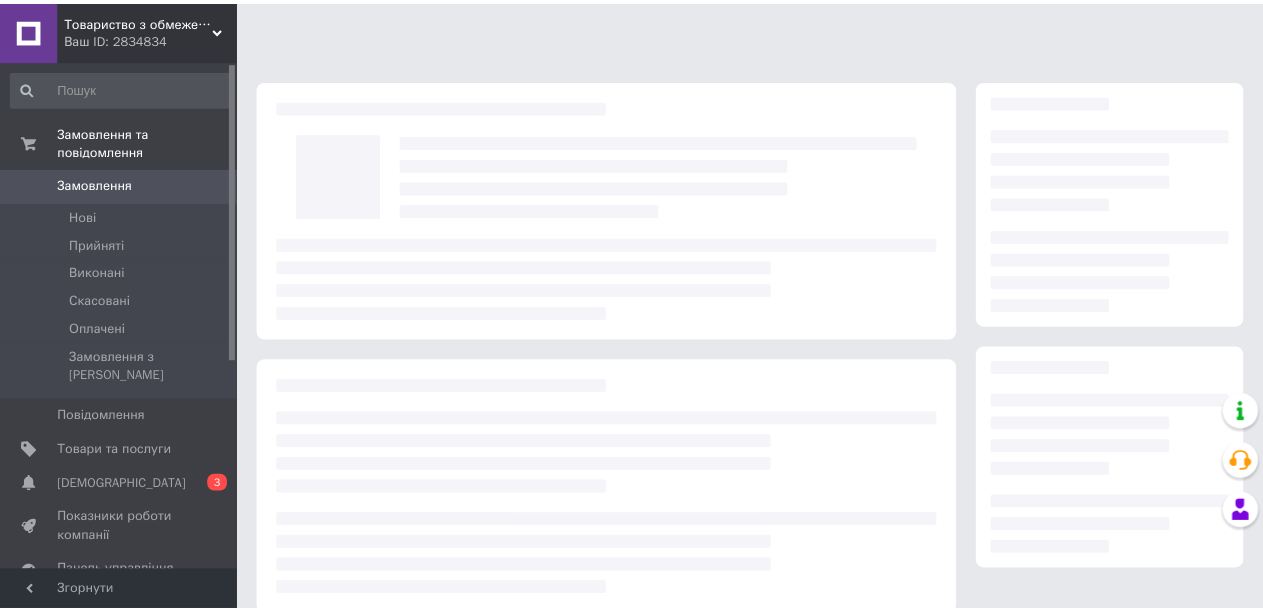 scroll, scrollTop: 0, scrollLeft: 0, axis: both 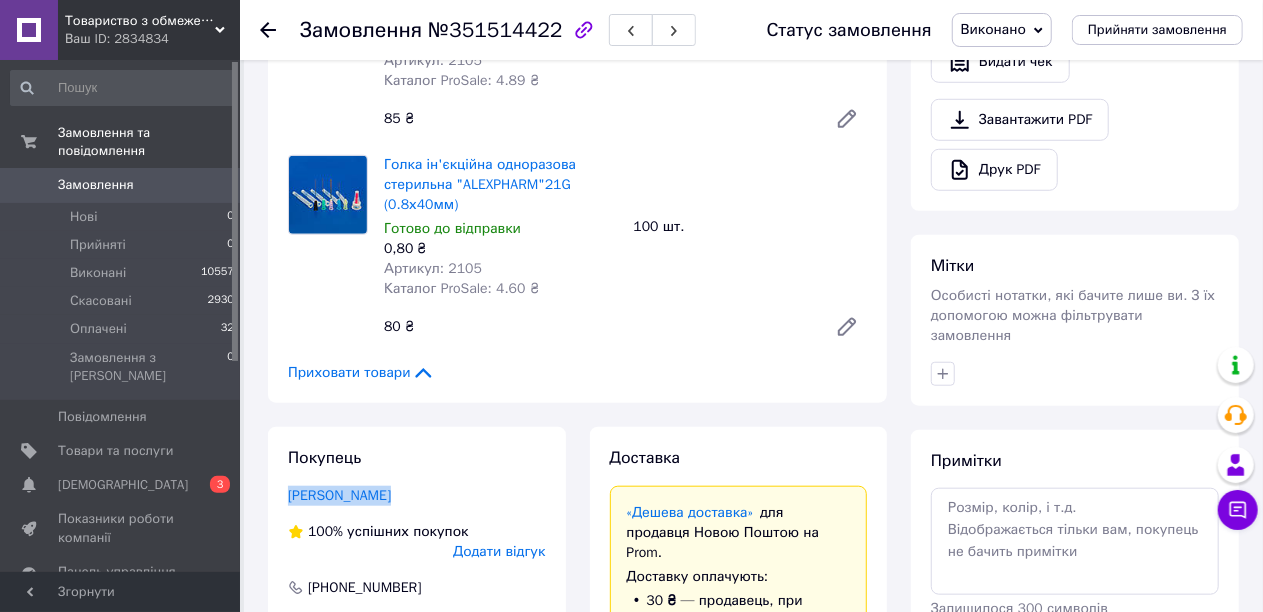 drag, startPoint x: 399, startPoint y: 478, endPoint x: 286, endPoint y: 477, distance: 113.004425 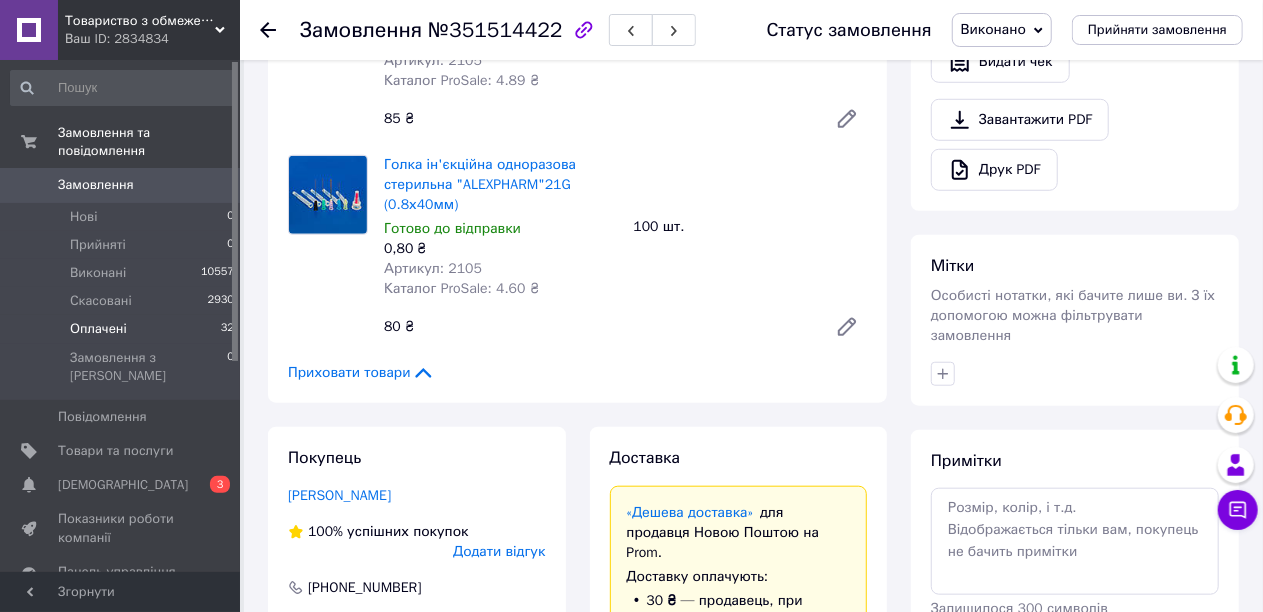 click on "Оплачені" at bounding box center [98, 329] 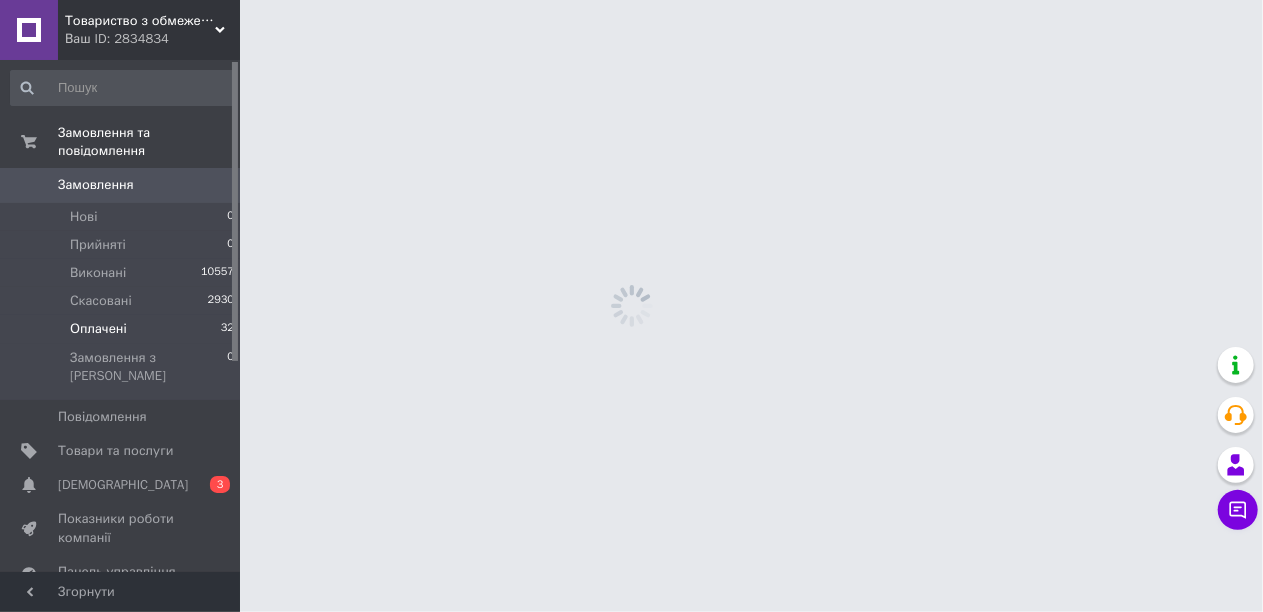 scroll, scrollTop: 0, scrollLeft: 0, axis: both 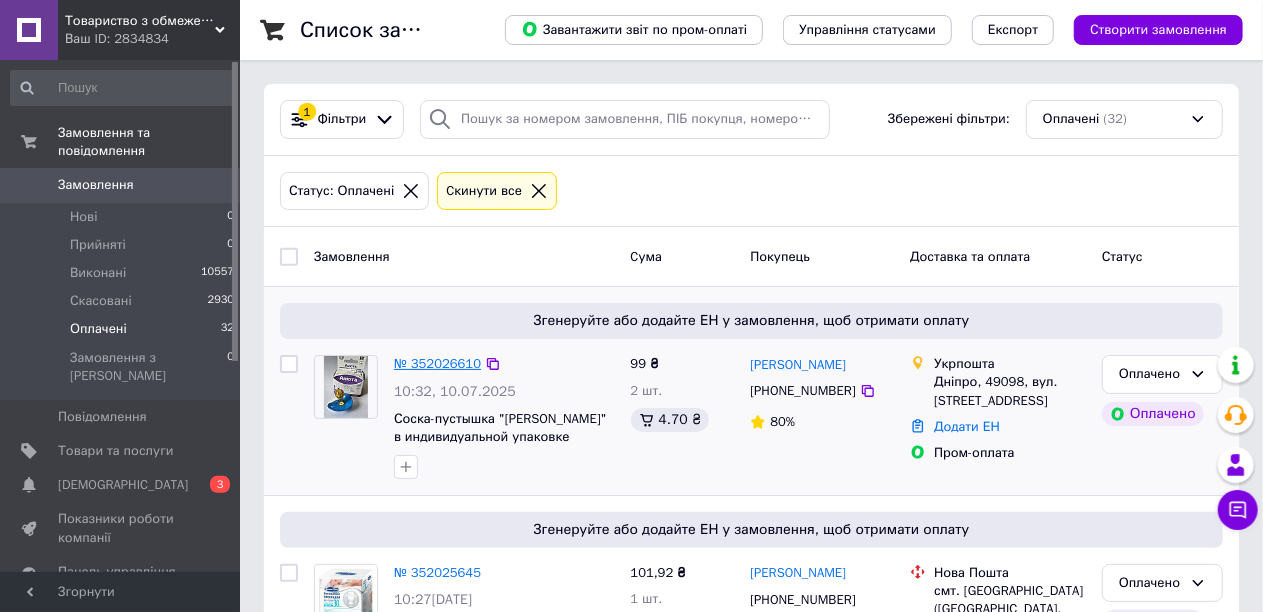 click on "№ 352026610" at bounding box center [437, 363] 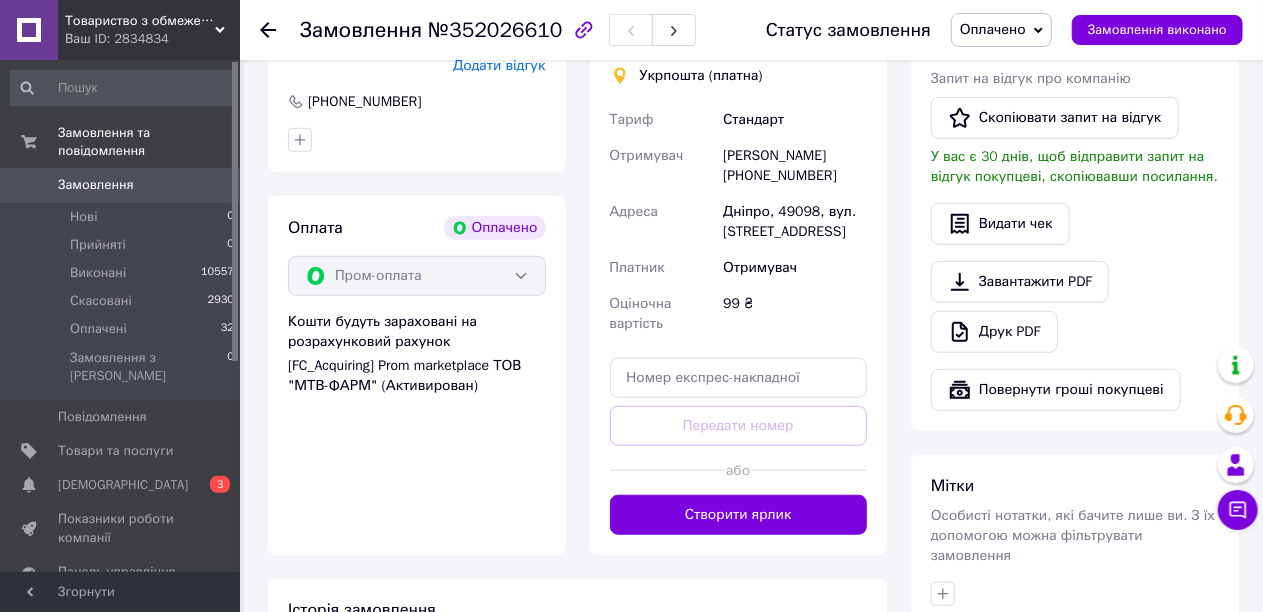 scroll, scrollTop: 800, scrollLeft: 0, axis: vertical 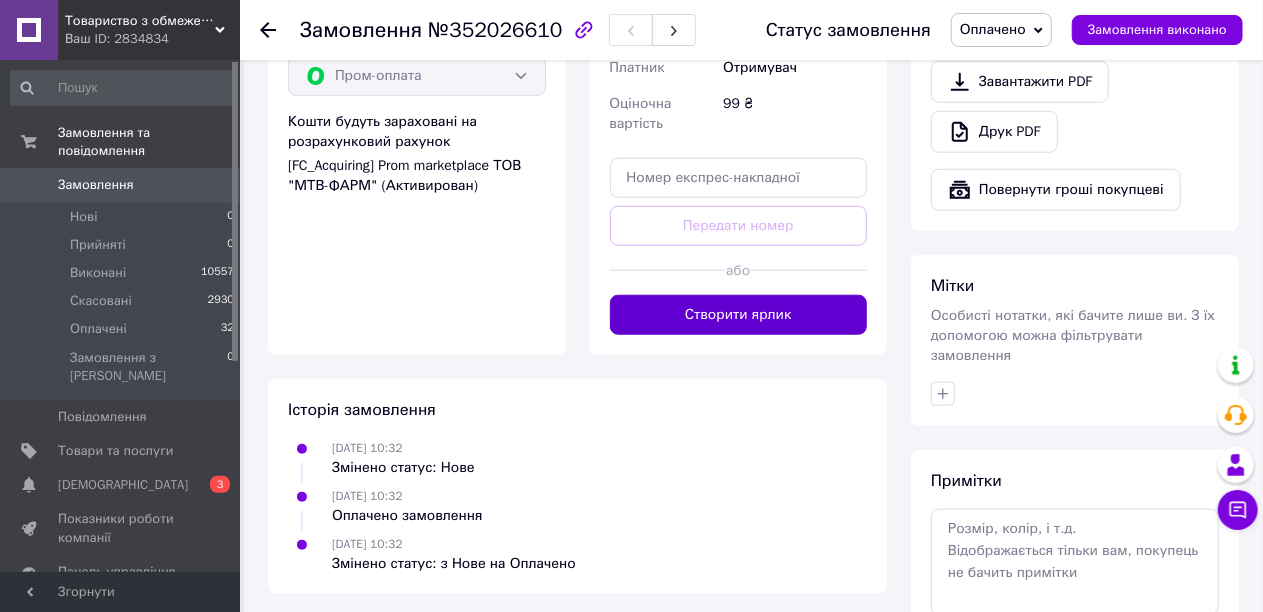 click on "Створити ярлик" at bounding box center (739, 315) 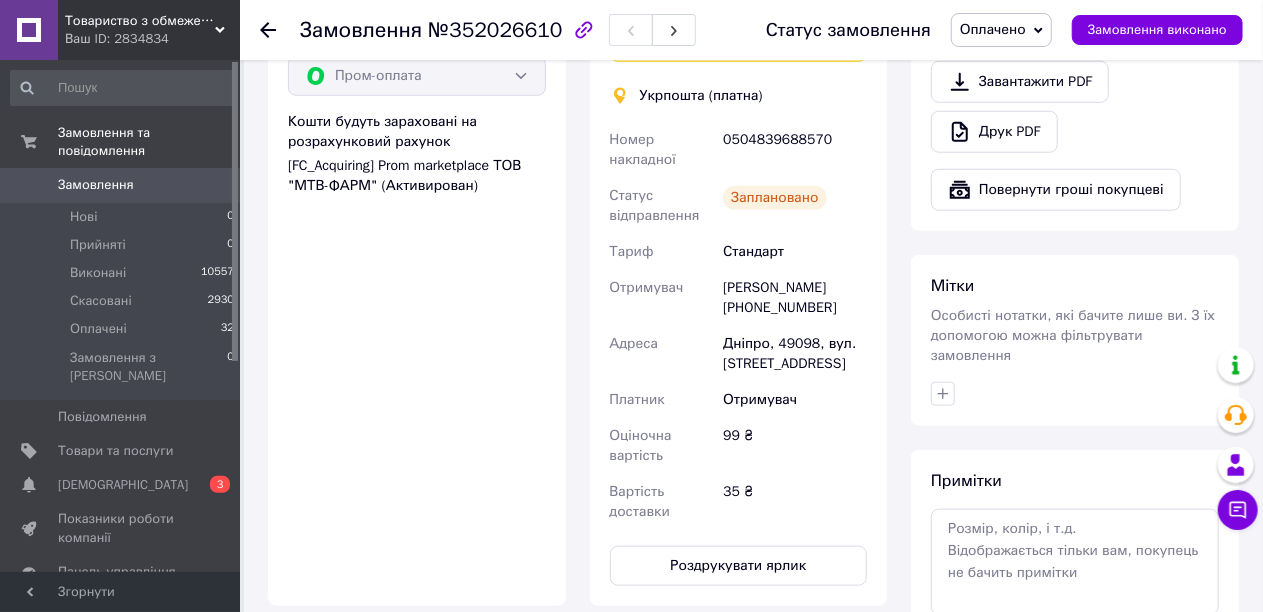 scroll, scrollTop: 600, scrollLeft: 0, axis: vertical 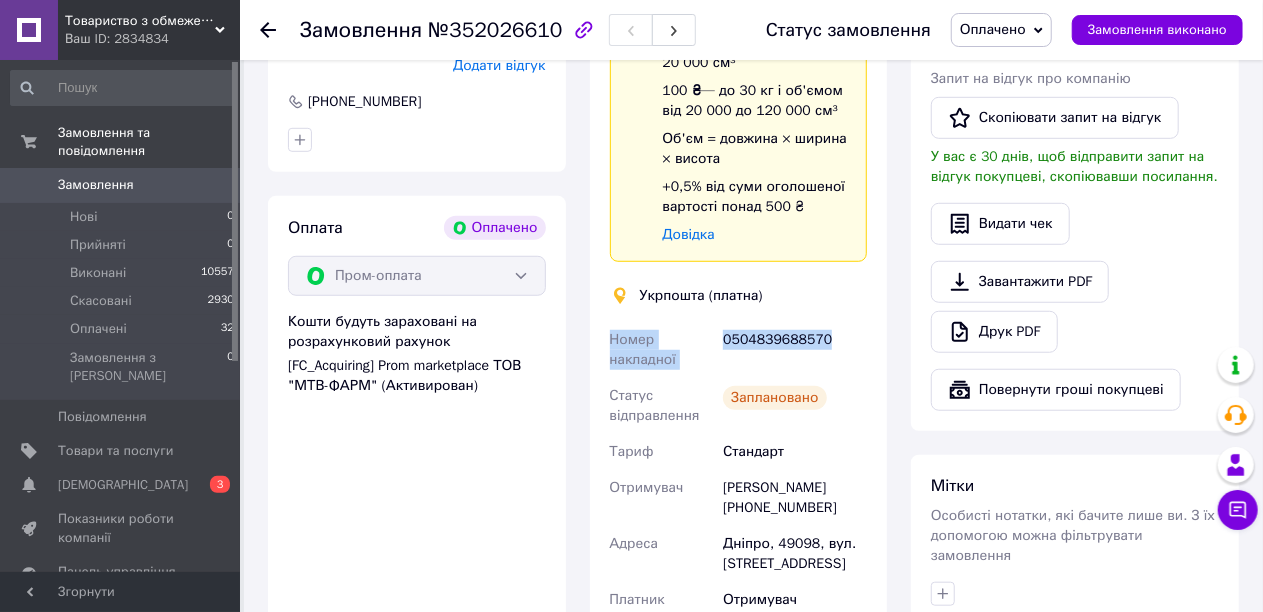 drag, startPoint x: 835, startPoint y: 335, endPoint x: 608, endPoint y: 336, distance: 227.0022 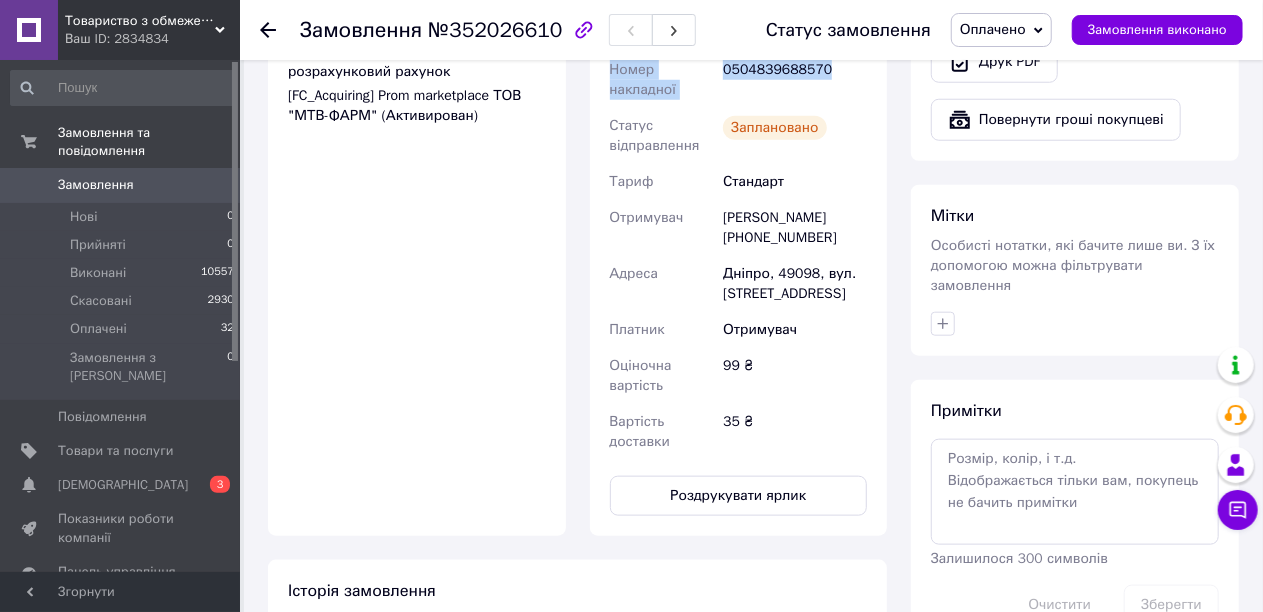 scroll, scrollTop: 900, scrollLeft: 0, axis: vertical 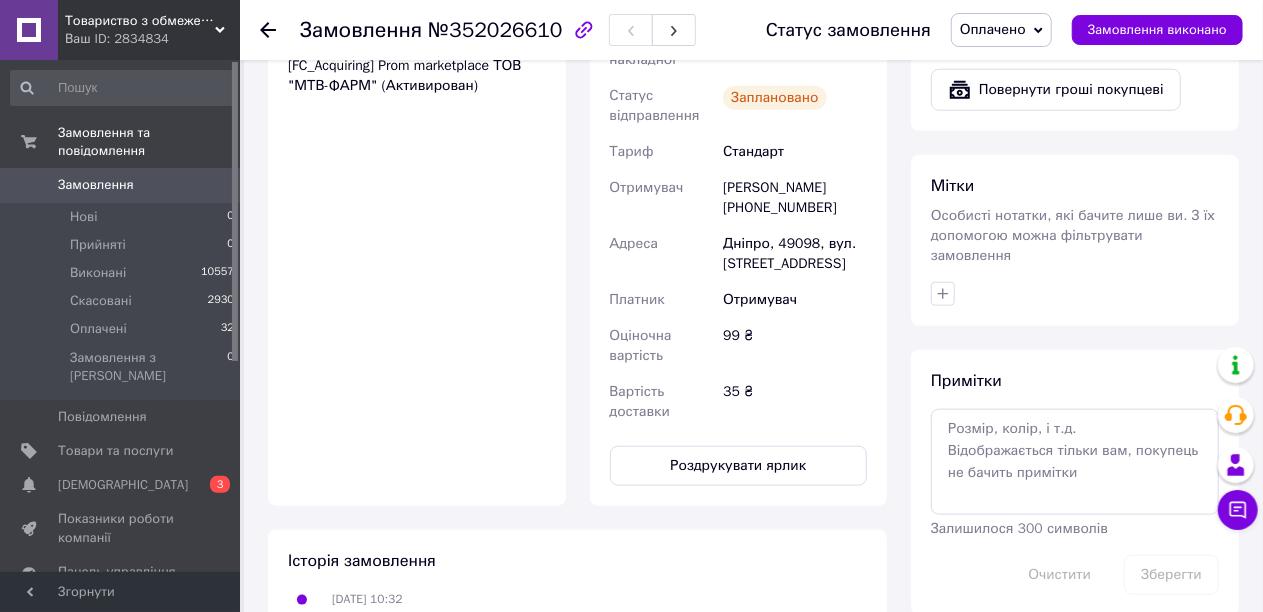 drag, startPoint x: 867, startPoint y: 276, endPoint x: 729, endPoint y: 294, distance: 139.16896 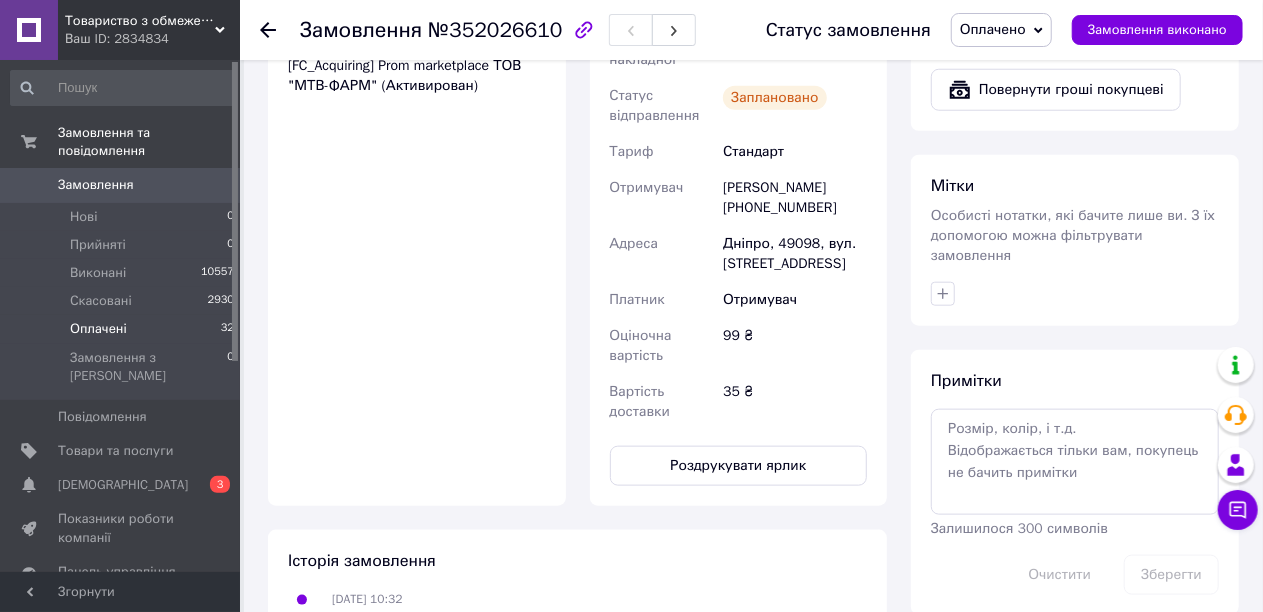 click on "Оплачені" at bounding box center [98, 329] 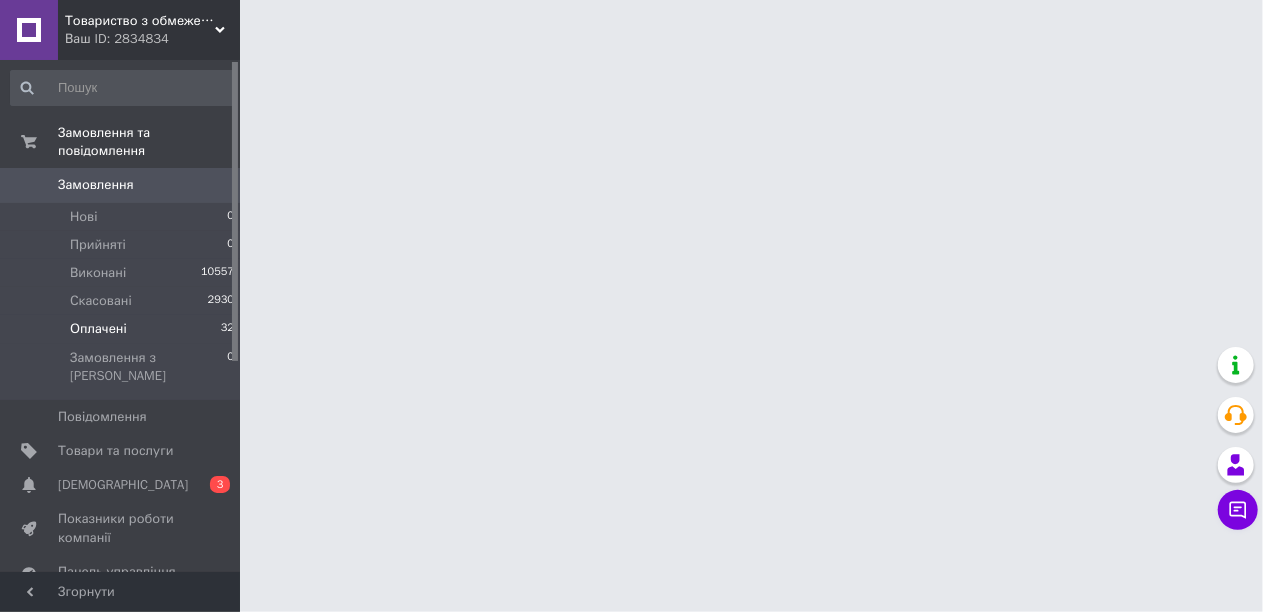 scroll, scrollTop: 0, scrollLeft: 0, axis: both 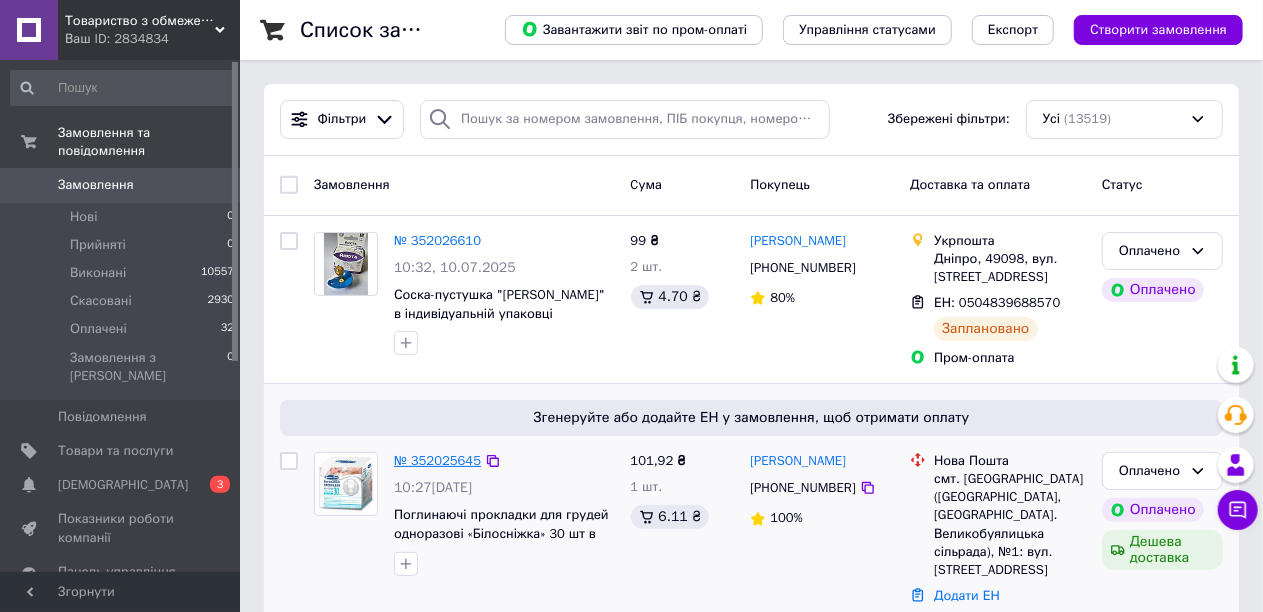 click on "№ 352025645" at bounding box center (437, 460) 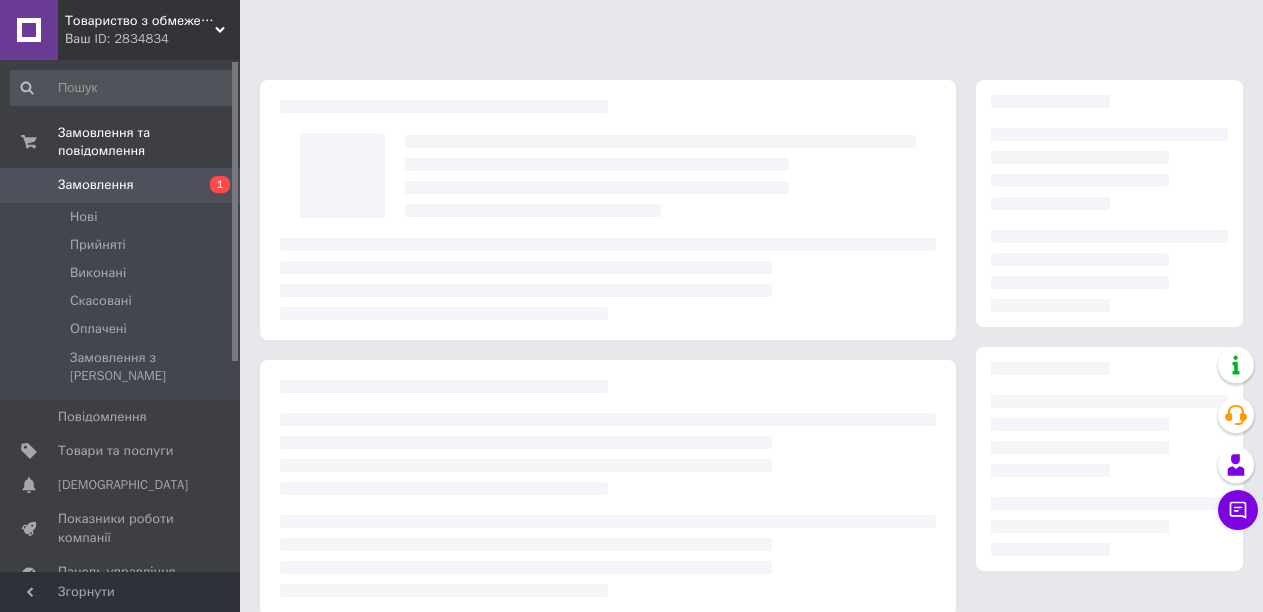 scroll, scrollTop: 0, scrollLeft: 0, axis: both 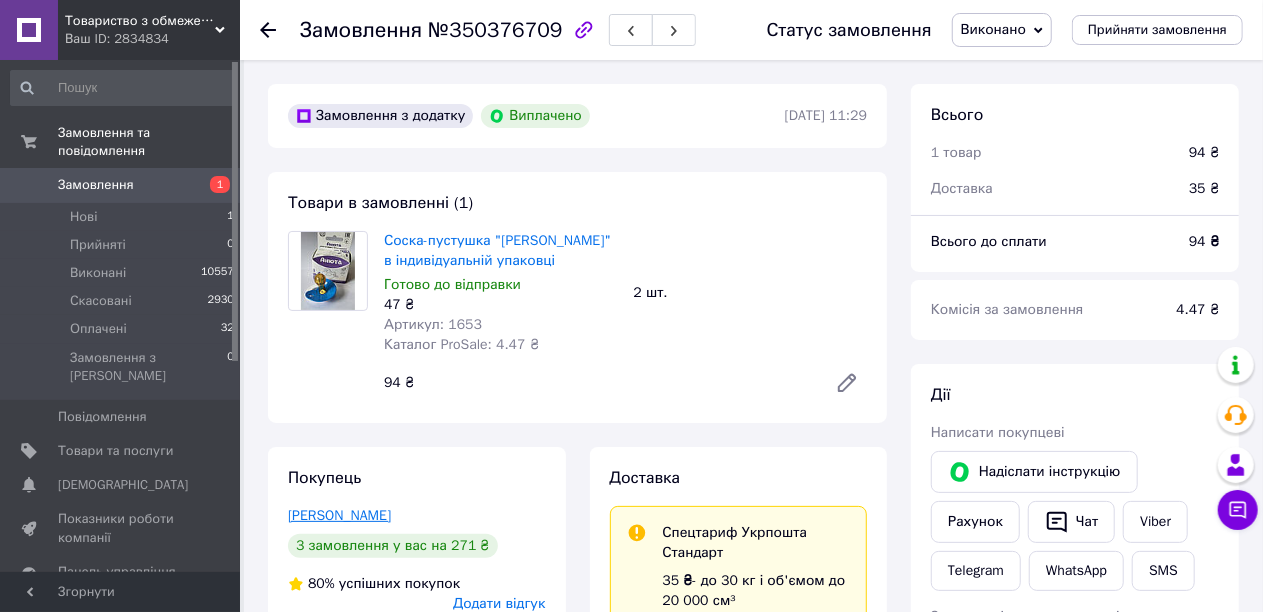 click on "[PERSON_NAME]" at bounding box center (339, 515) 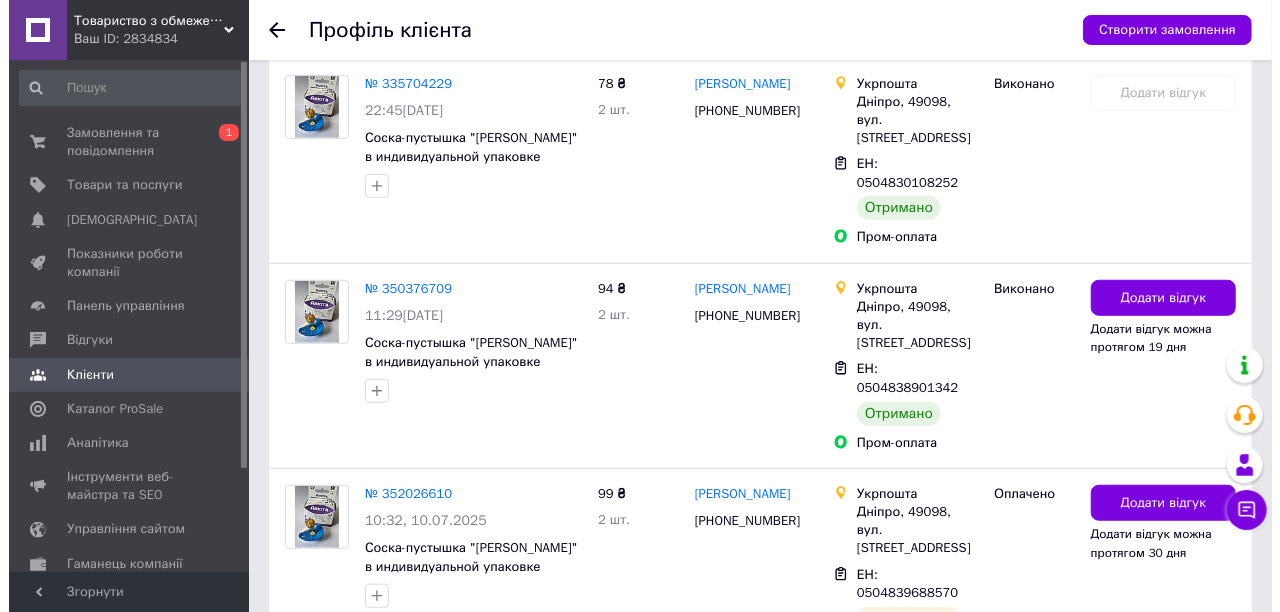 scroll, scrollTop: 600, scrollLeft: 0, axis: vertical 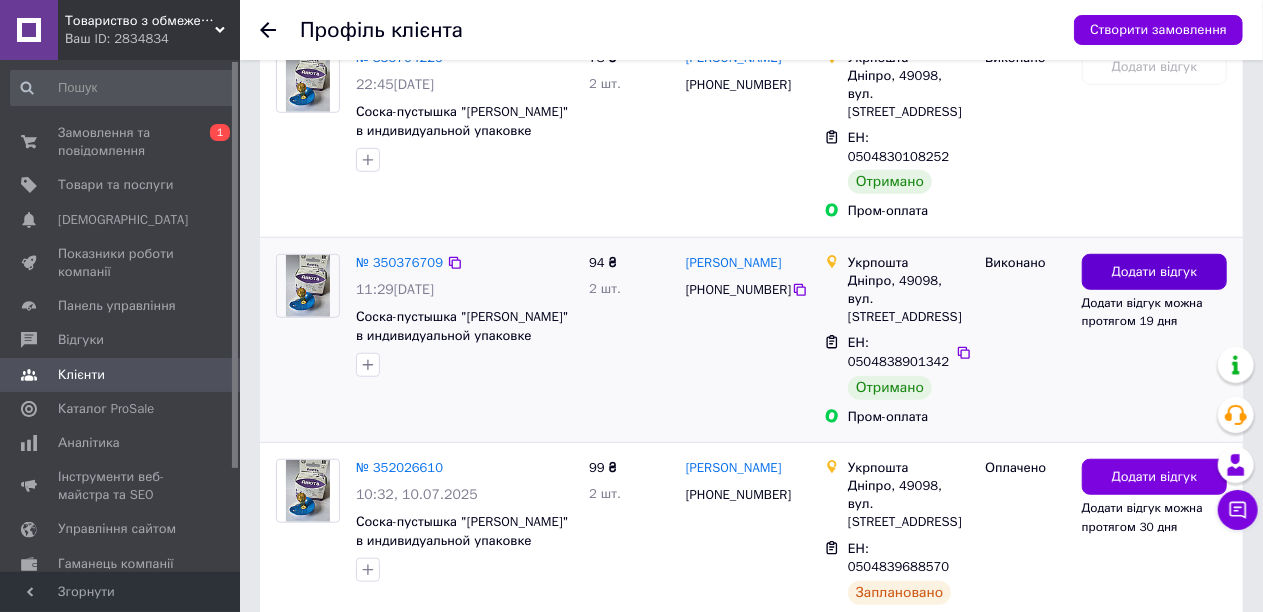 click on "Додати відгук" at bounding box center [1155, 272] 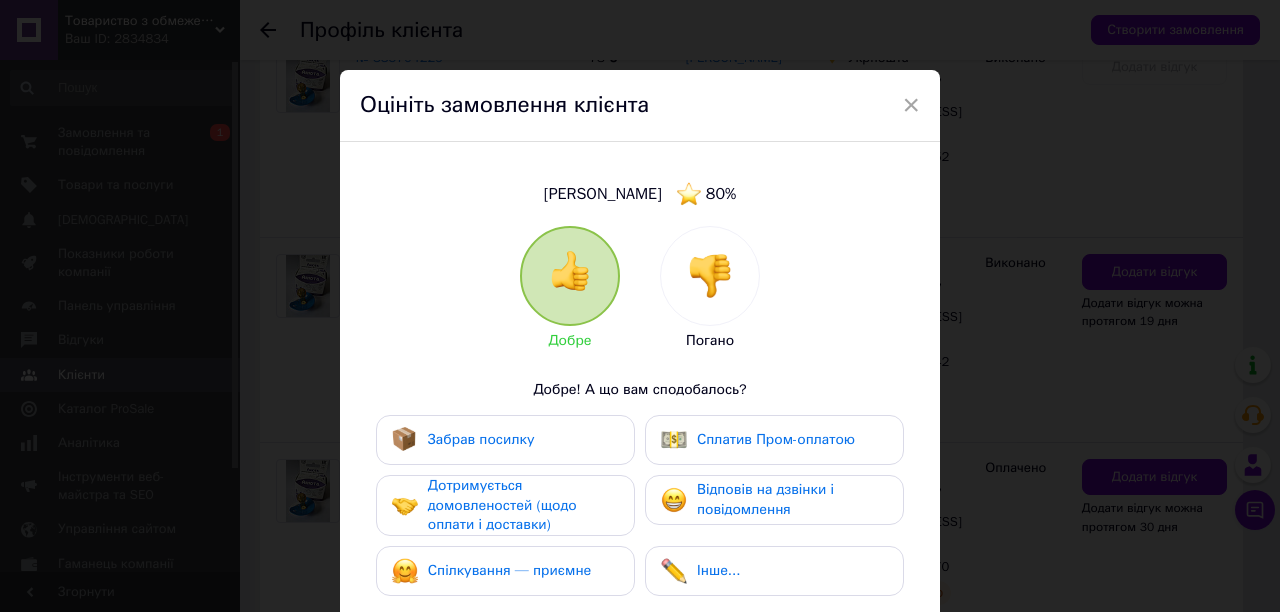 drag, startPoint x: 458, startPoint y: 453, endPoint x: 690, endPoint y: 443, distance: 232.21542 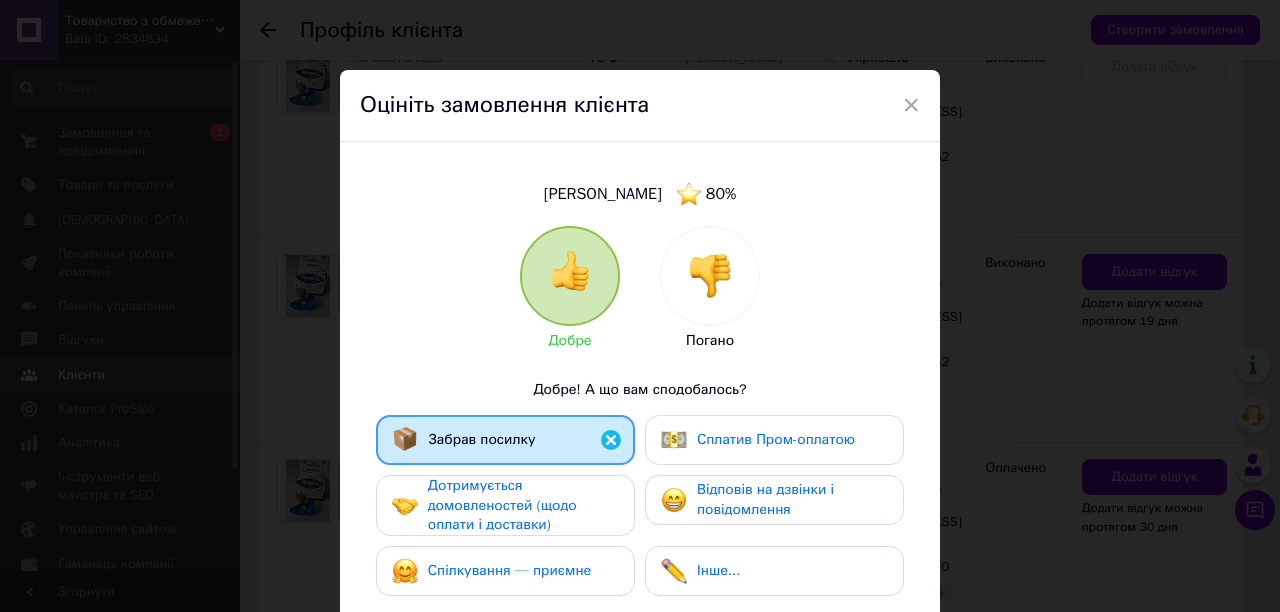 click on "Сплатив Пром-оплатою" at bounding box center [776, 439] 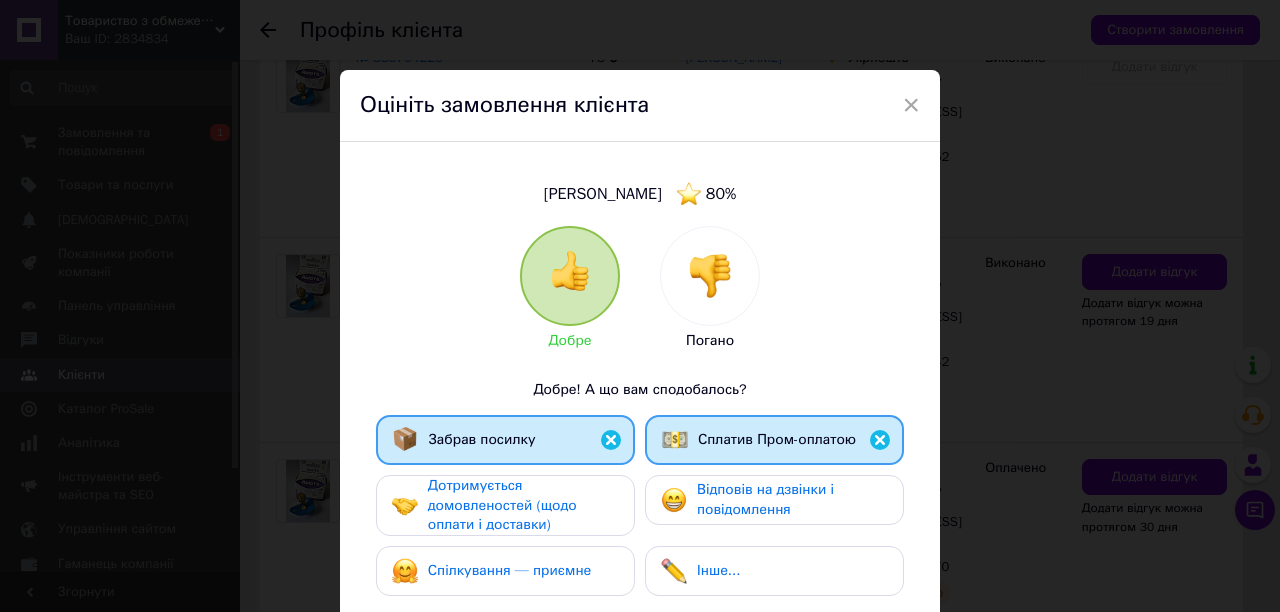 click on "Дотримується домовленостей (щодо оплати і доставки)" at bounding box center [502, 505] 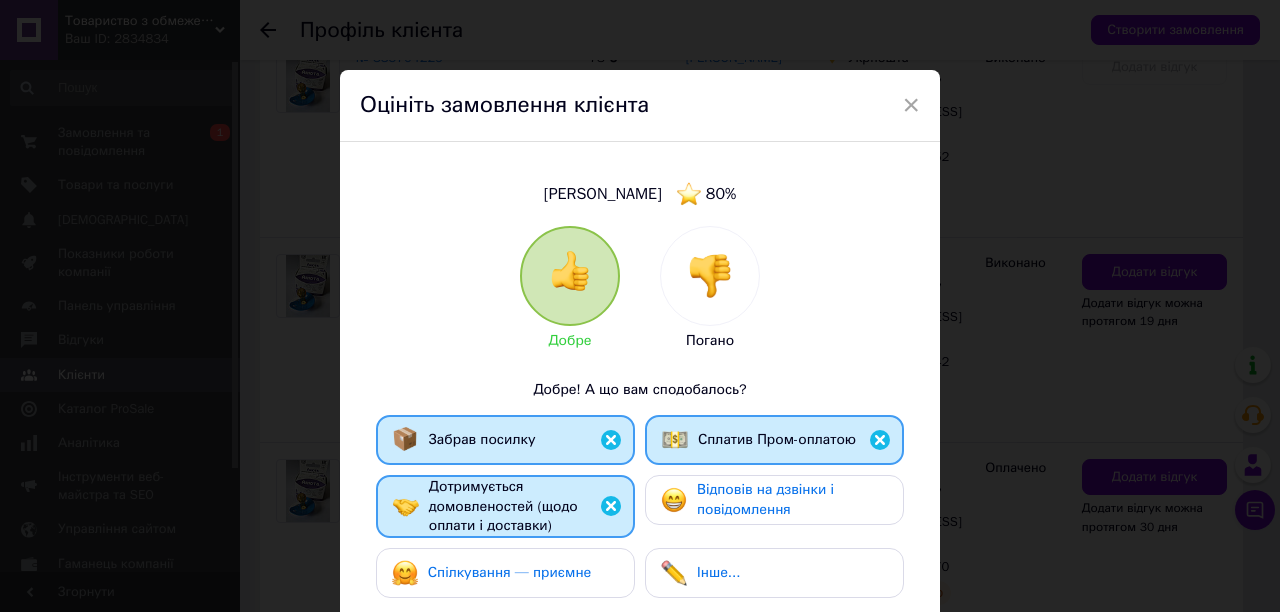 click on "Відповів на дзвінки і повідомлення" at bounding box center [765, 499] 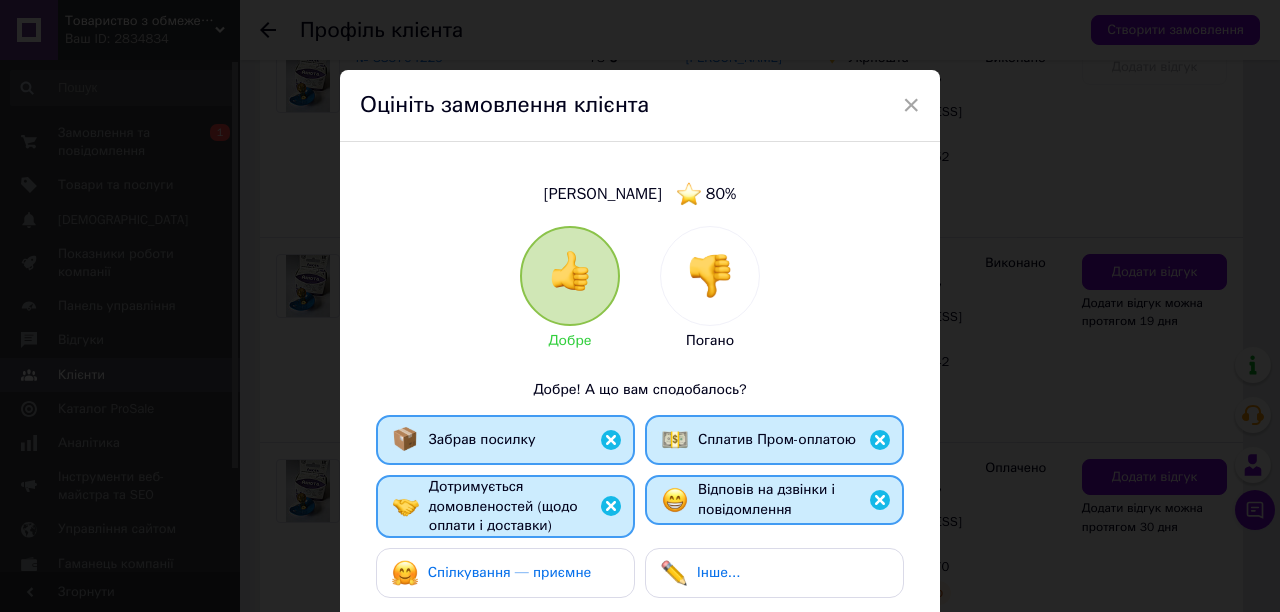 click on "Спілкування — приємне" at bounding box center [510, 572] 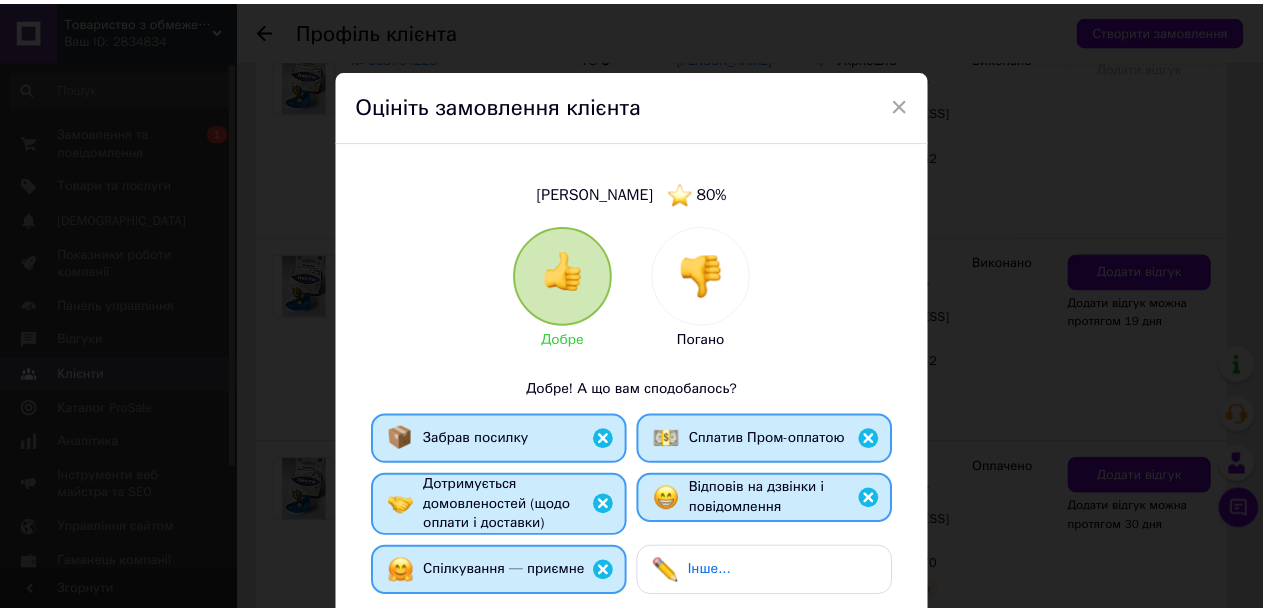 scroll, scrollTop: 390, scrollLeft: 0, axis: vertical 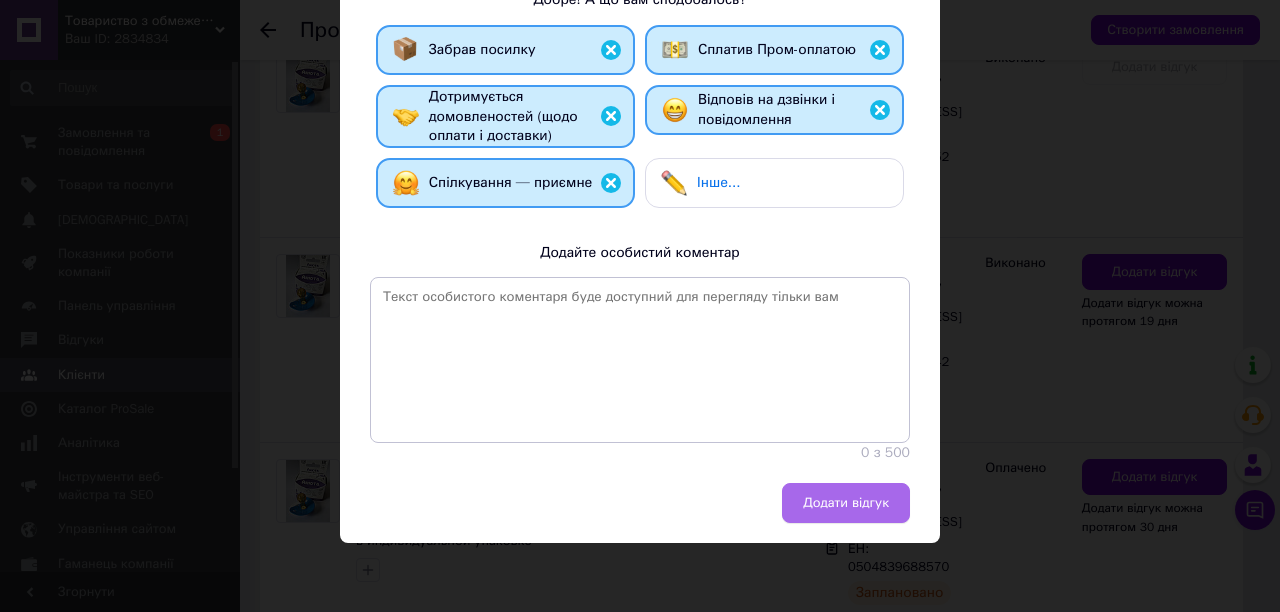 click on "Додати відгук" at bounding box center [846, 503] 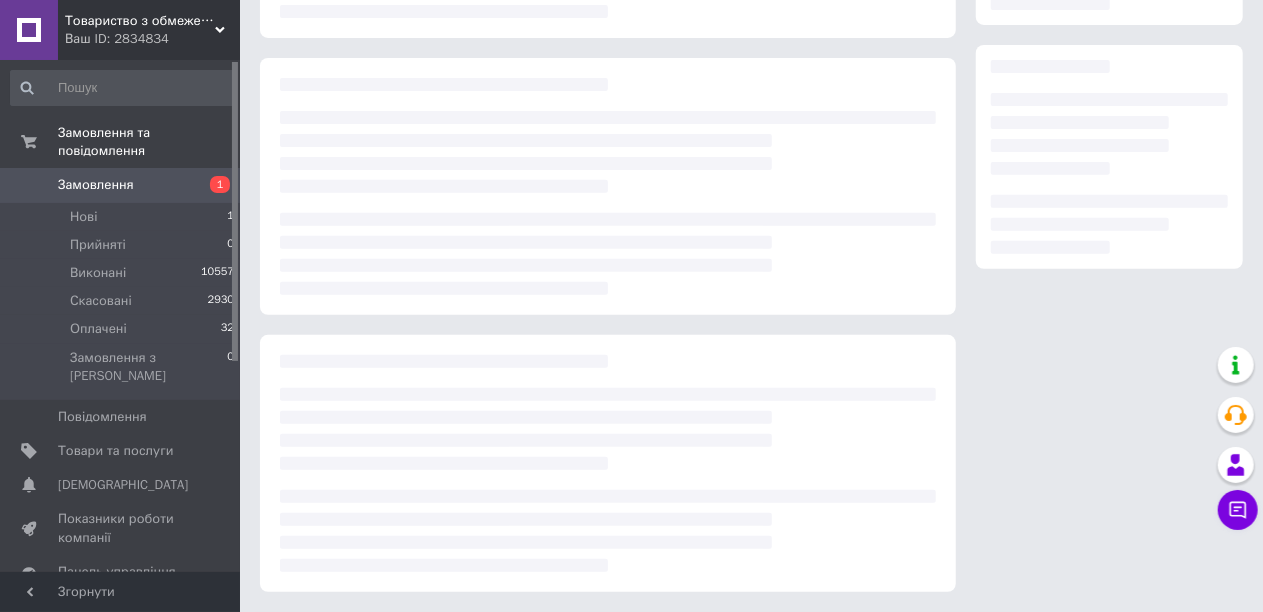 scroll, scrollTop: 0, scrollLeft: 0, axis: both 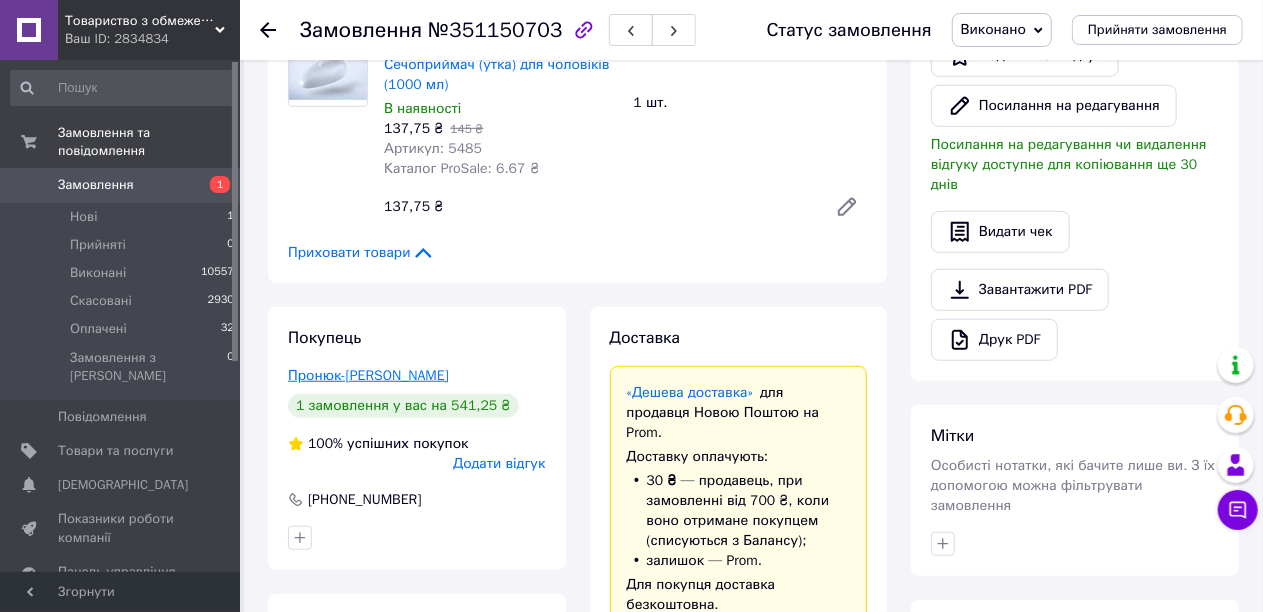 click on "Пронюк-Пастухова Любовь" at bounding box center [368, 375] 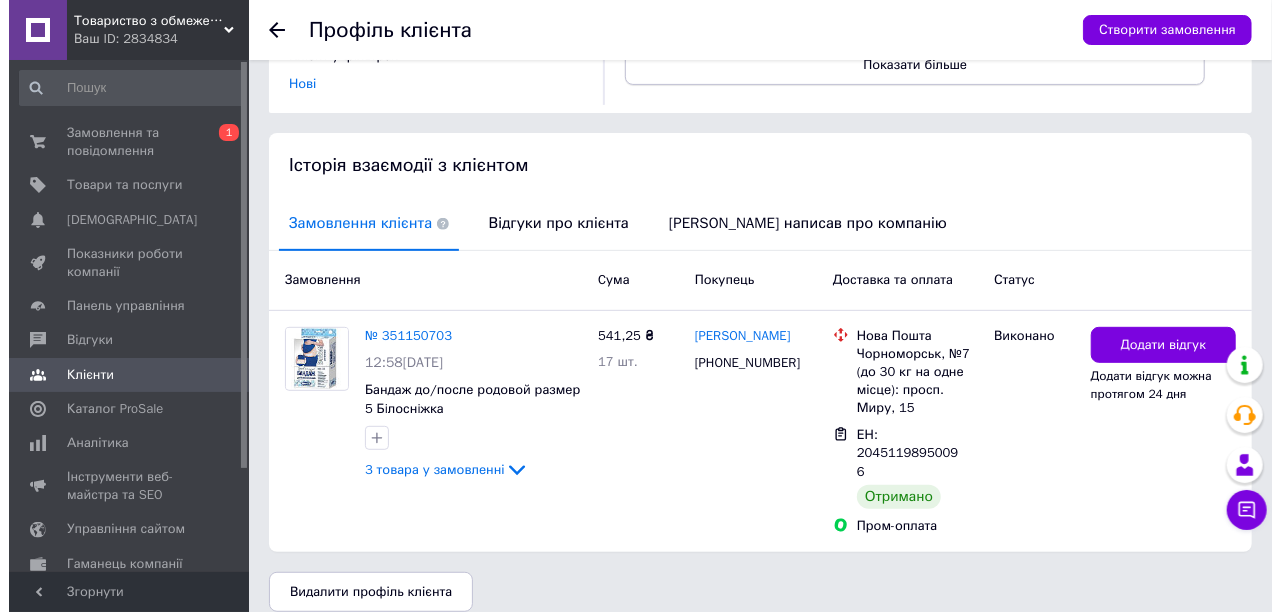 scroll, scrollTop: 330, scrollLeft: 0, axis: vertical 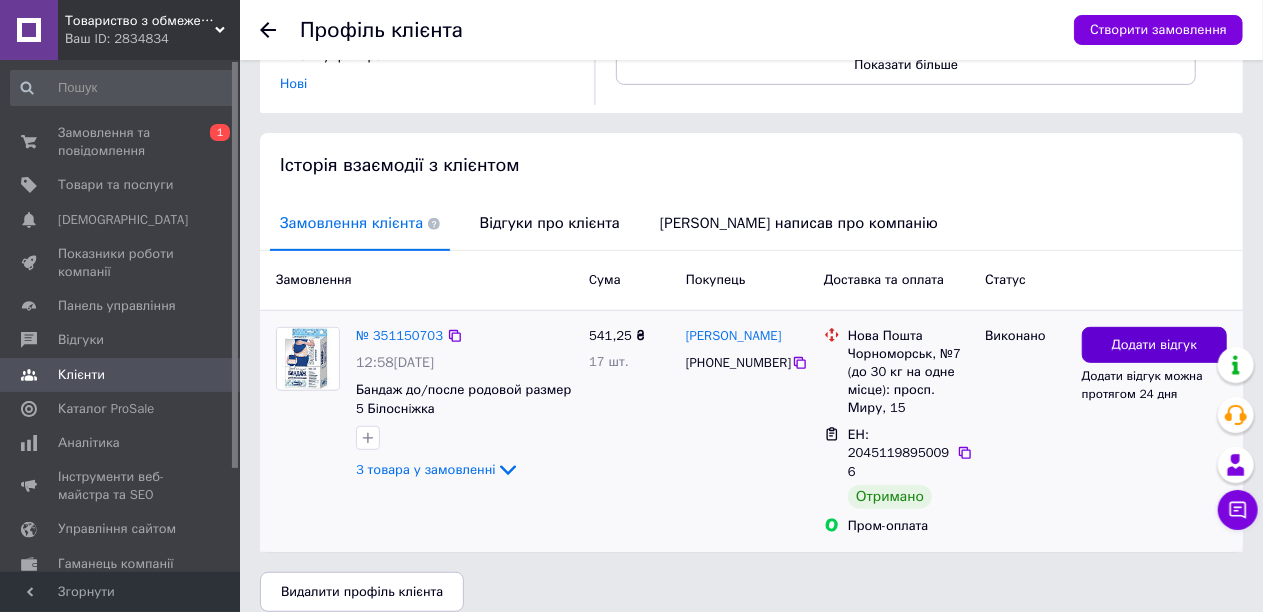 click on "Додати відгук" at bounding box center (1155, 345) 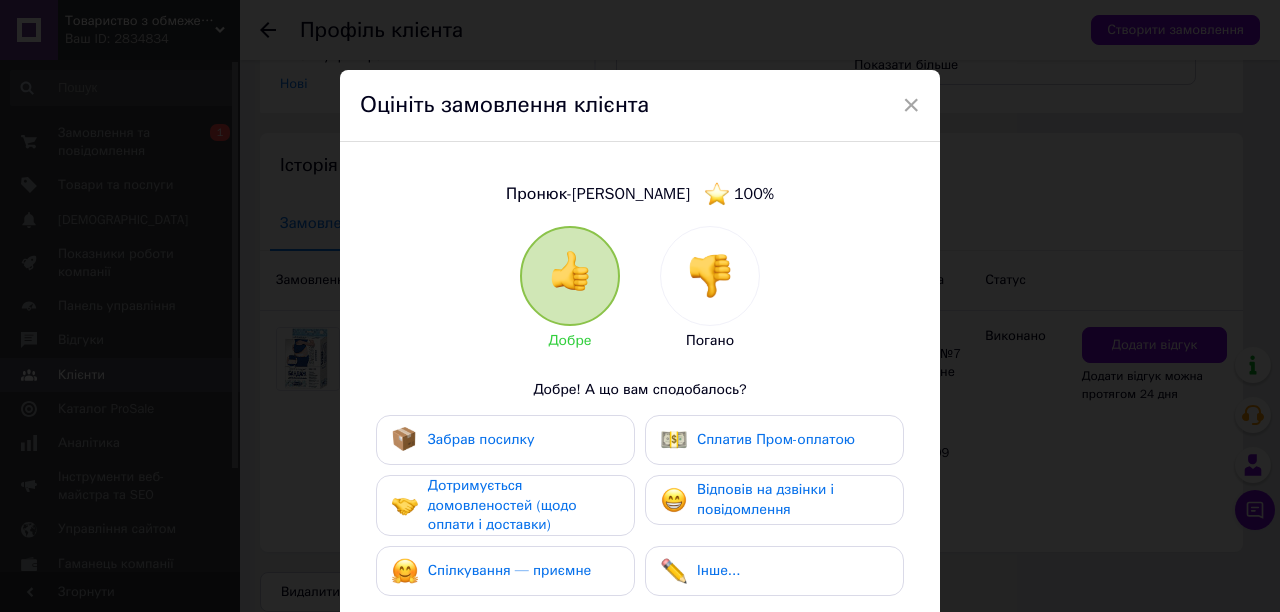 click on "Забрав посилку" at bounding box center (481, 439) 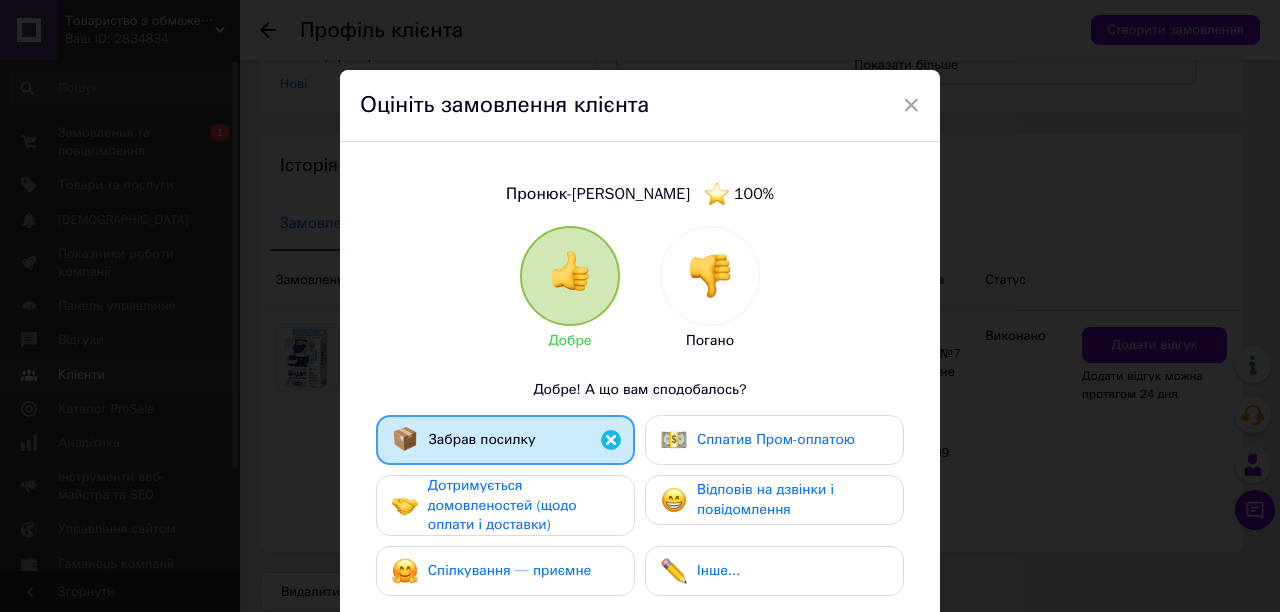 click at bounding box center [674, 440] 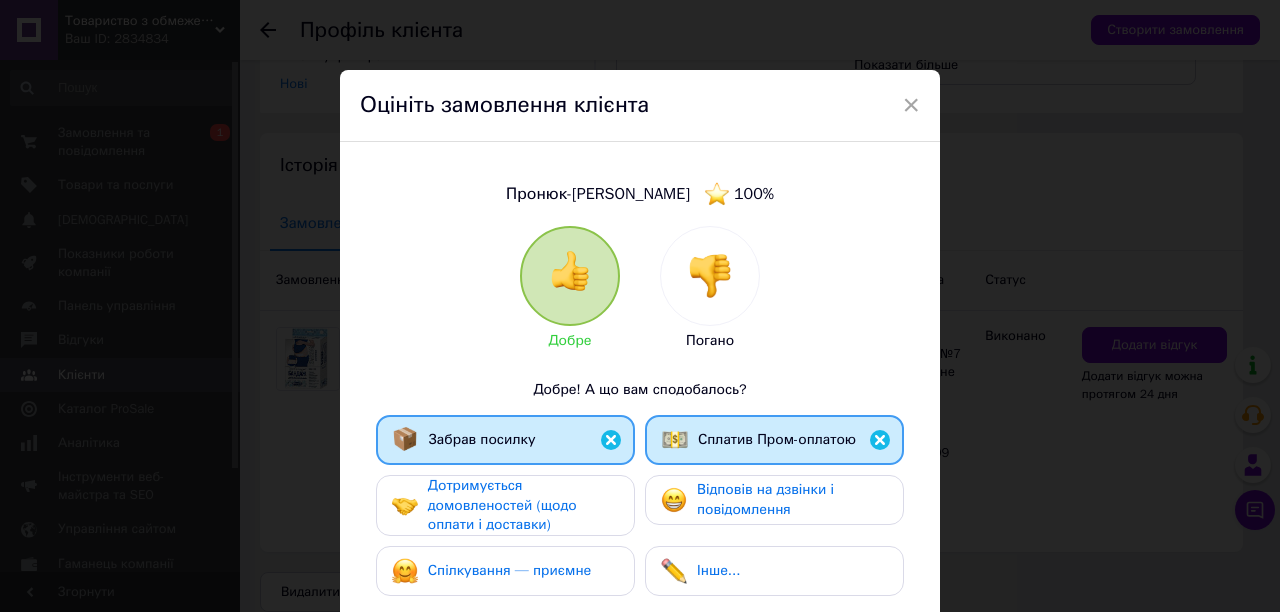 drag, startPoint x: 572, startPoint y: 489, endPoint x: 688, endPoint y: 514, distance: 118.66339 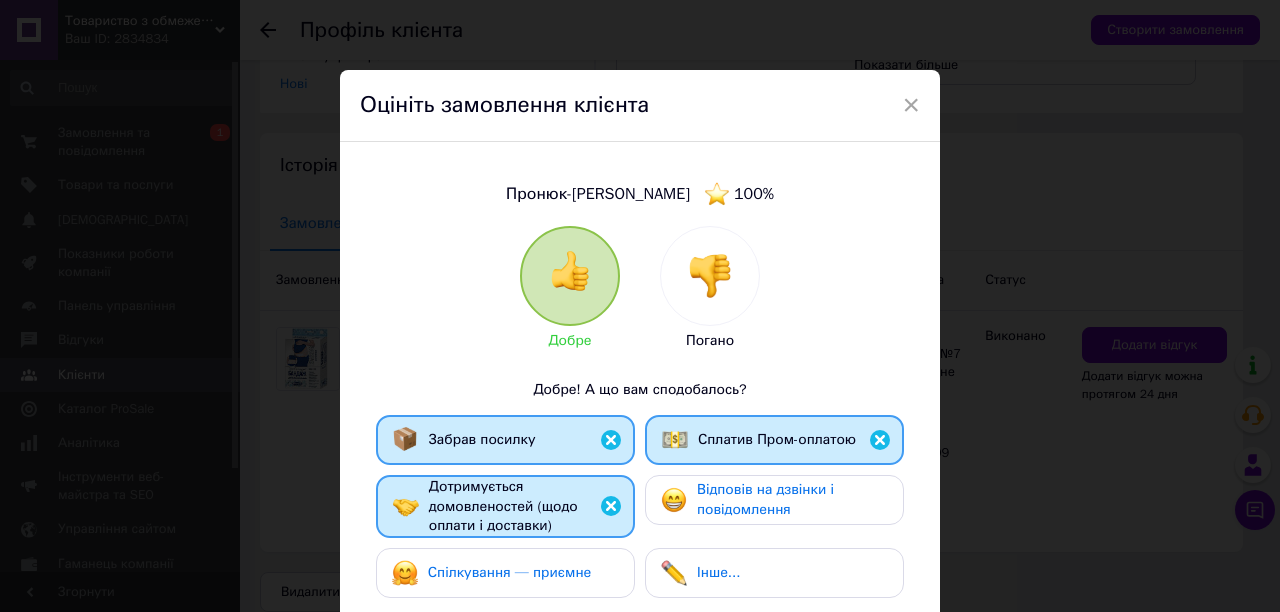 drag, startPoint x: 692, startPoint y: 498, endPoint x: 596, endPoint y: 542, distance: 105.60303 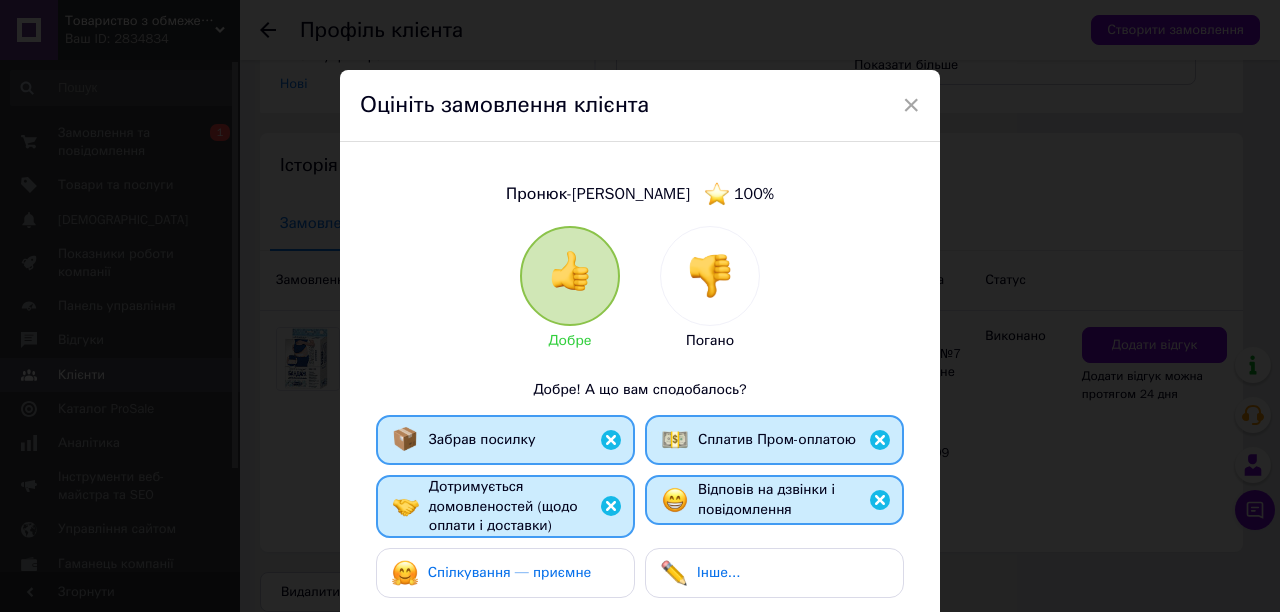 click on "Спілкування — приємне" at bounding box center [510, 572] 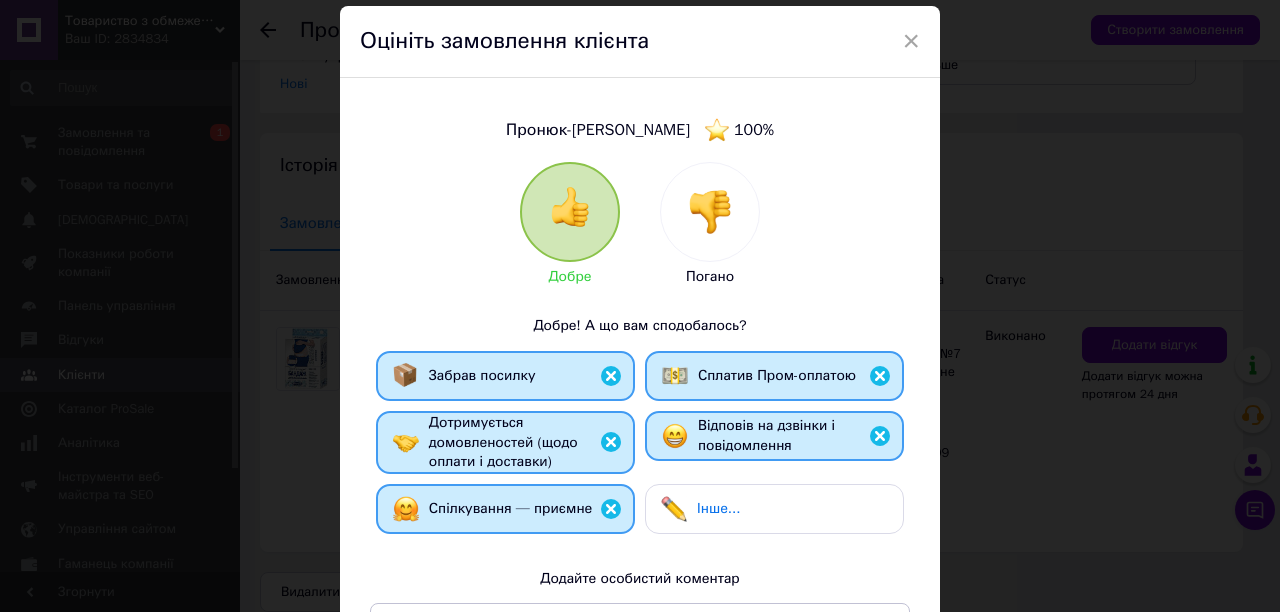 scroll, scrollTop: 300, scrollLeft: 0, axis: vertical 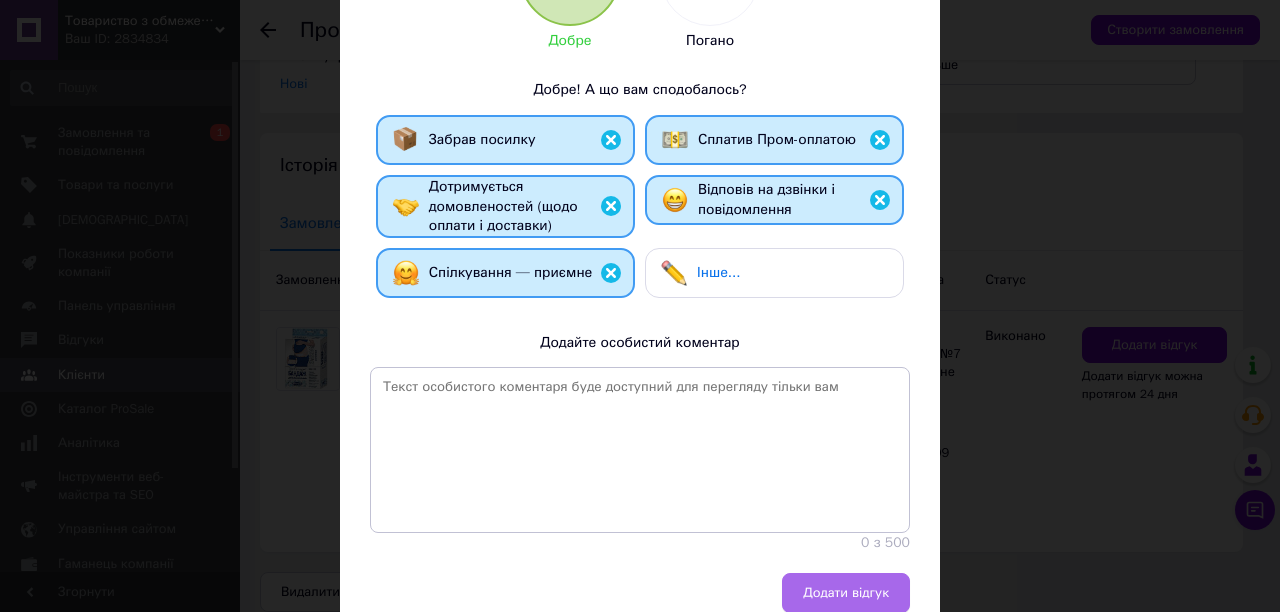 click on "Додати відгук" at bounding box center [846, 593] 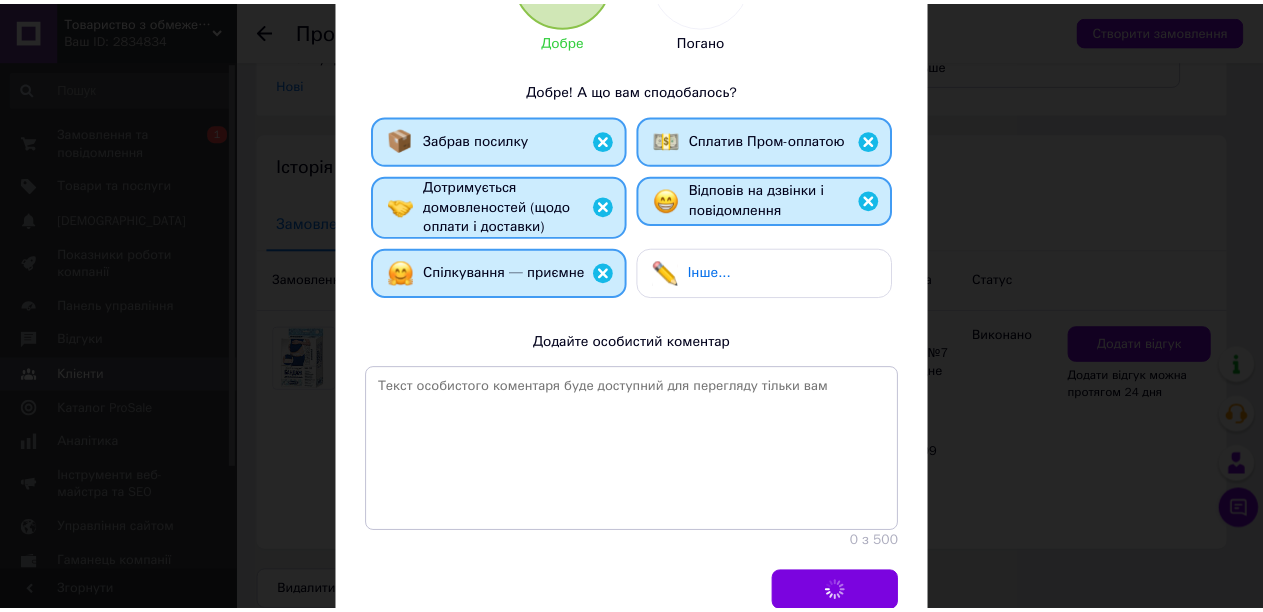 scroll, scrollTop: 302, scrollLeft: 0, axis: vertical 